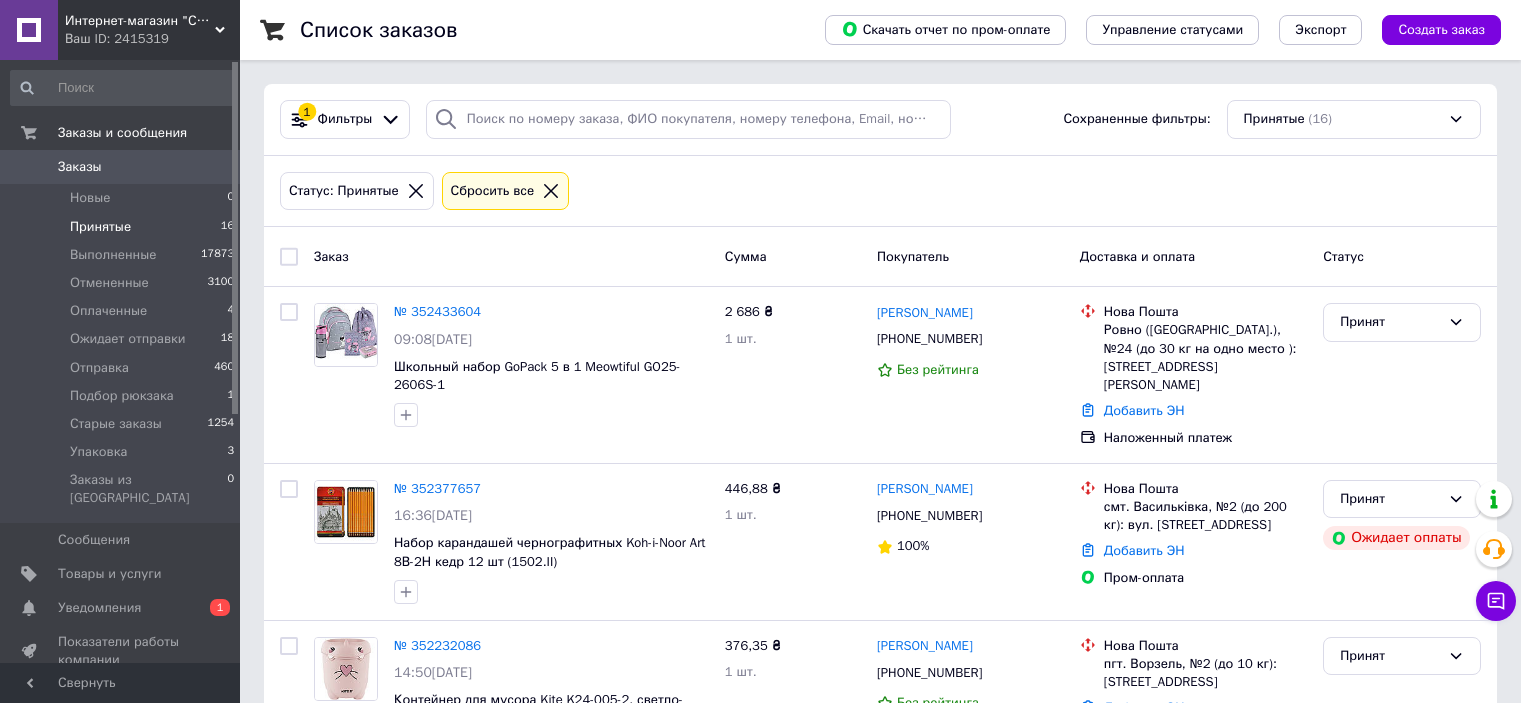 scroll, scrollTop: 0, scrollLeft: 0, axis: both 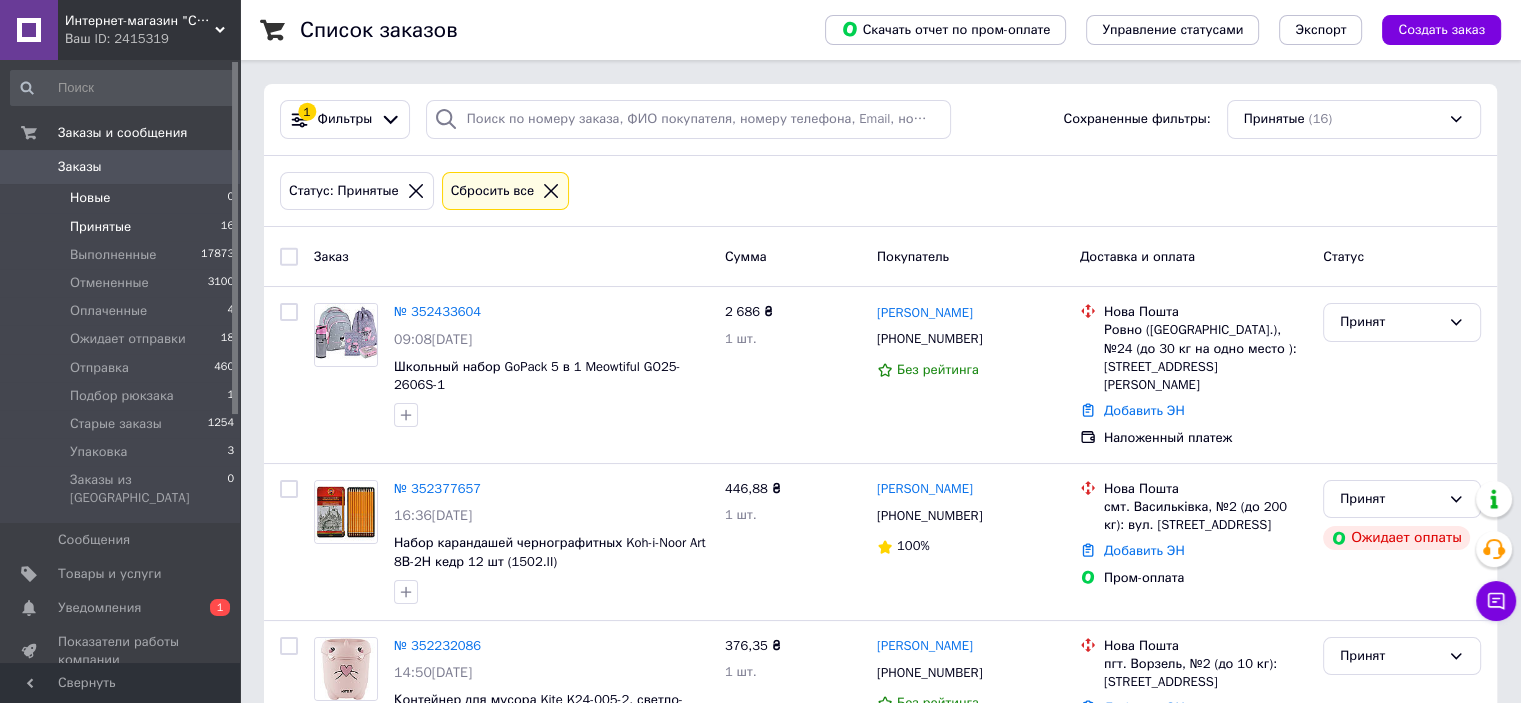 click on "Новые" at bounding box center (90, 198) 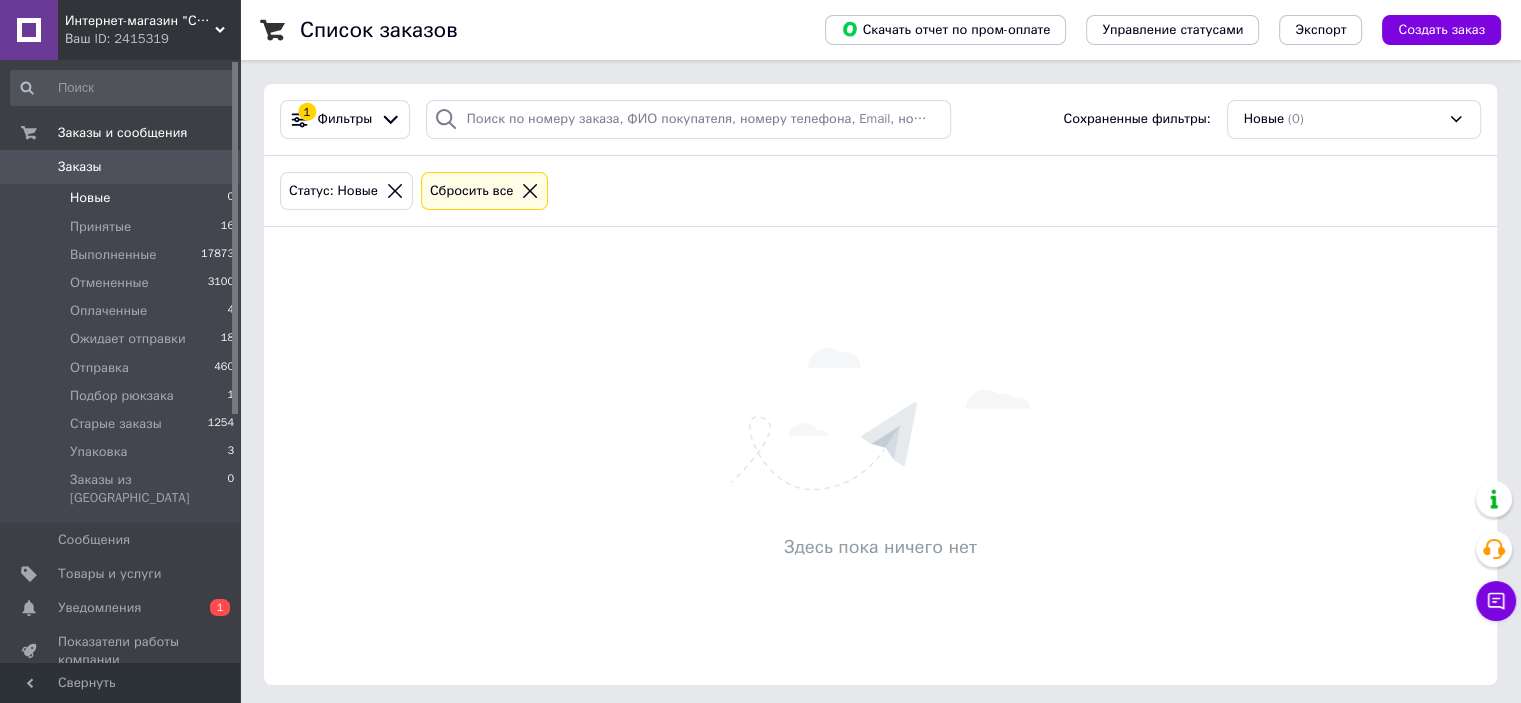 click 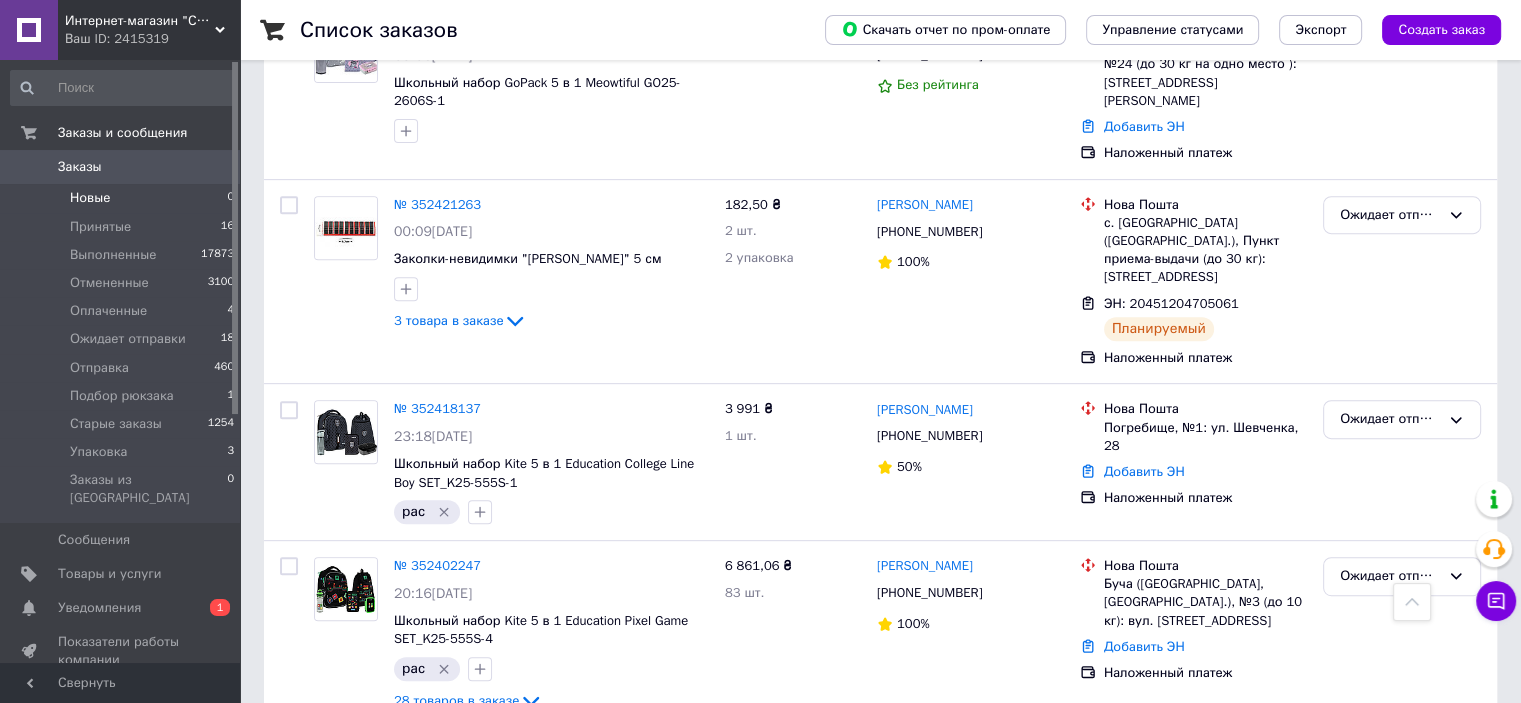 scroll, scrollTop: 900, scrollLeft: 0, axis: vertical 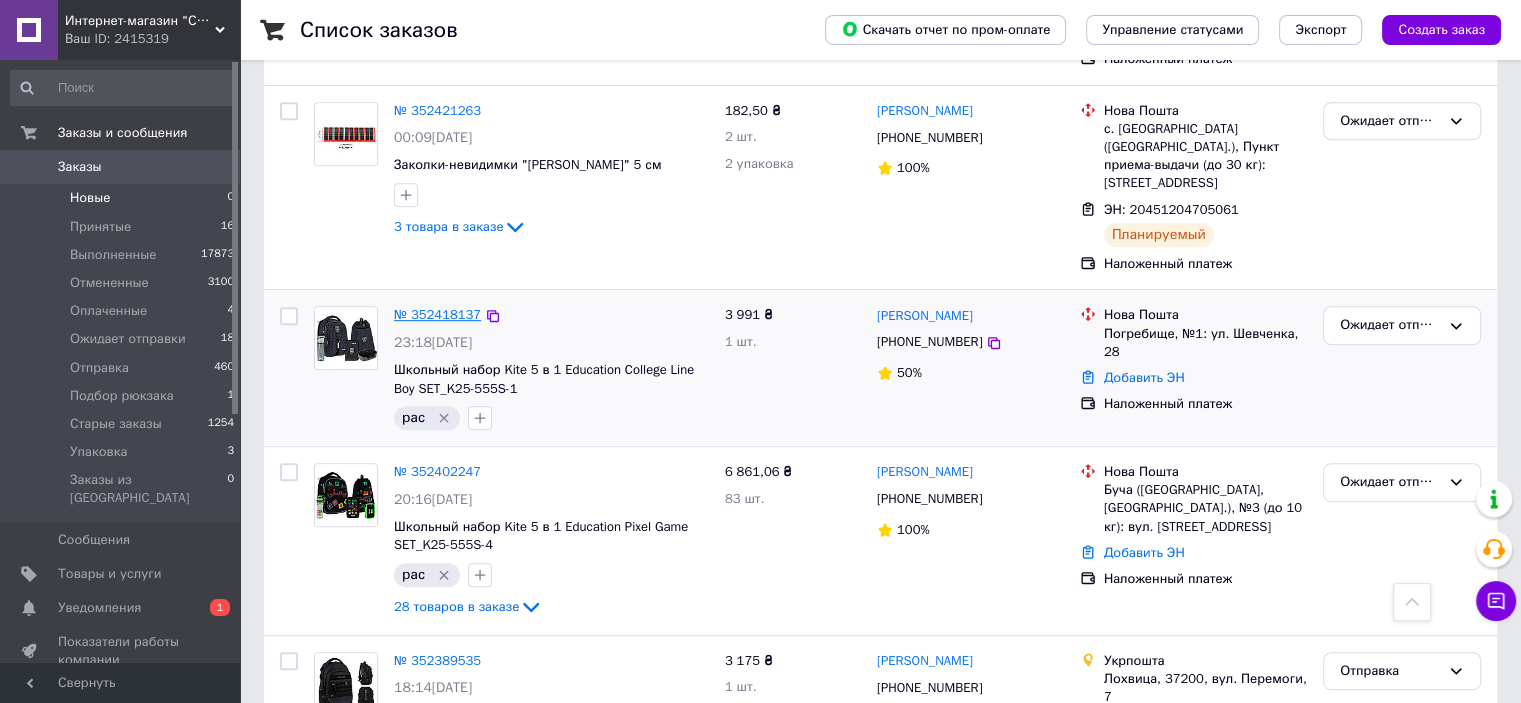 click on "№ 352418137" at bounding box center [437, 314] 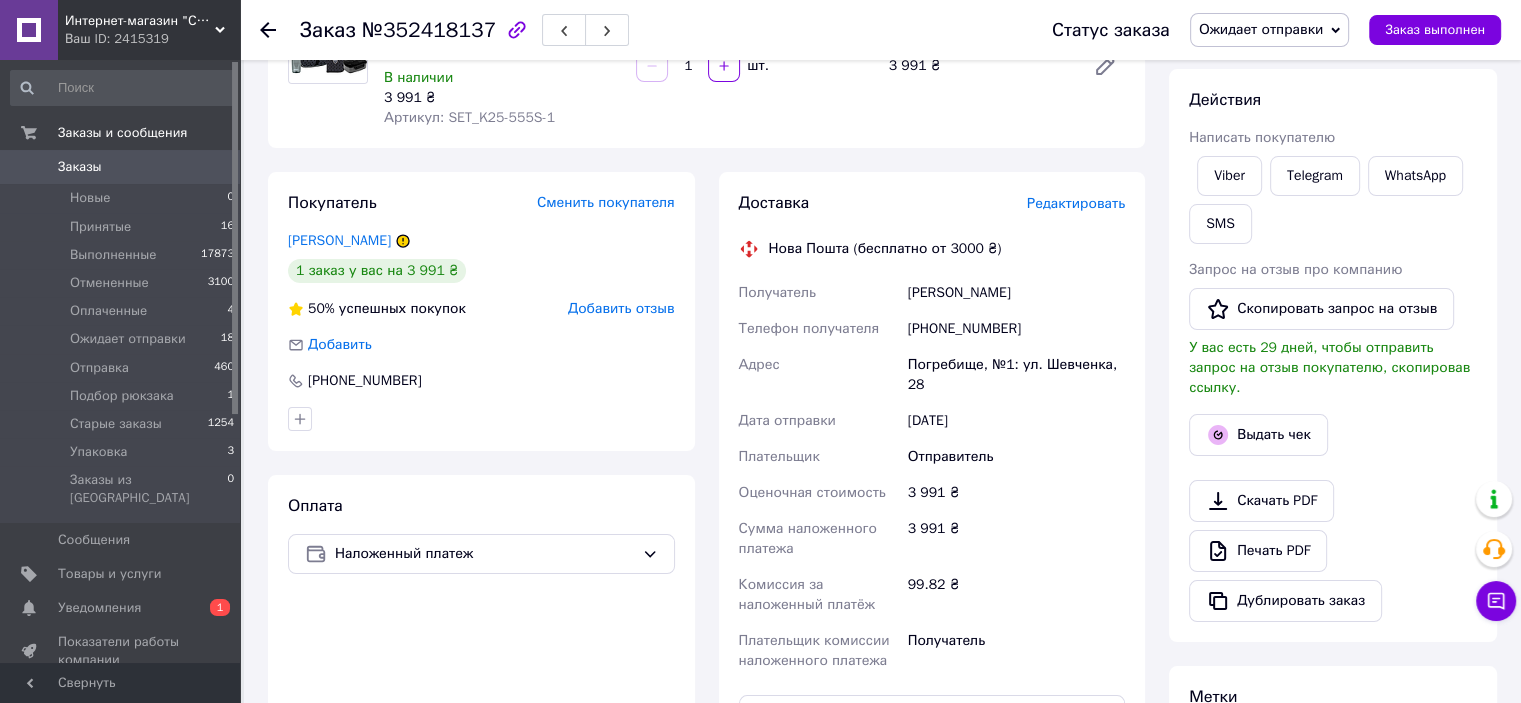 scroll, scrollTop: 0, scrollLeft: 0, axis: both 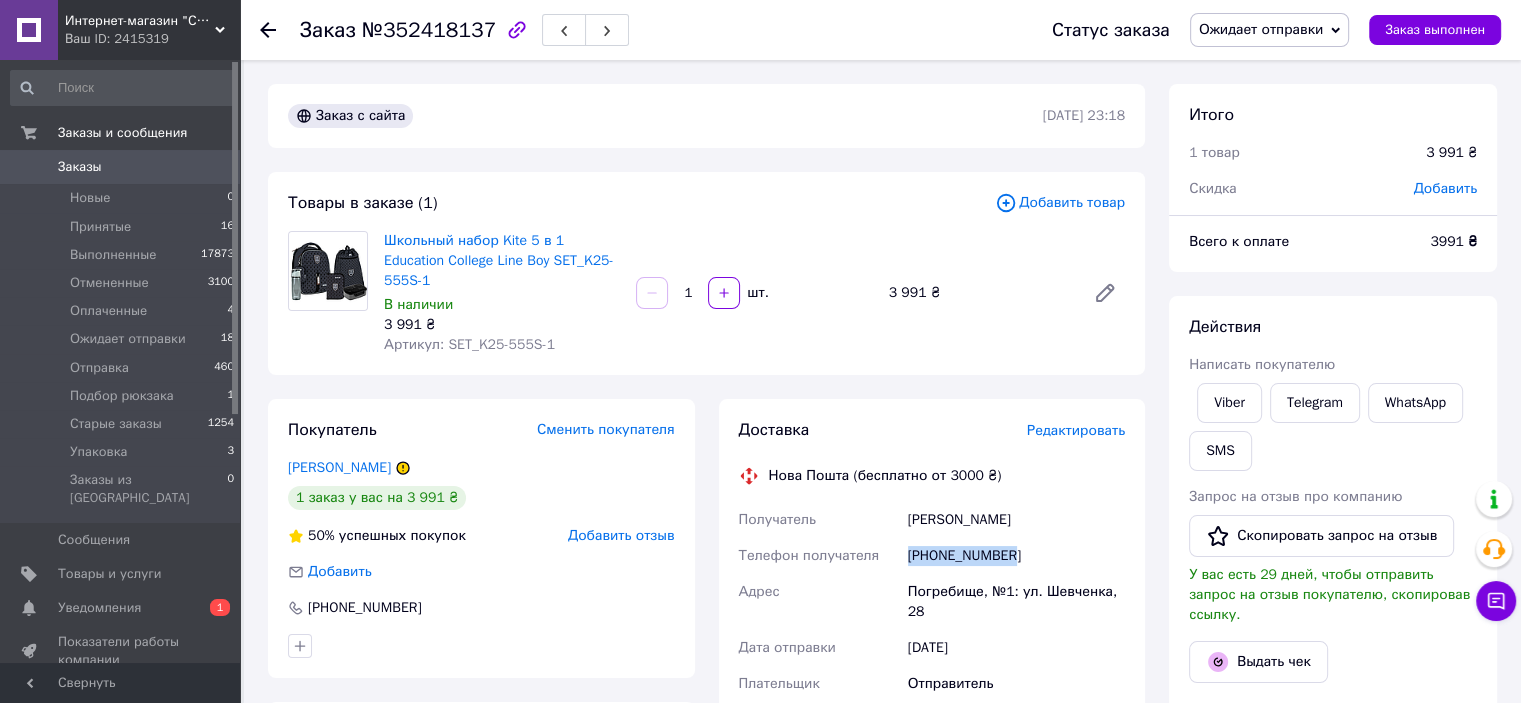 copy on "Телефон получателя [PHONE_NUMBER]" 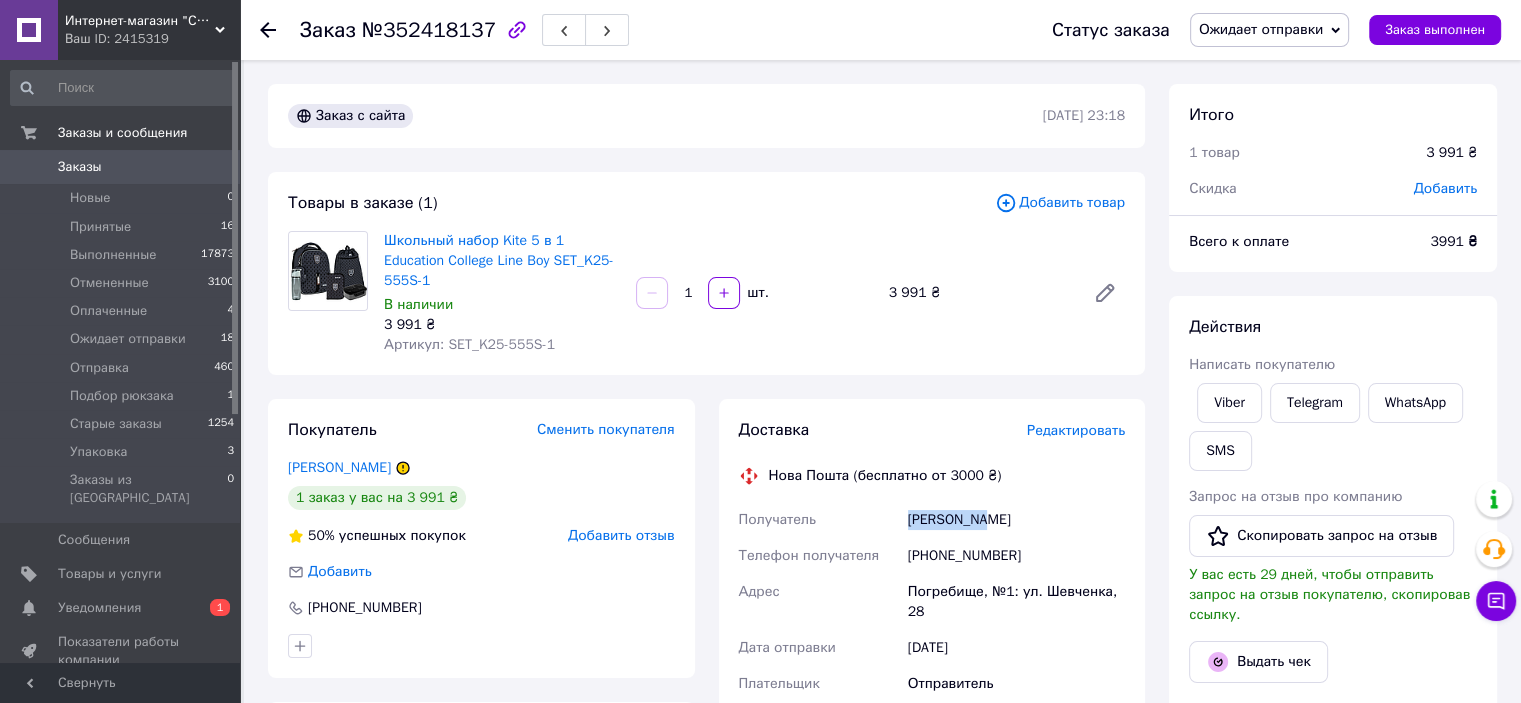 copy on "Получатель [PERSON_NAME]" 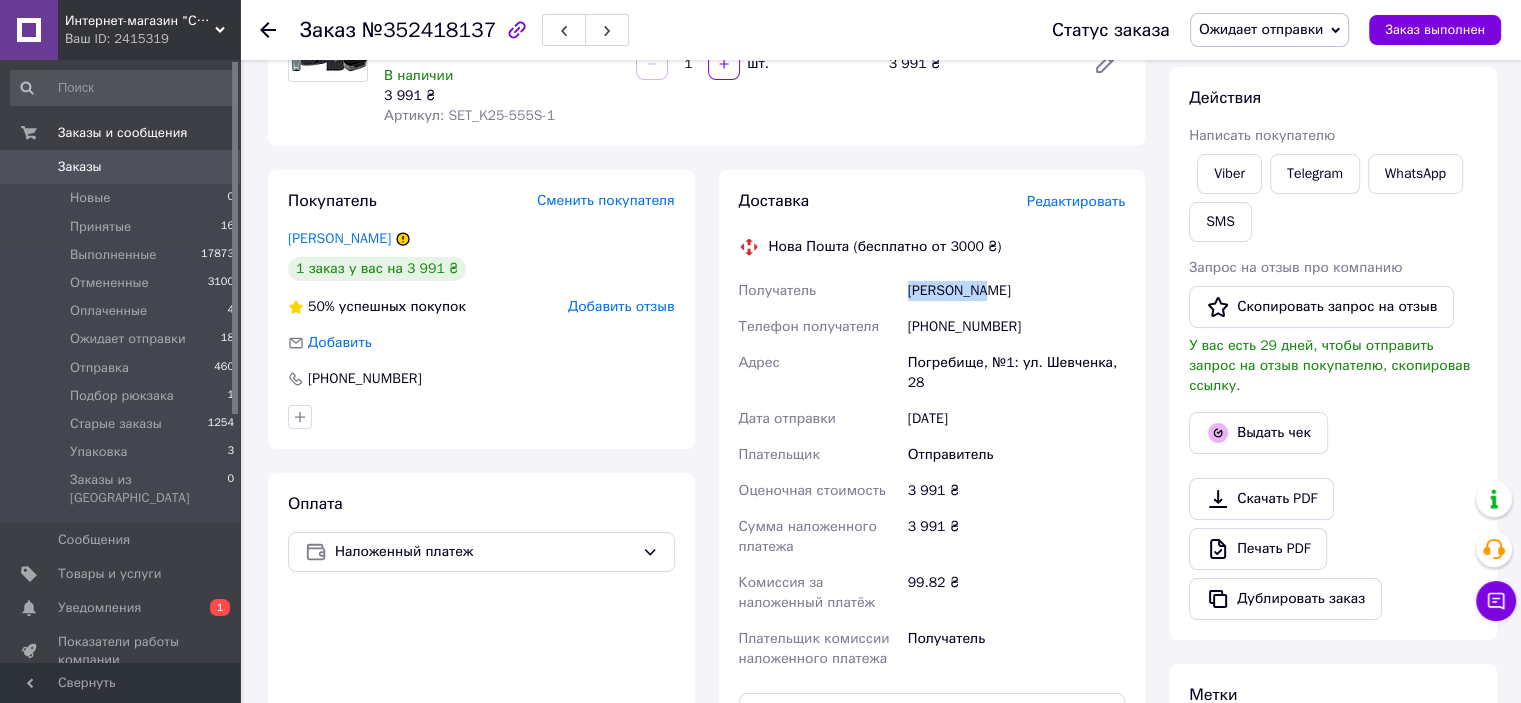 scroll, scrollTop: 400, scrollLeft: 0, axis: vertical 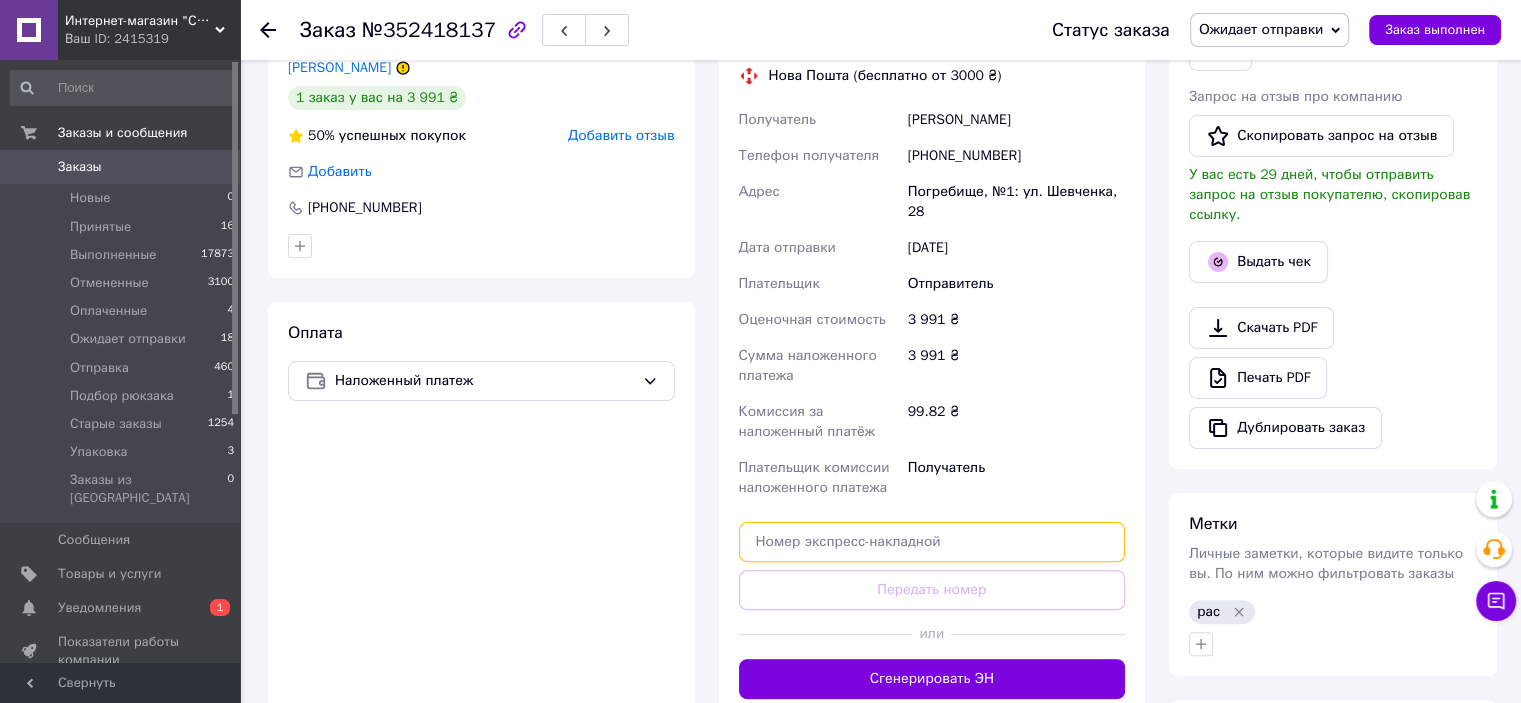 paste on "20451204802820" 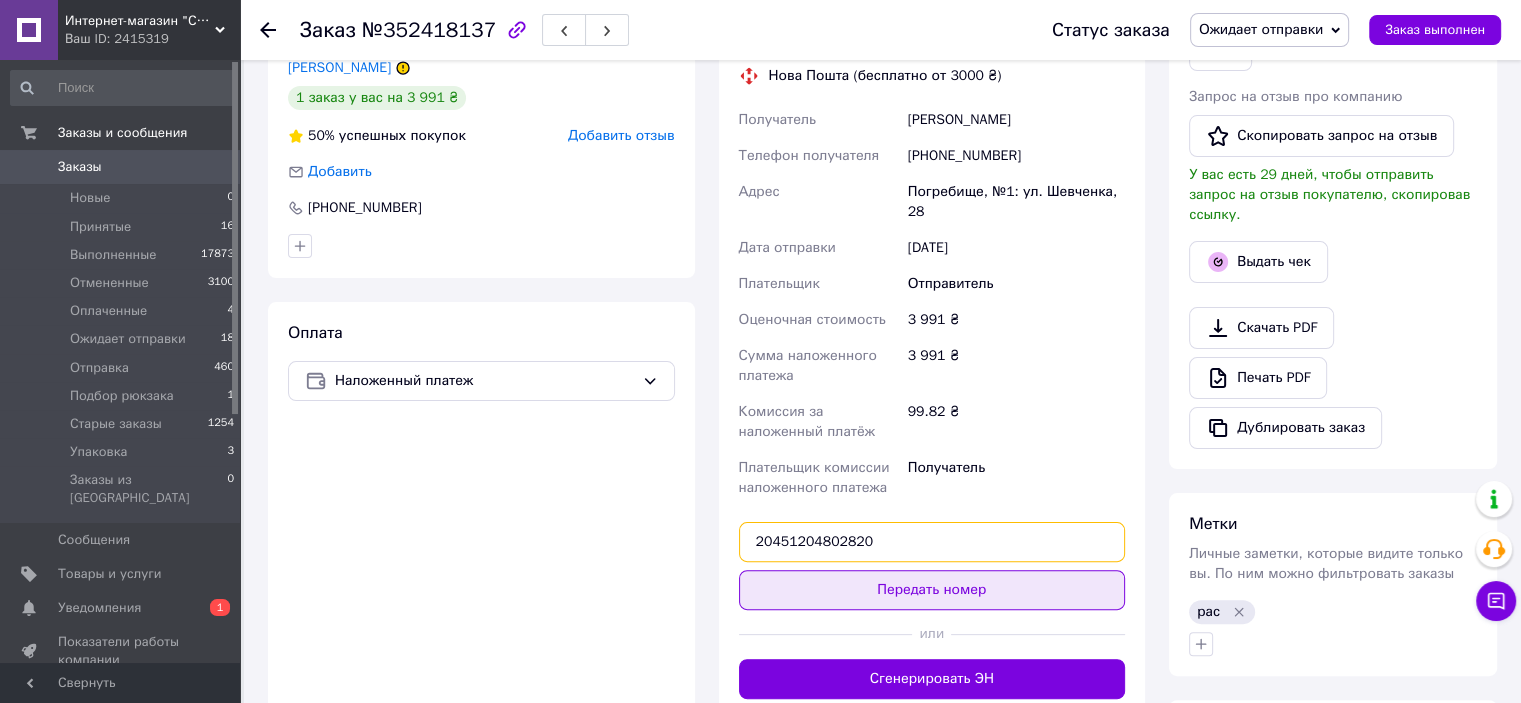 type on "20451204802820" 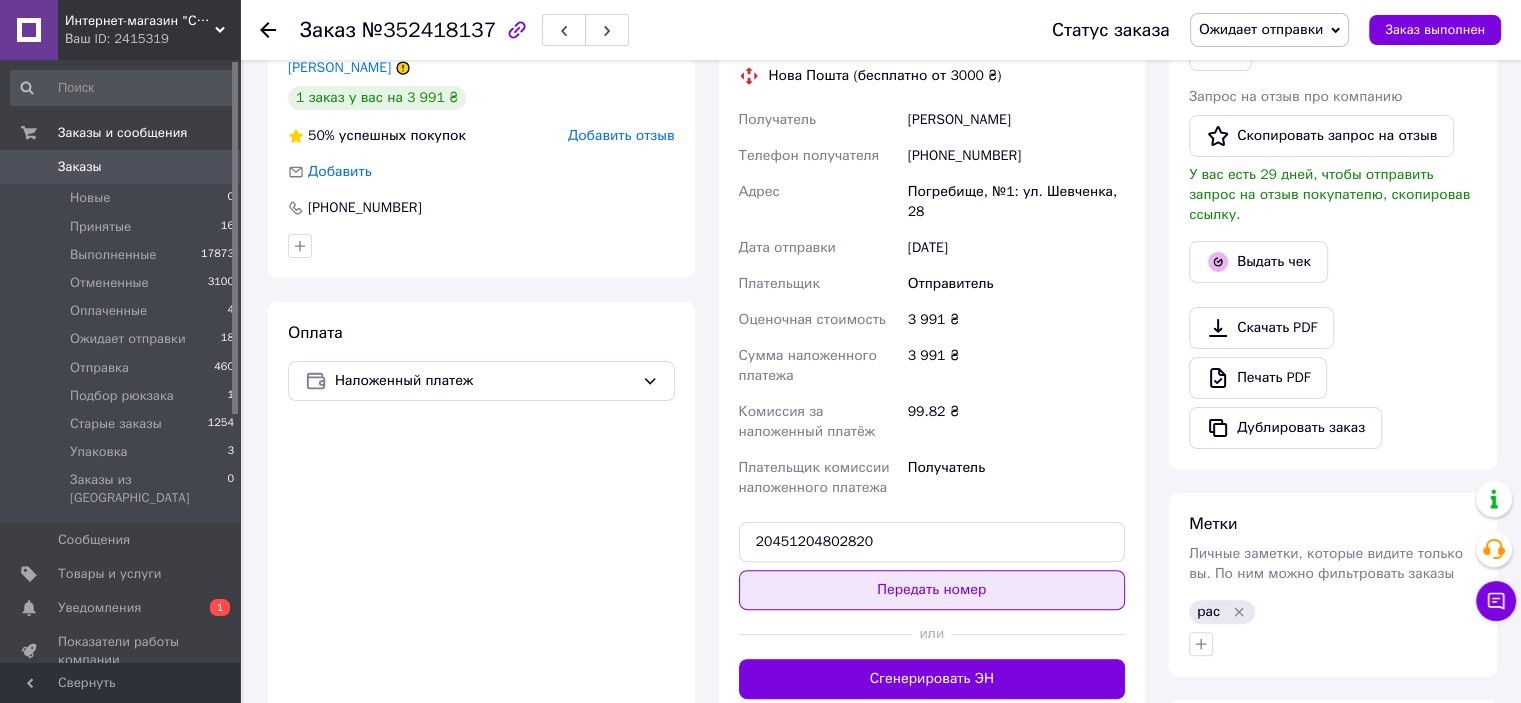 click on "Передать номер" at bounding box center [932, 590] 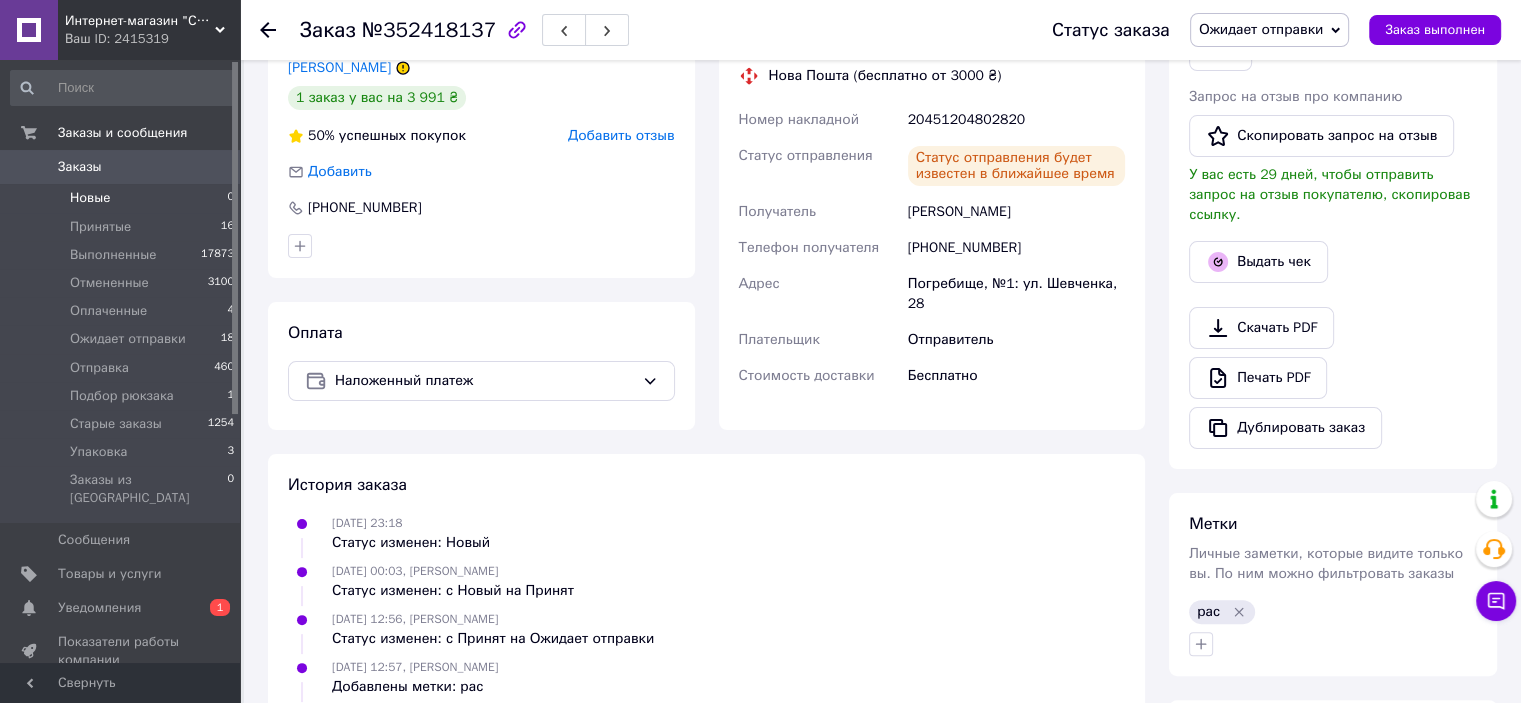 click on "Новые" at bounding box center [90, 198] 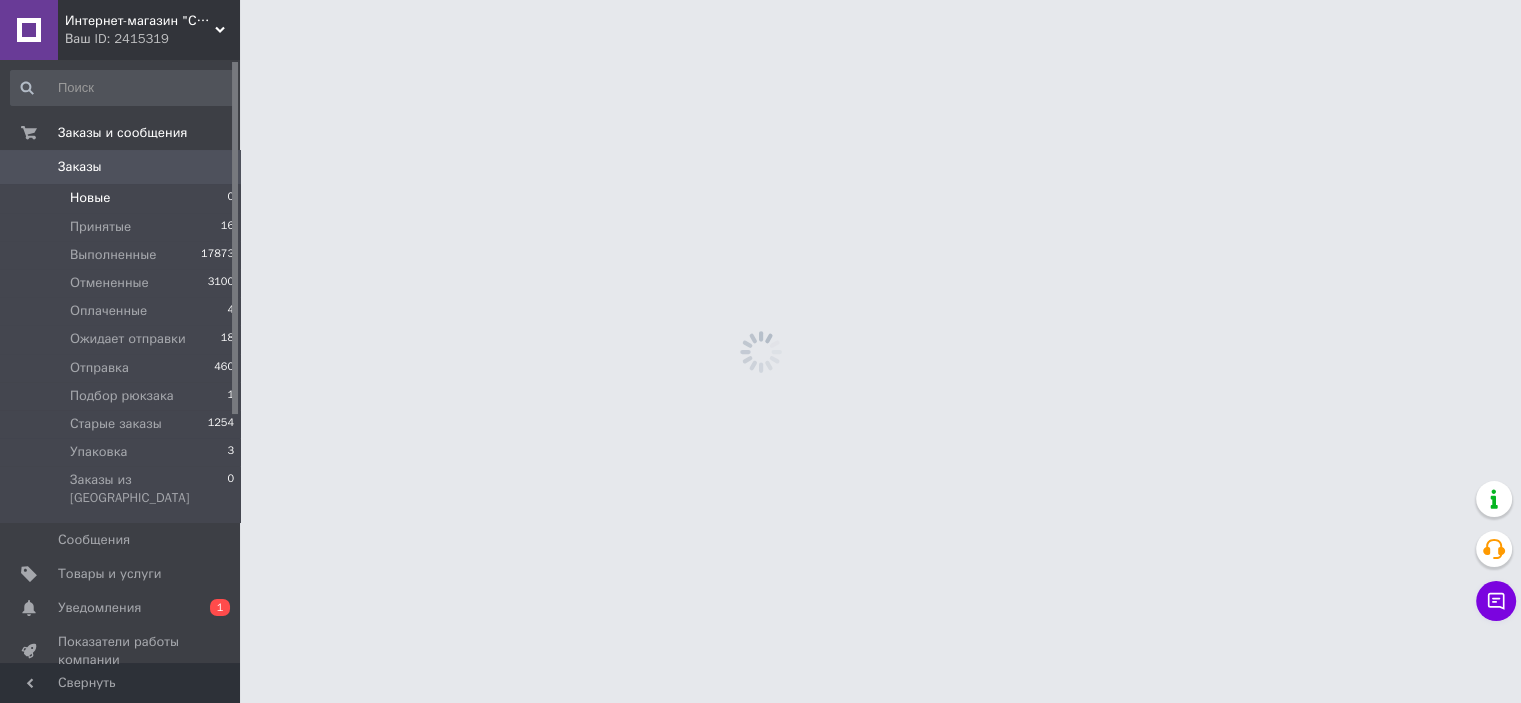 scroll, scrollTop: 0, scrollLeft: 0, axis: both 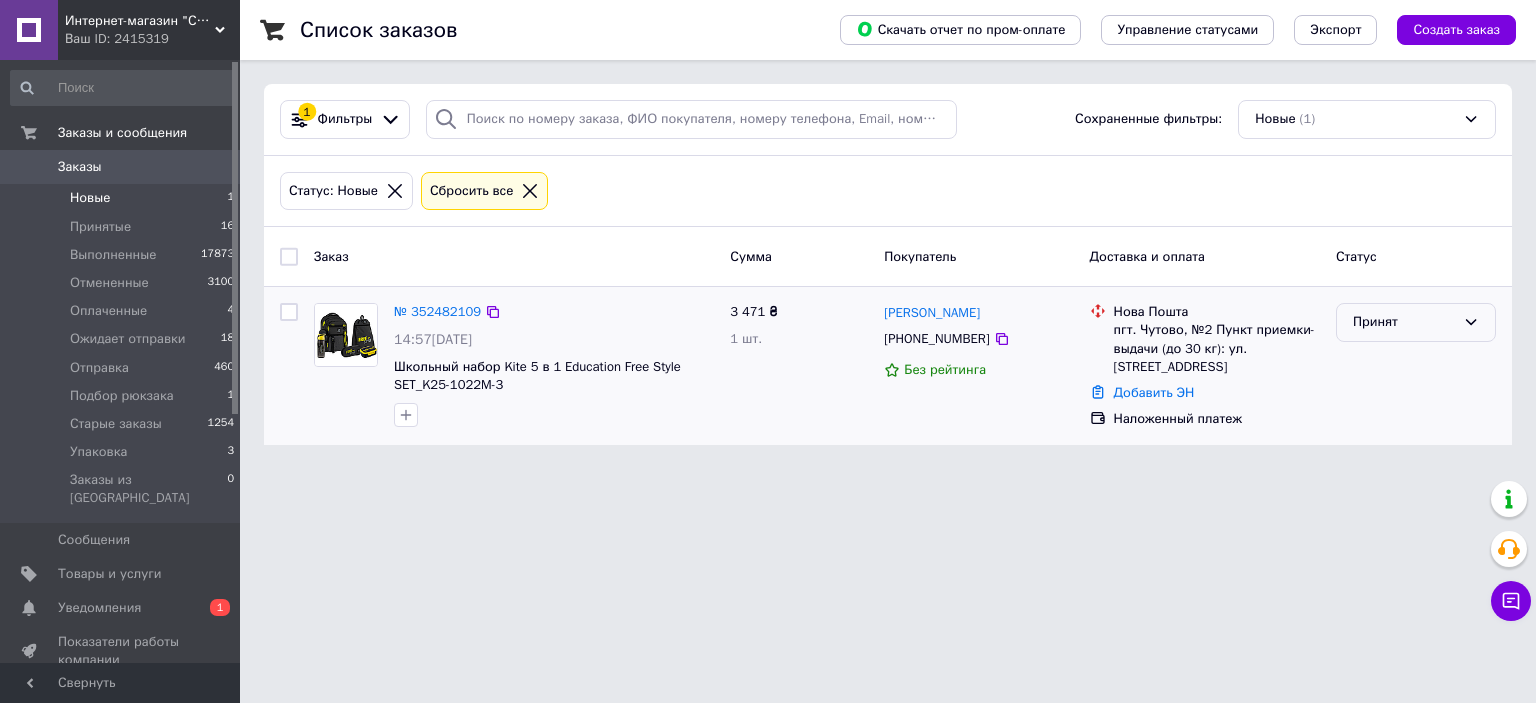 click on "Принят" at bounding box center [1416, 322] 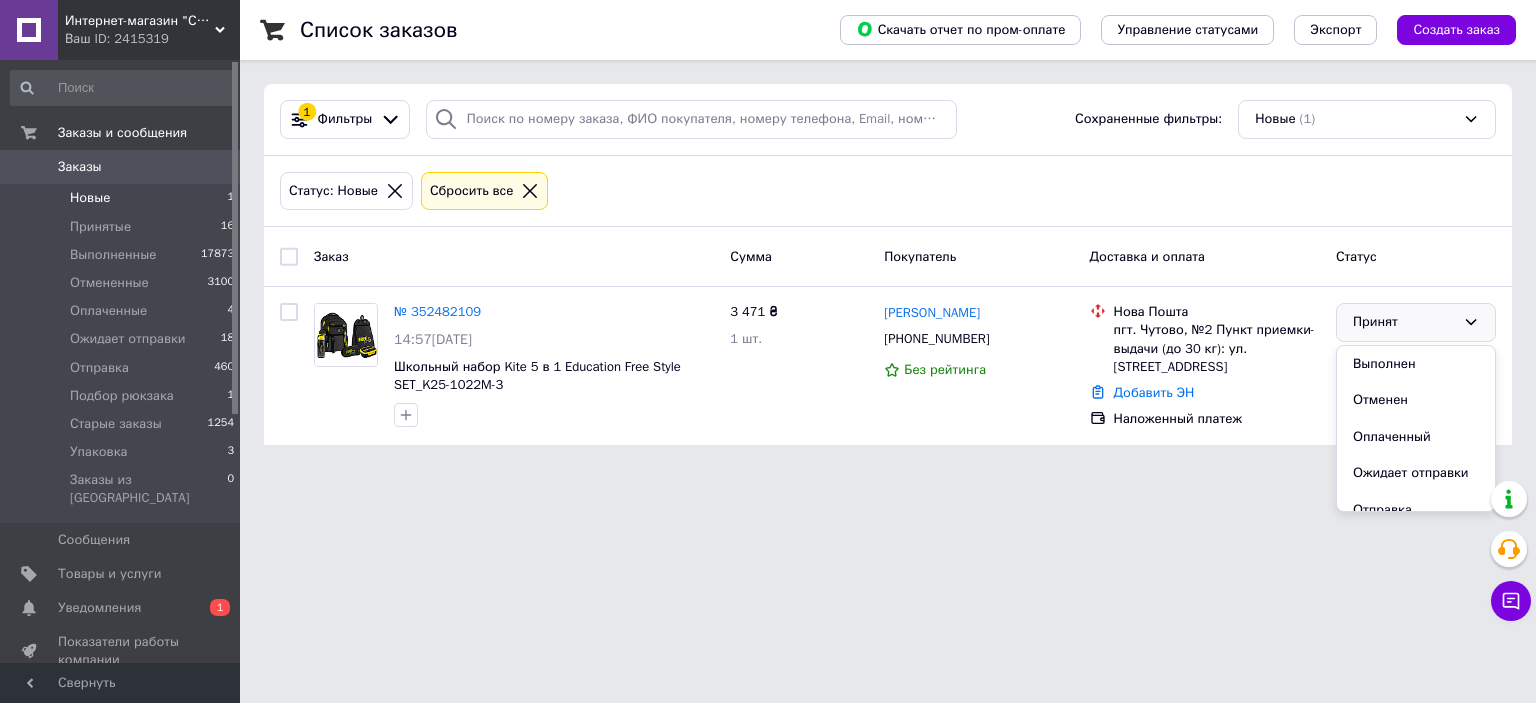 click on "Статус: Новые Сбросить все" at bounding box center (888, 192) 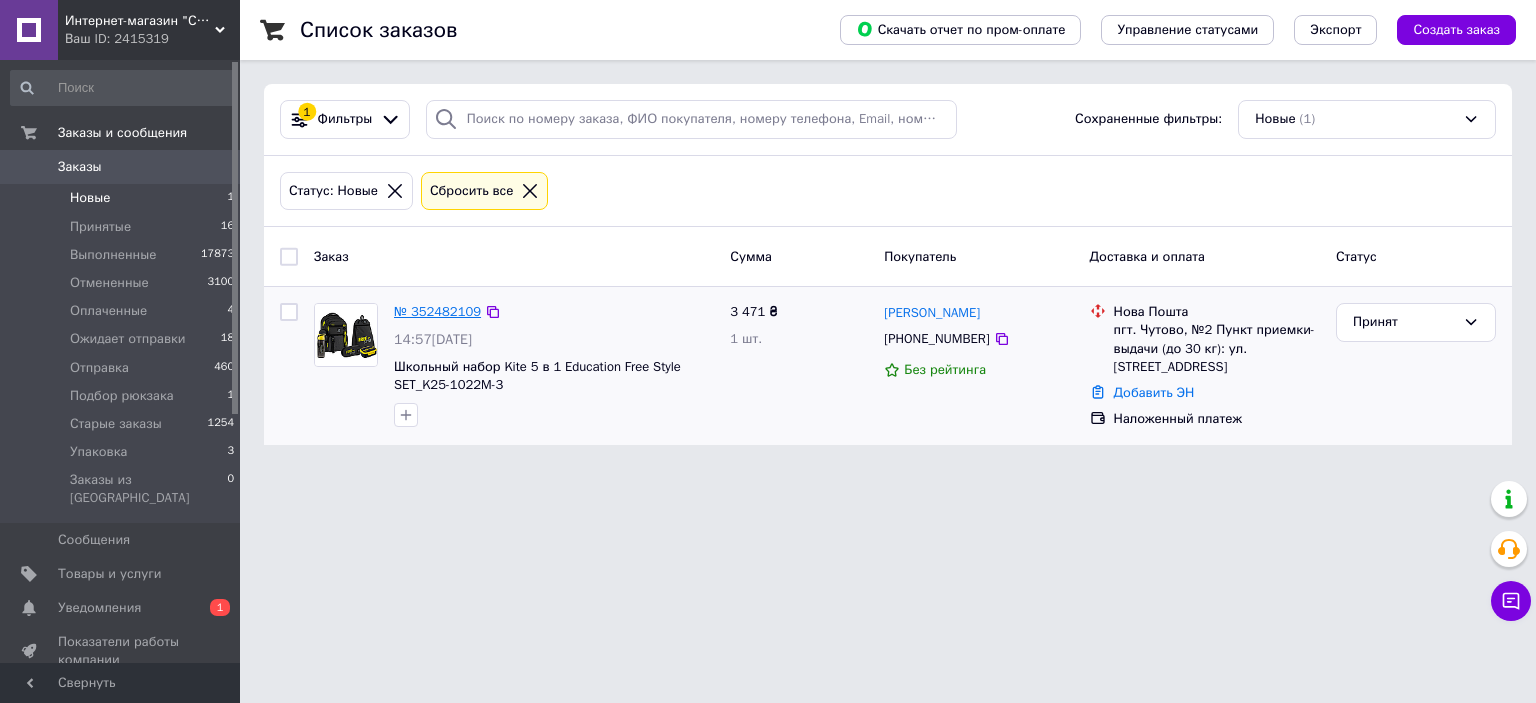 click on "№ 352482109" at bounding box center [437, 311] 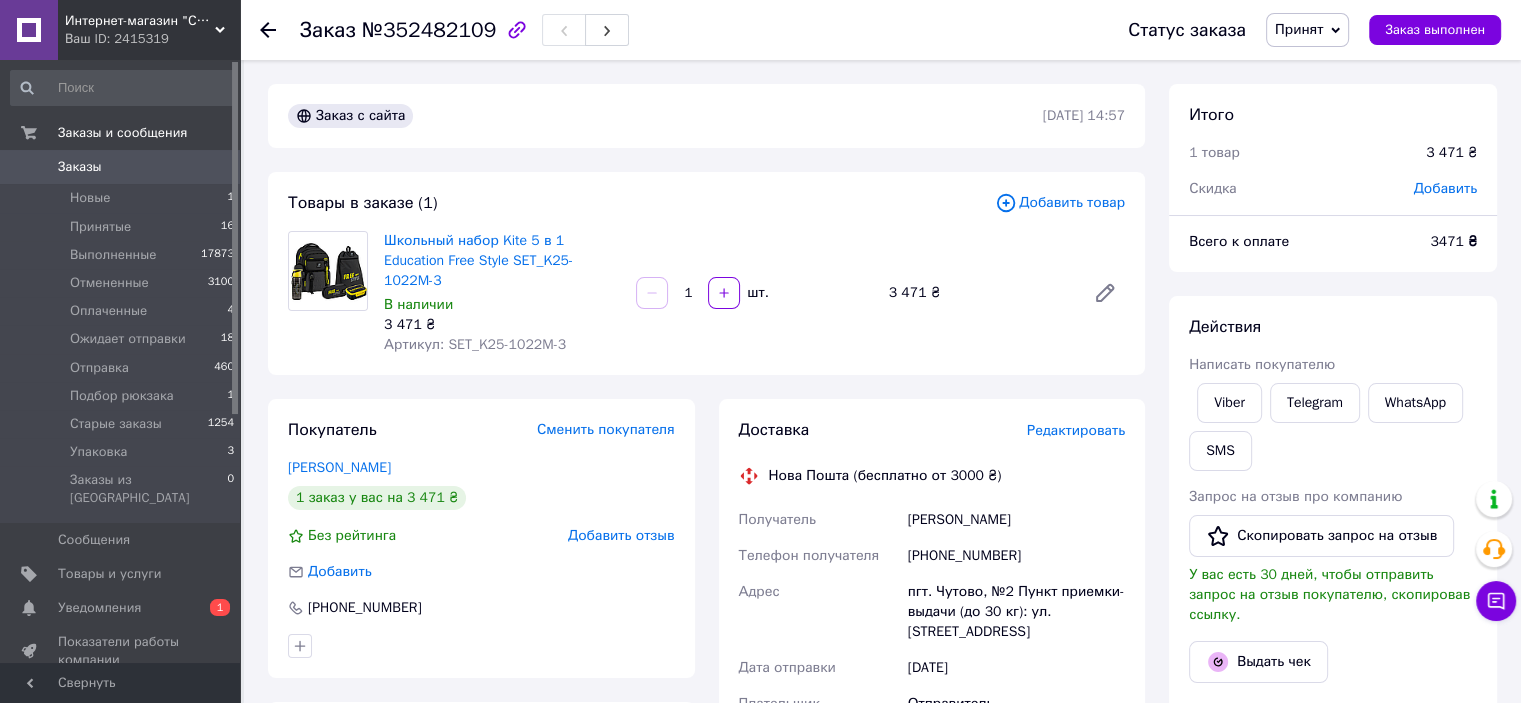 click on "Школьный набор Kite 5 в 1 Education Free Style SET_K25-1022M-3 В наличии 3 471 ₴ Артикул: SET_K25-1022M-3 1   шт. 3 471 ₴" at bounding box center (754, 293) 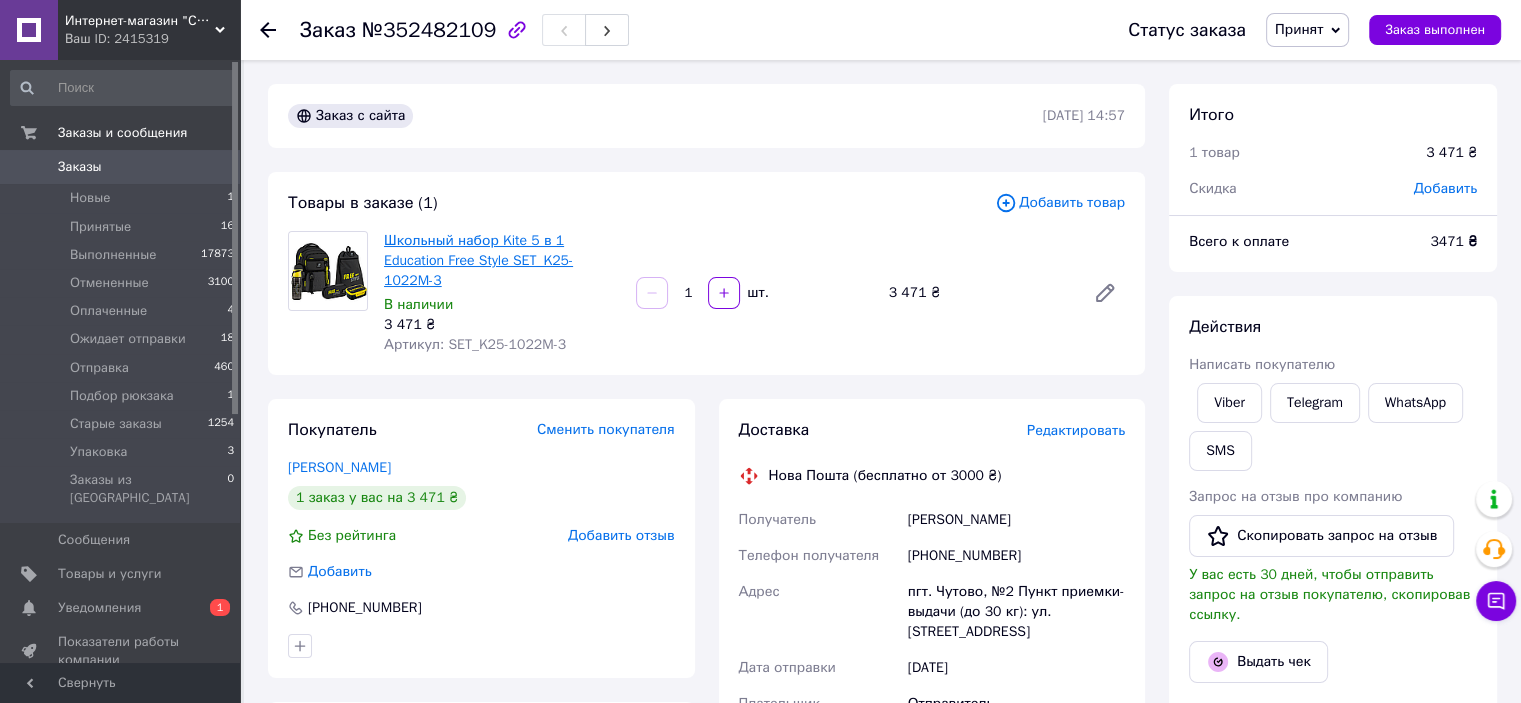 click on "Школьный набор Kite 5 в 1 Education Free Style SET_K25-1022M-3" at bounding box center [478, 260] 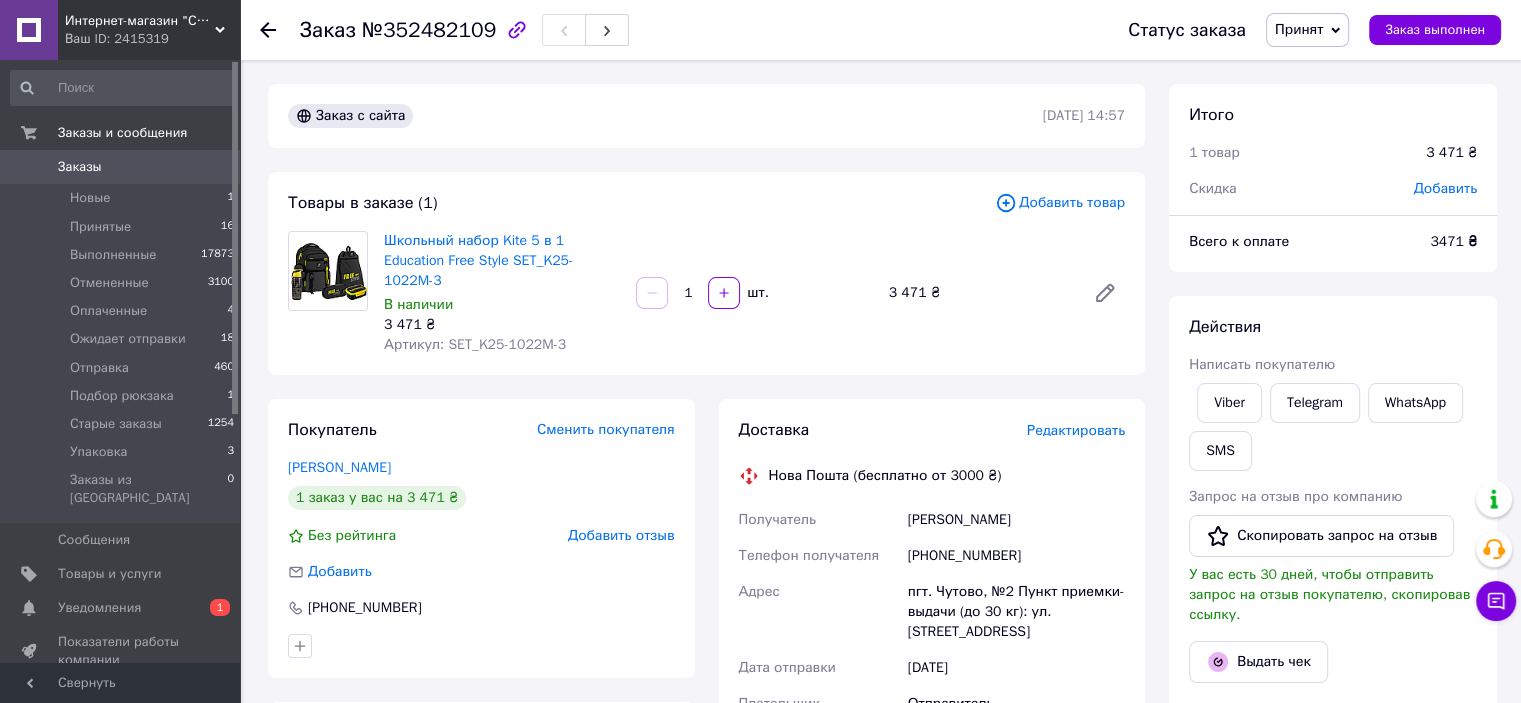 drag, startPoint x: 1319, startPoint y: 32, endPoint x: 1304, endPoint y: 90, distance: 59.908264 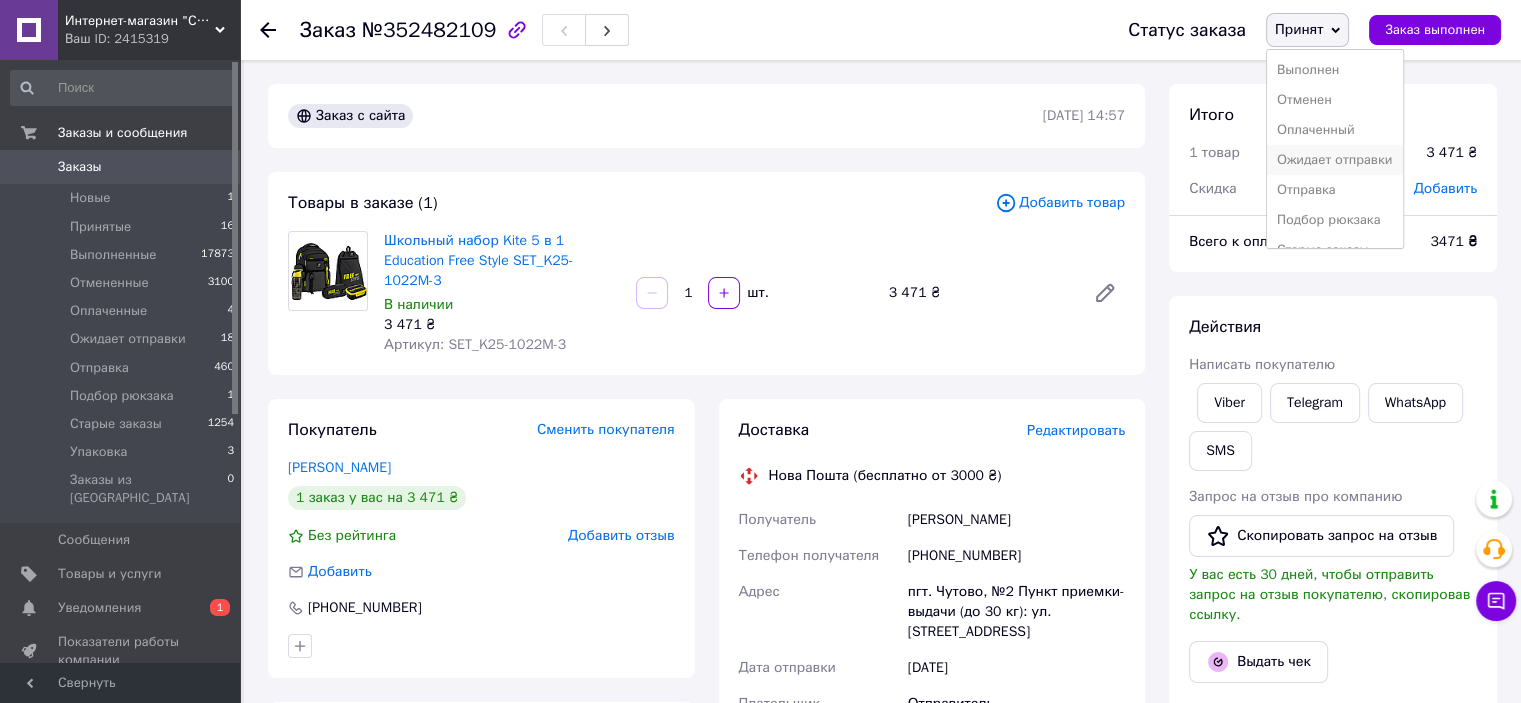 click on "Ожидает отправки" at bounding box center (1335, 160) 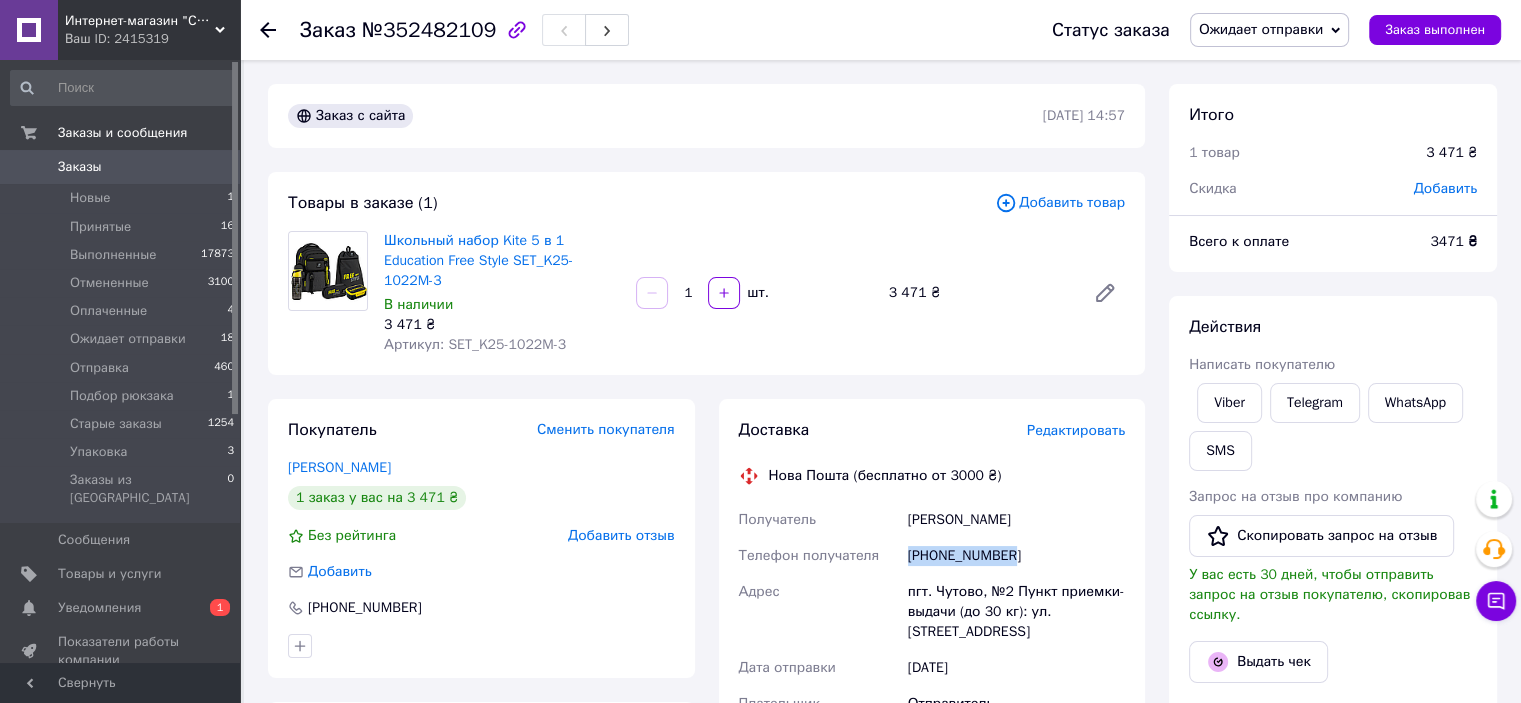 copy on "Телефон получателя [PHONE_NUMBER]" 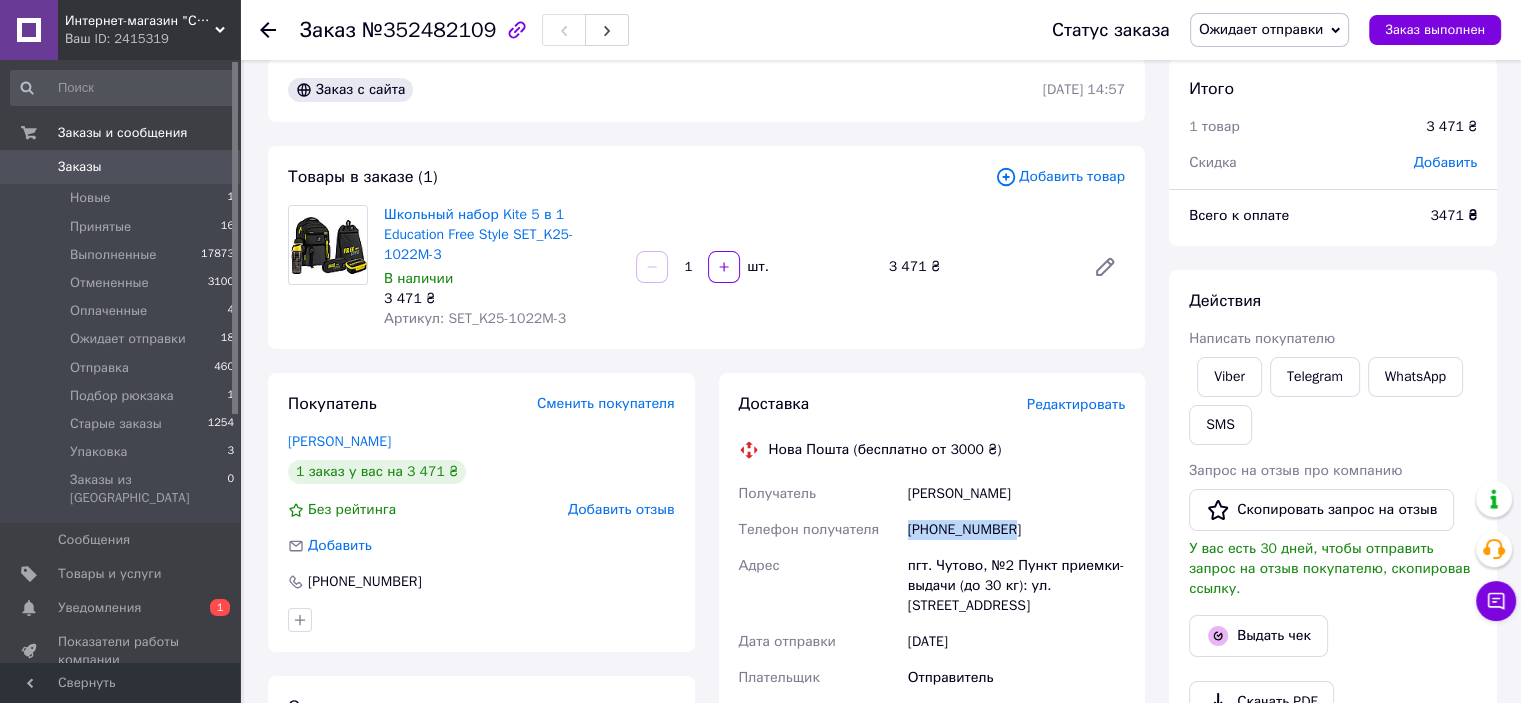scroll, scrollTop: 400, scrollLeft: 0, axis: vertical 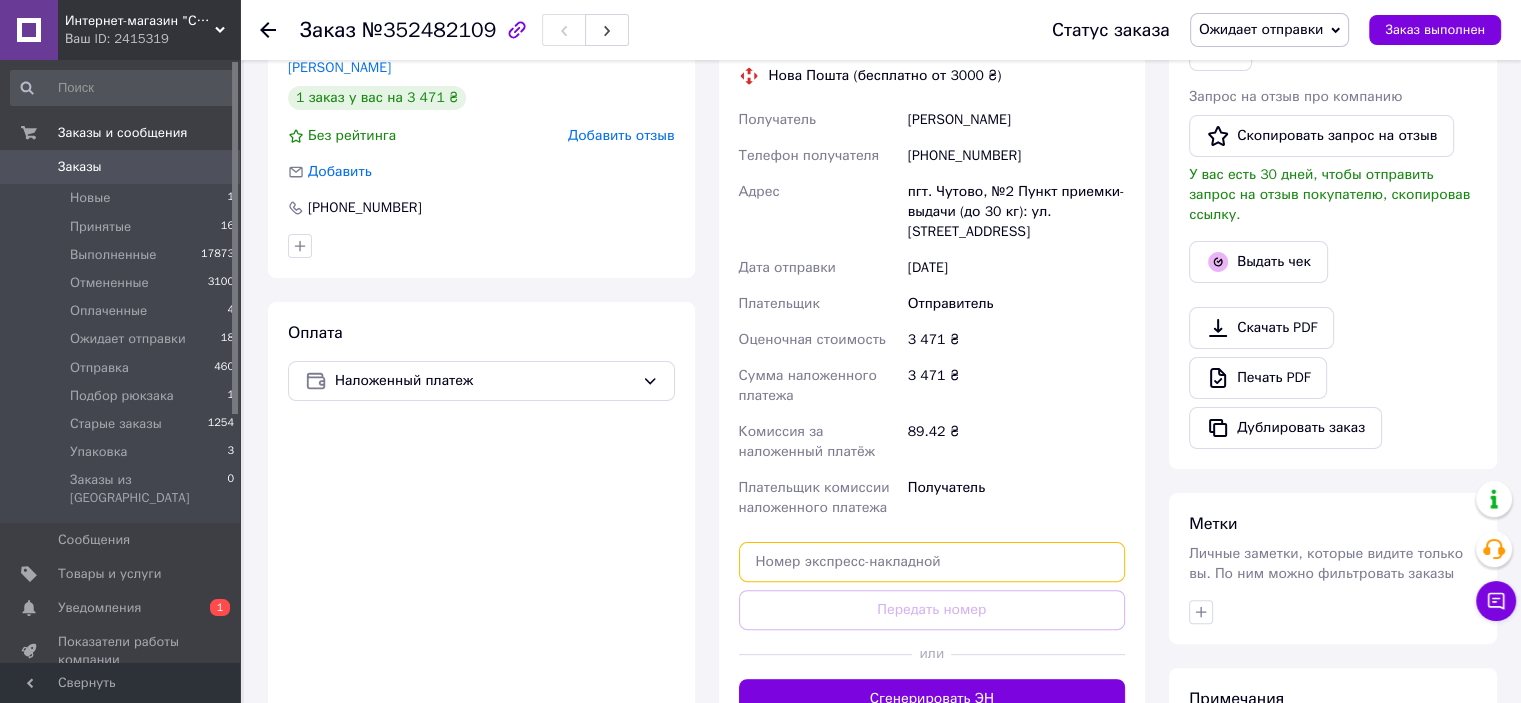 paste on "20451204811951" 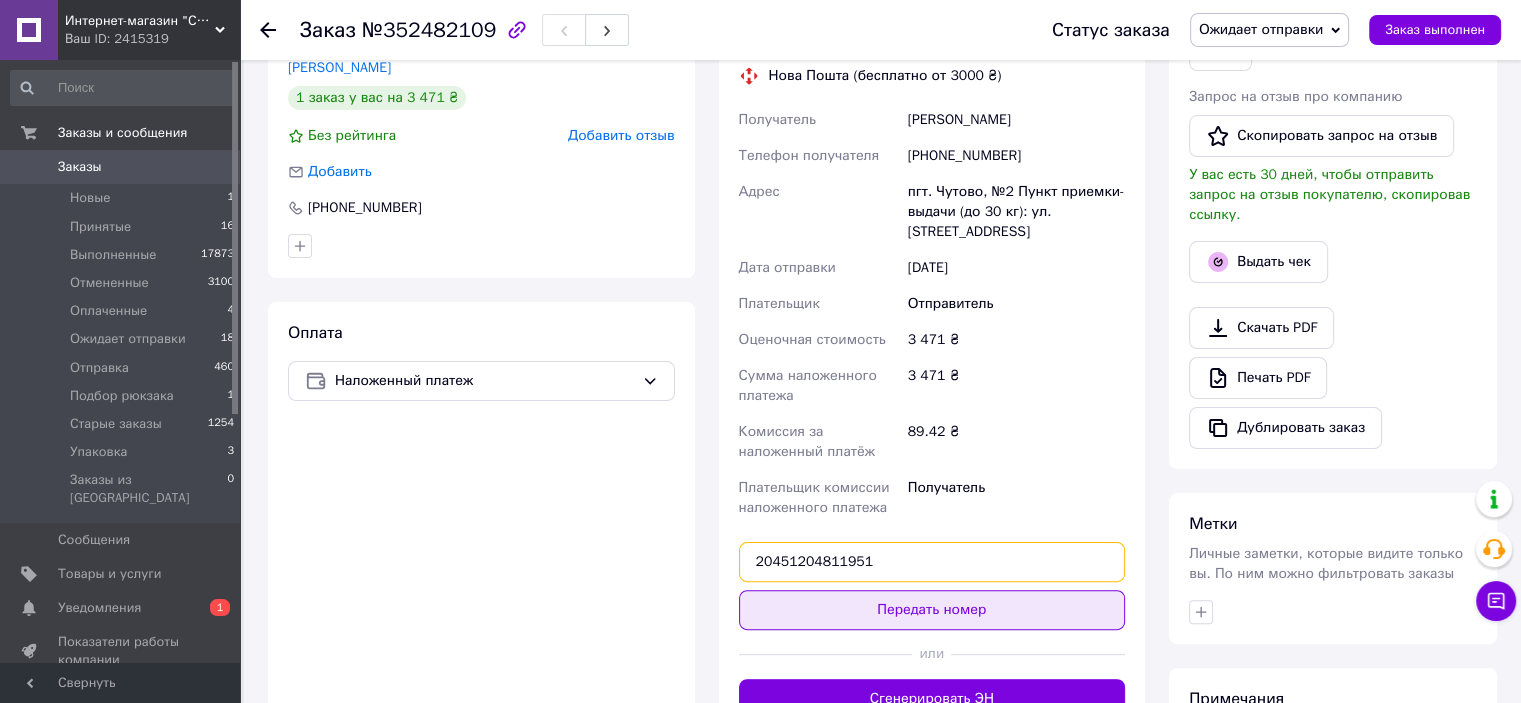 type on "20451204811951" 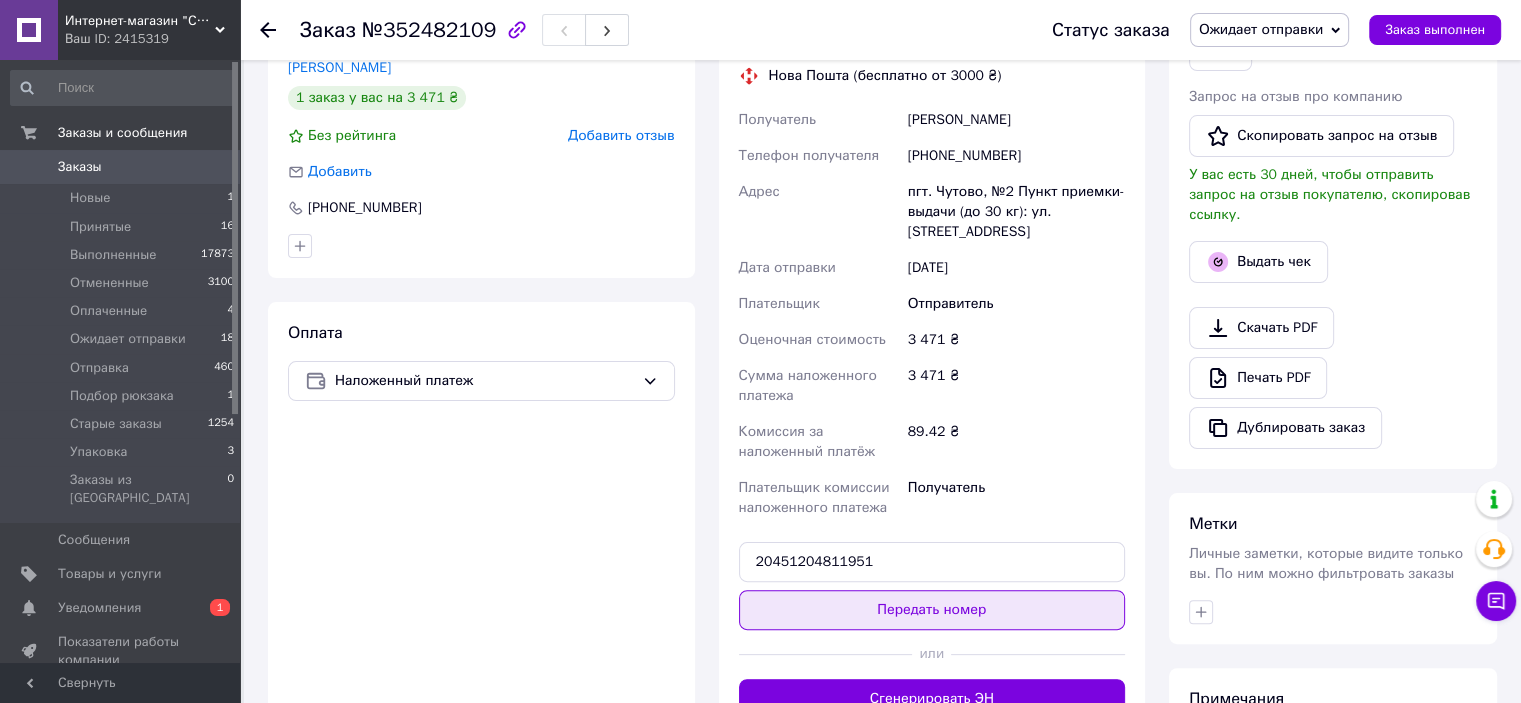 click on "Передать номер" at bounding box center (932, 610) 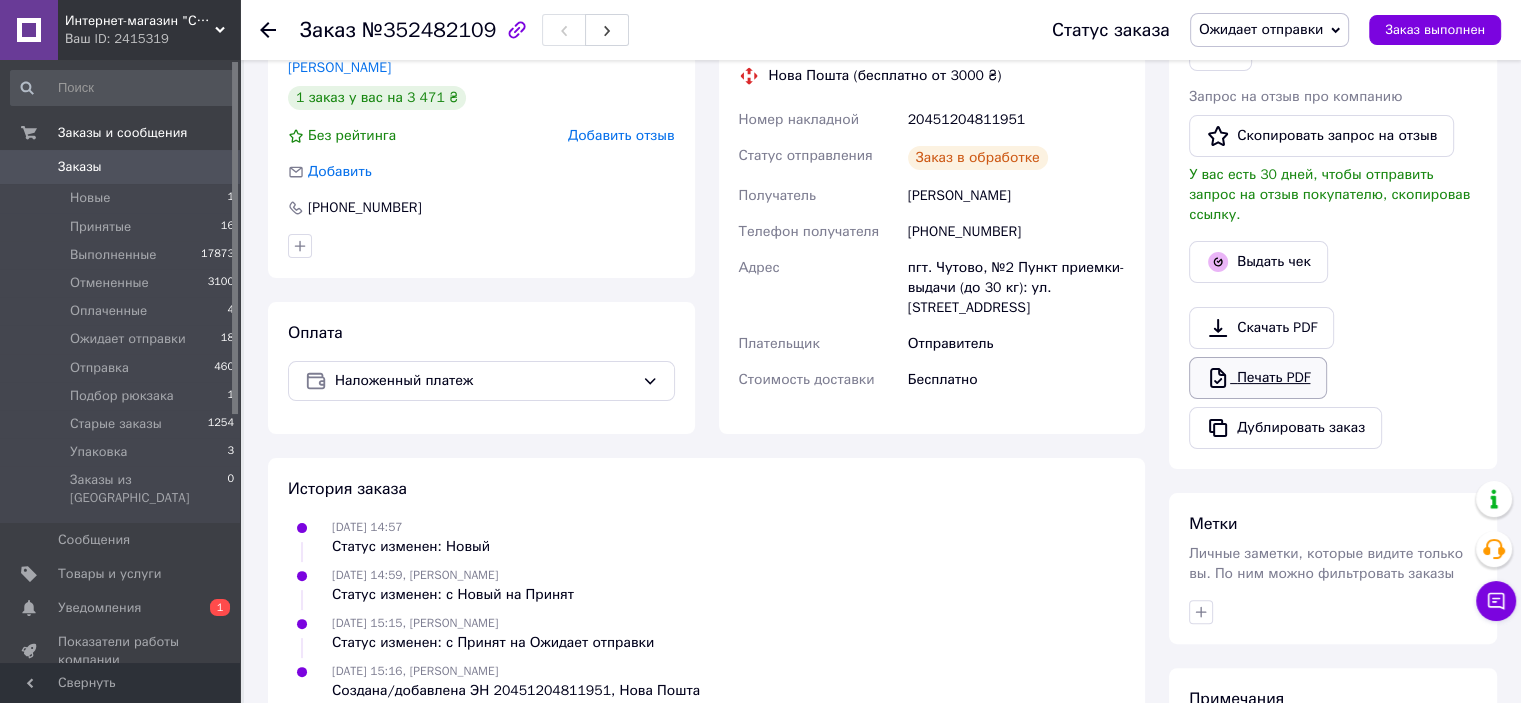click on "Печать PDF" at bounding box center (1258, 378) 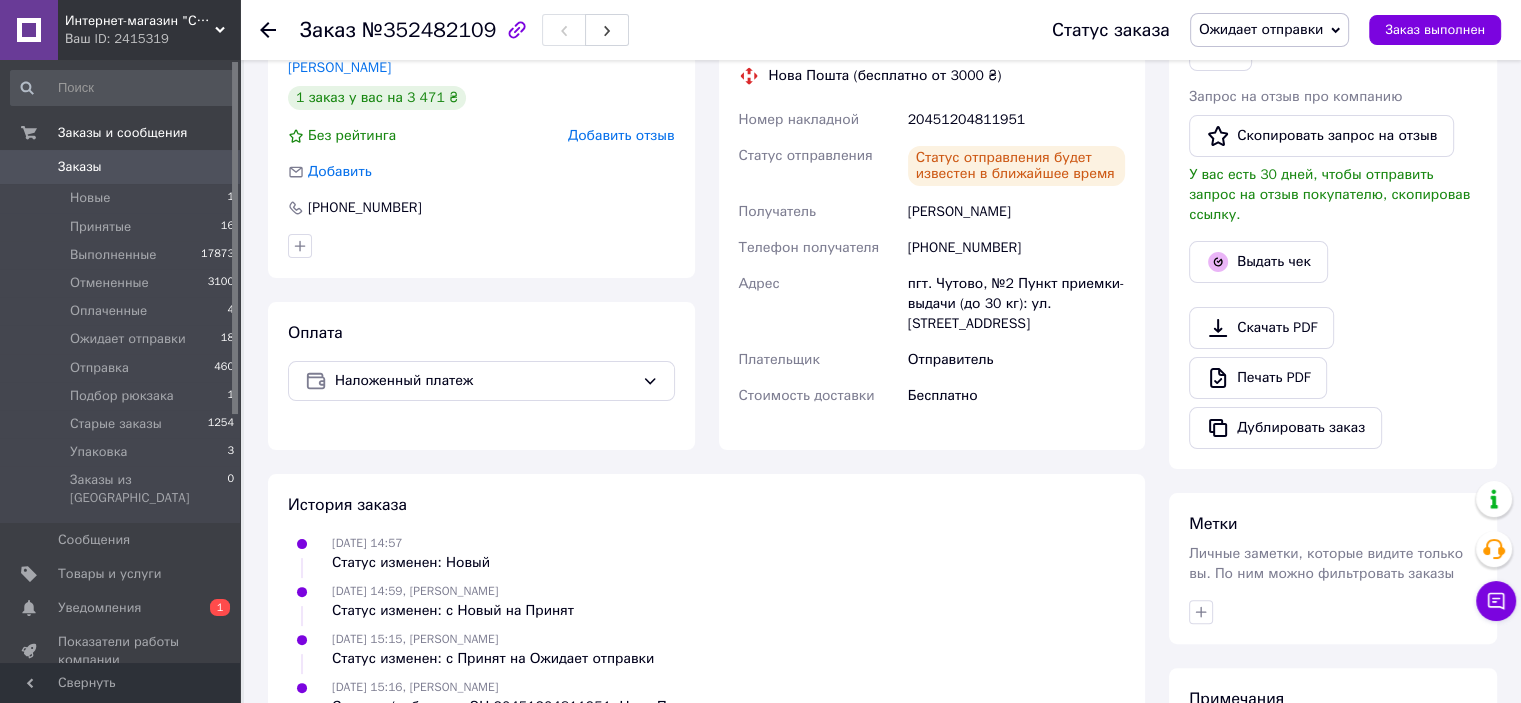 click on "Ожидает отправки" at bounding box center [1261, 29] 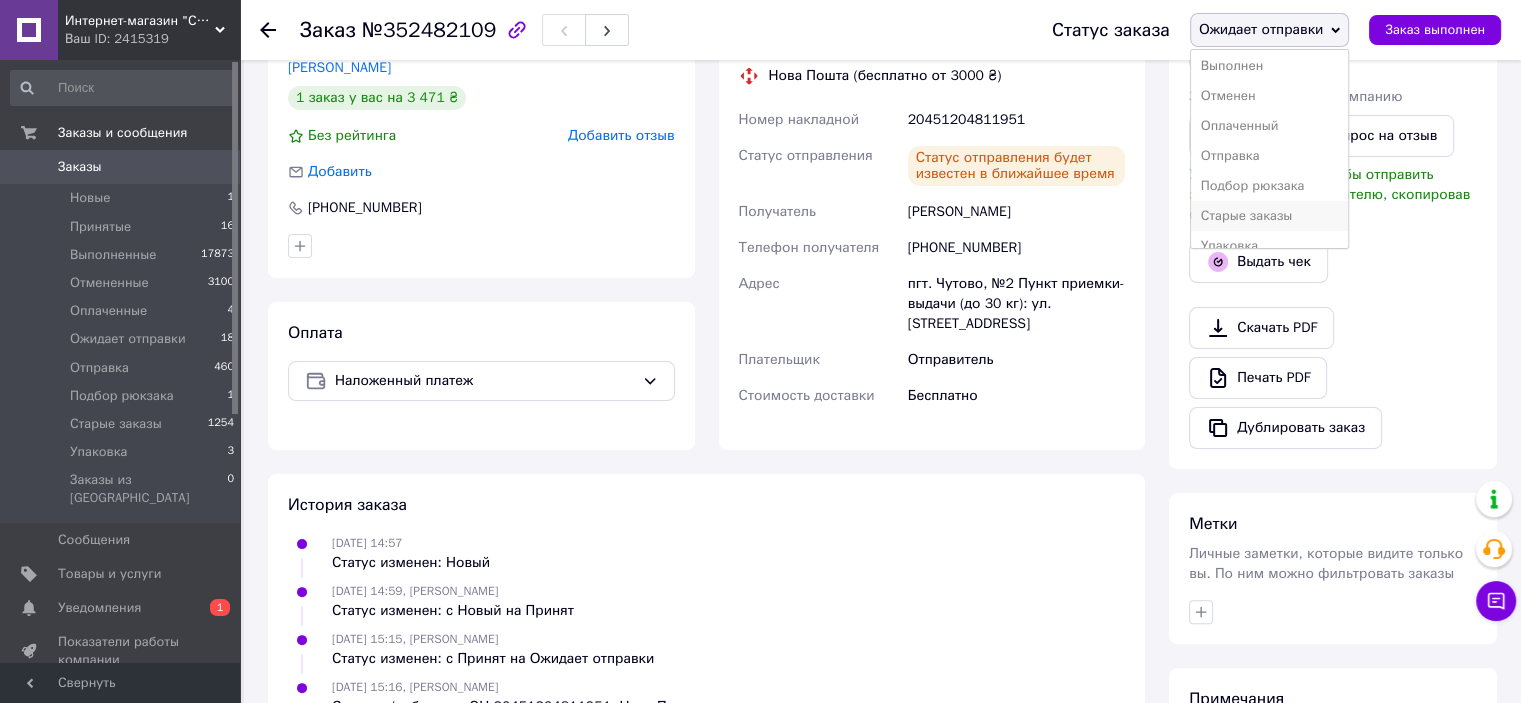 scroll, scrollTop: 52, scrollLeft: 0, axis: vertical 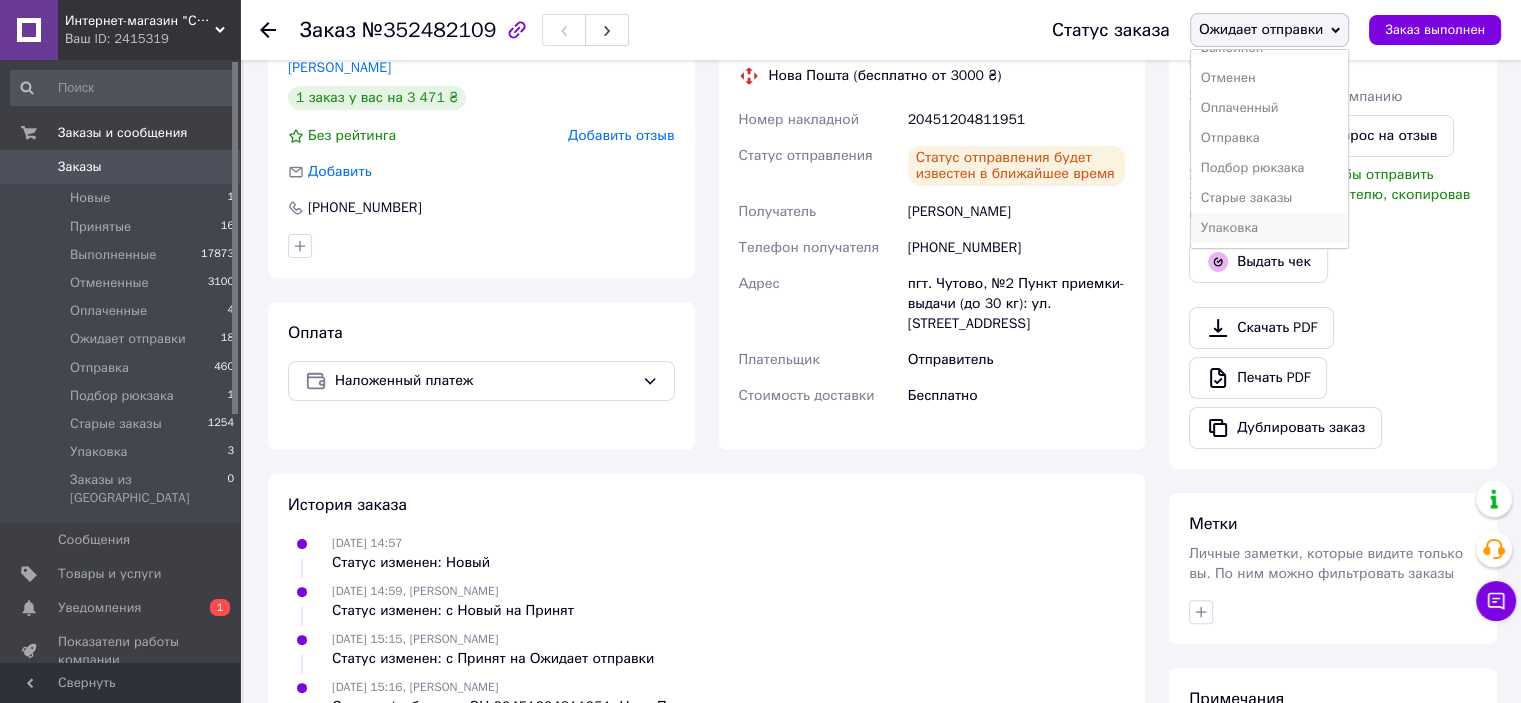 click on "Упаковка" at bounding box center (1270, 228) 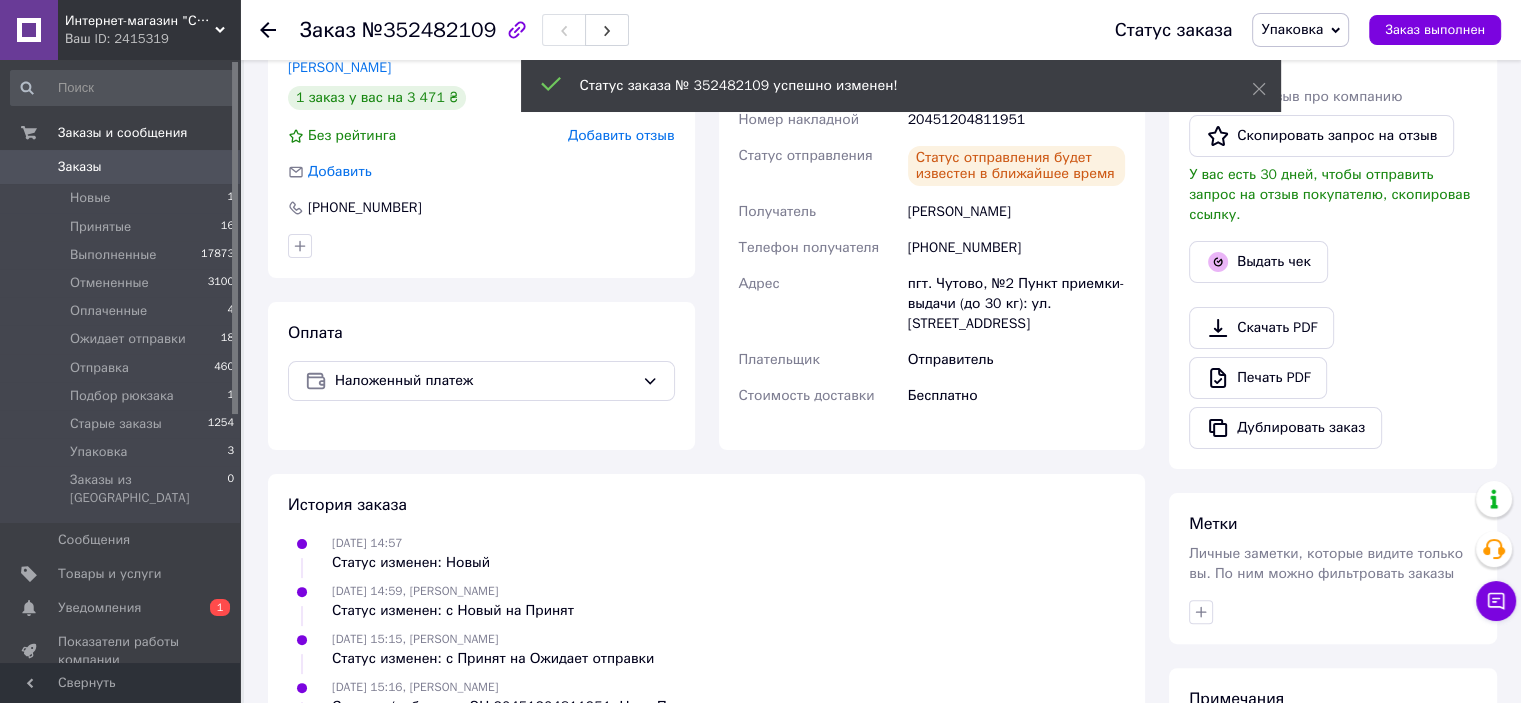 click on "Заказы 0" at bounding box center [123, 167] 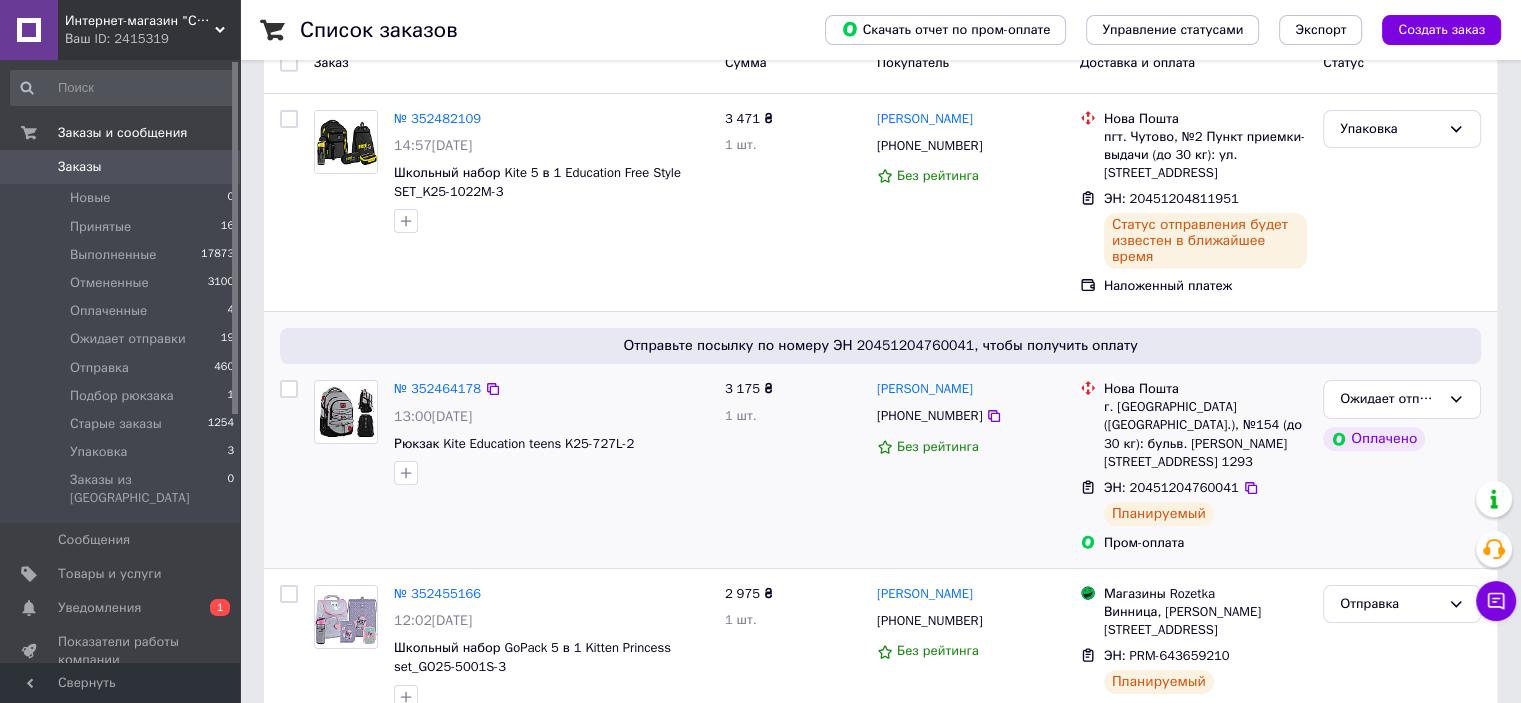 scroll, scrollTop: 200, scrollLeft: 0, axis: vertical 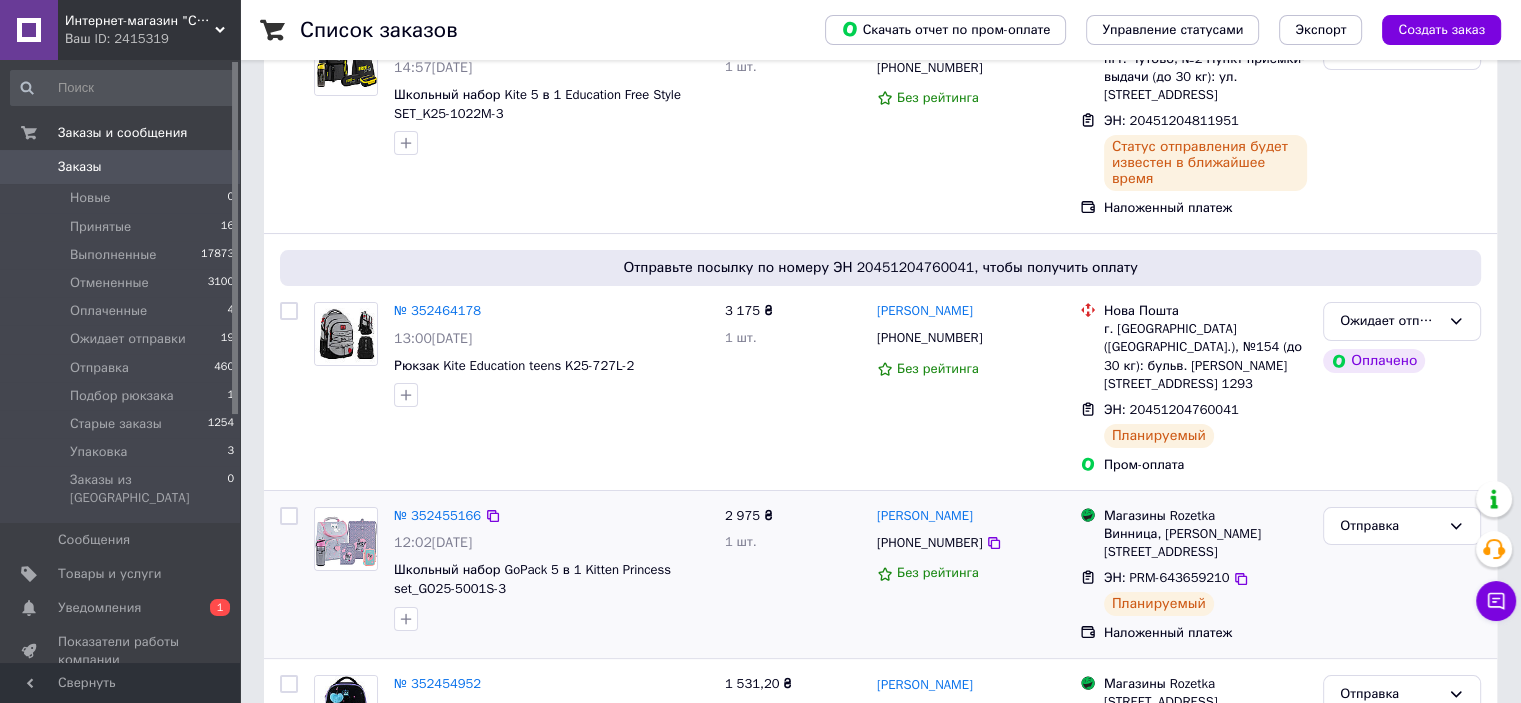 click on "№ 352455166 12:02[DATE] Школьный набор GoPack 5 в 1 [PERSON_NAME] set_GO25-5001S-3" at bounding box center (551, 569) 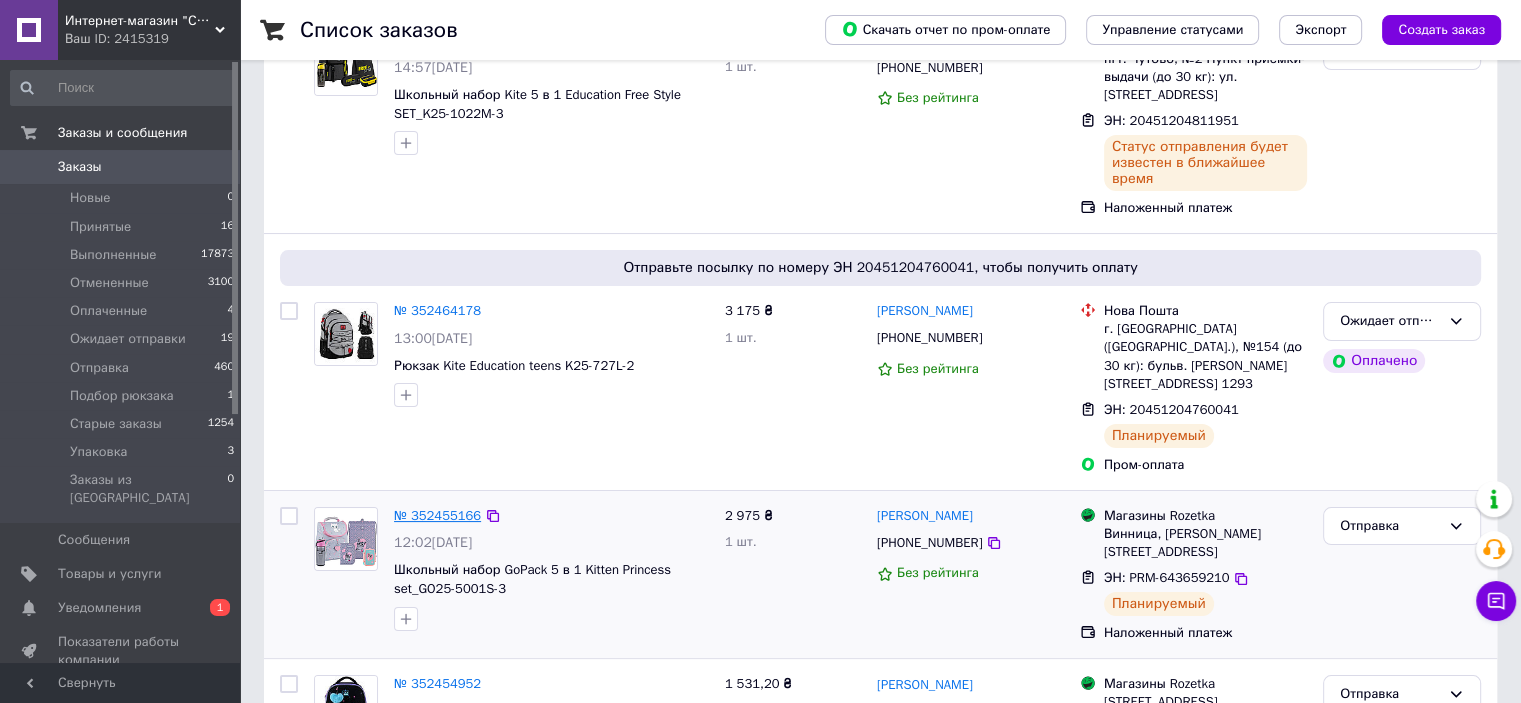 click on "№ 352455166" at bounding box center (437, 515) 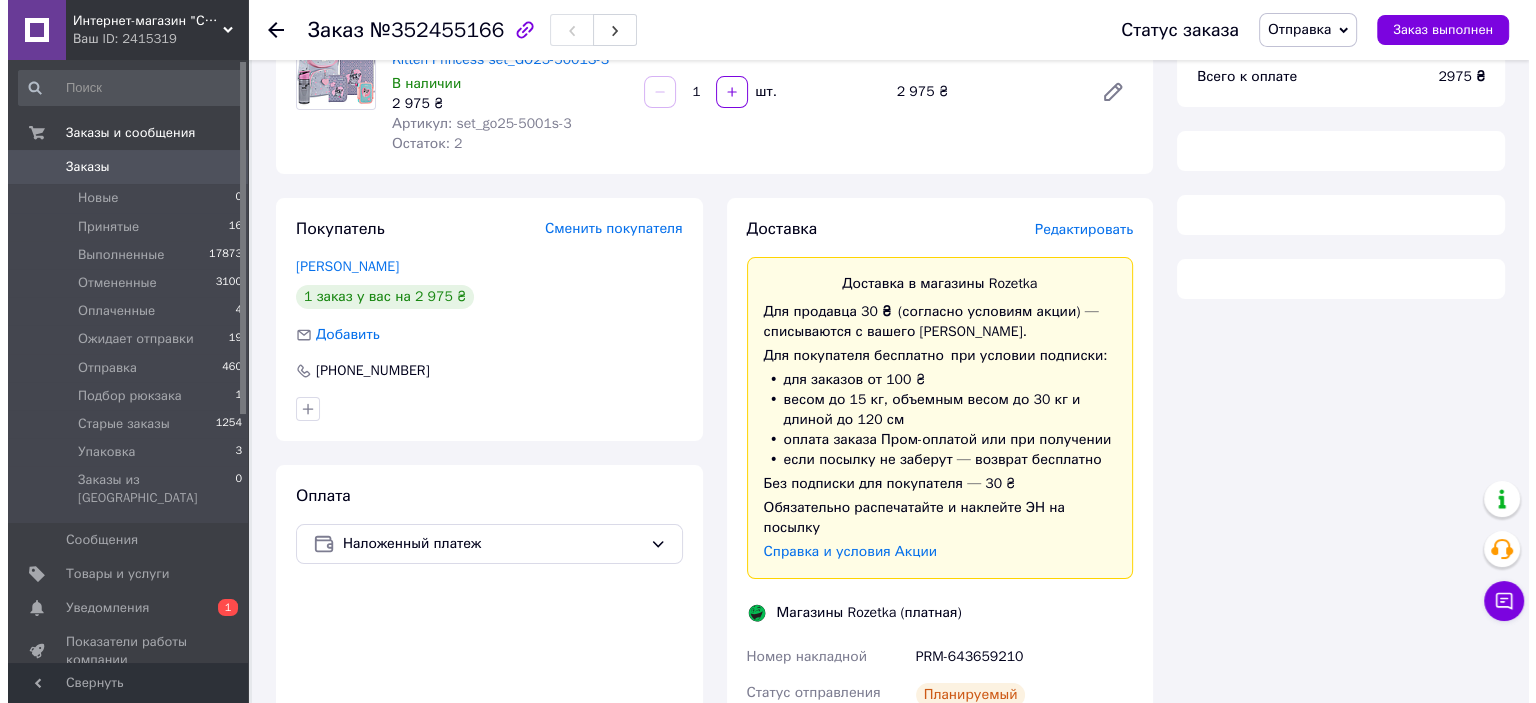 scroll, scrollTop: 600, scrollLeft: 0, axis: vertical 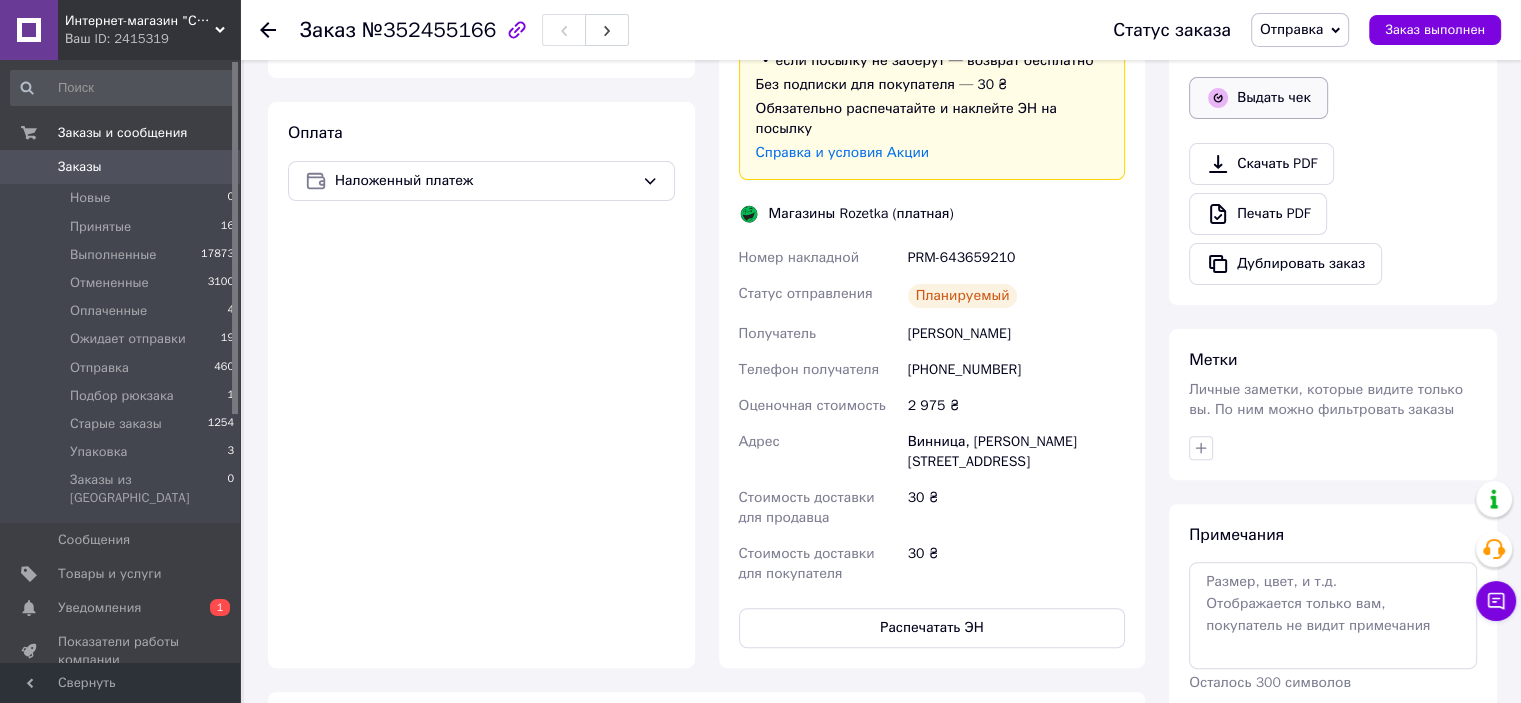 click on "Выдать чек" at bounding box center [1258, 98] 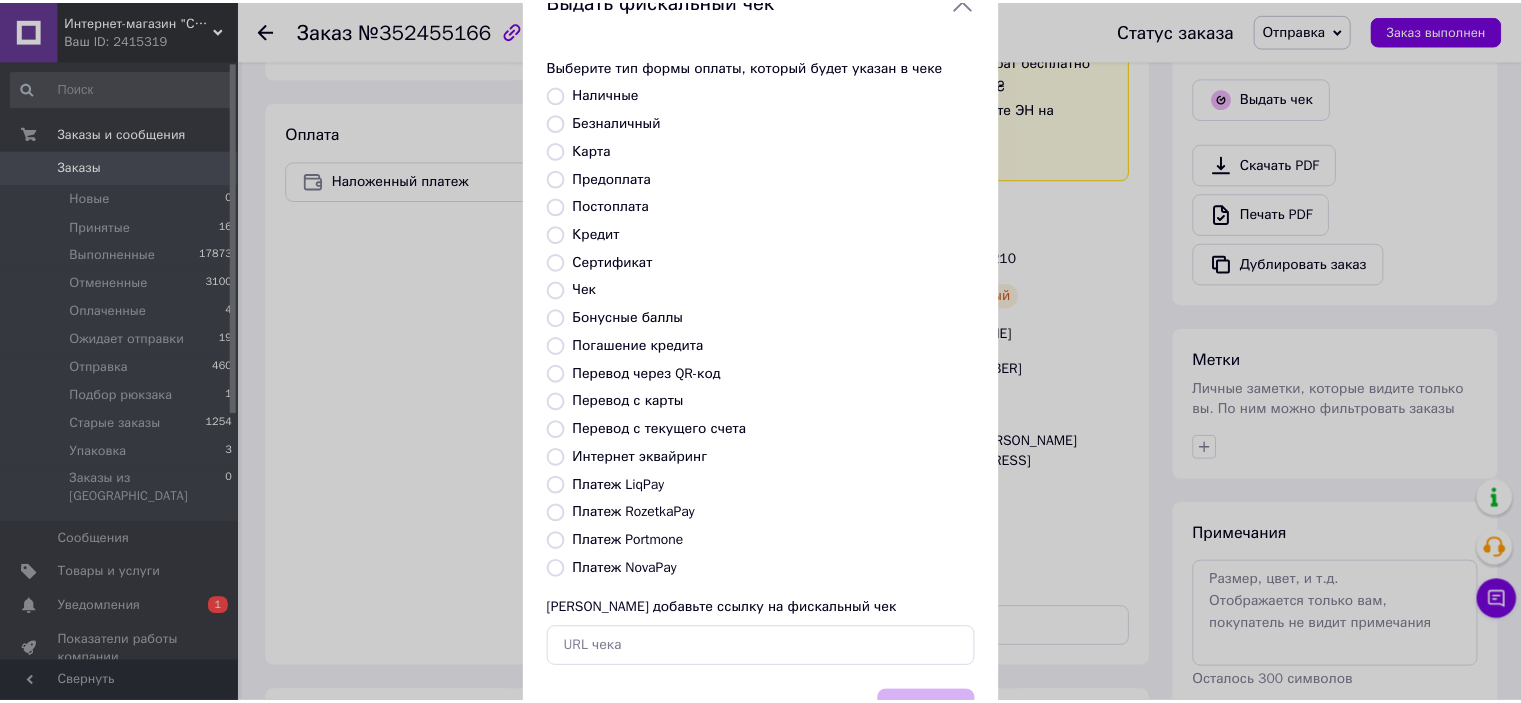 scroll, scrollTop: 100, scrollLeft: 0, axis: vertical 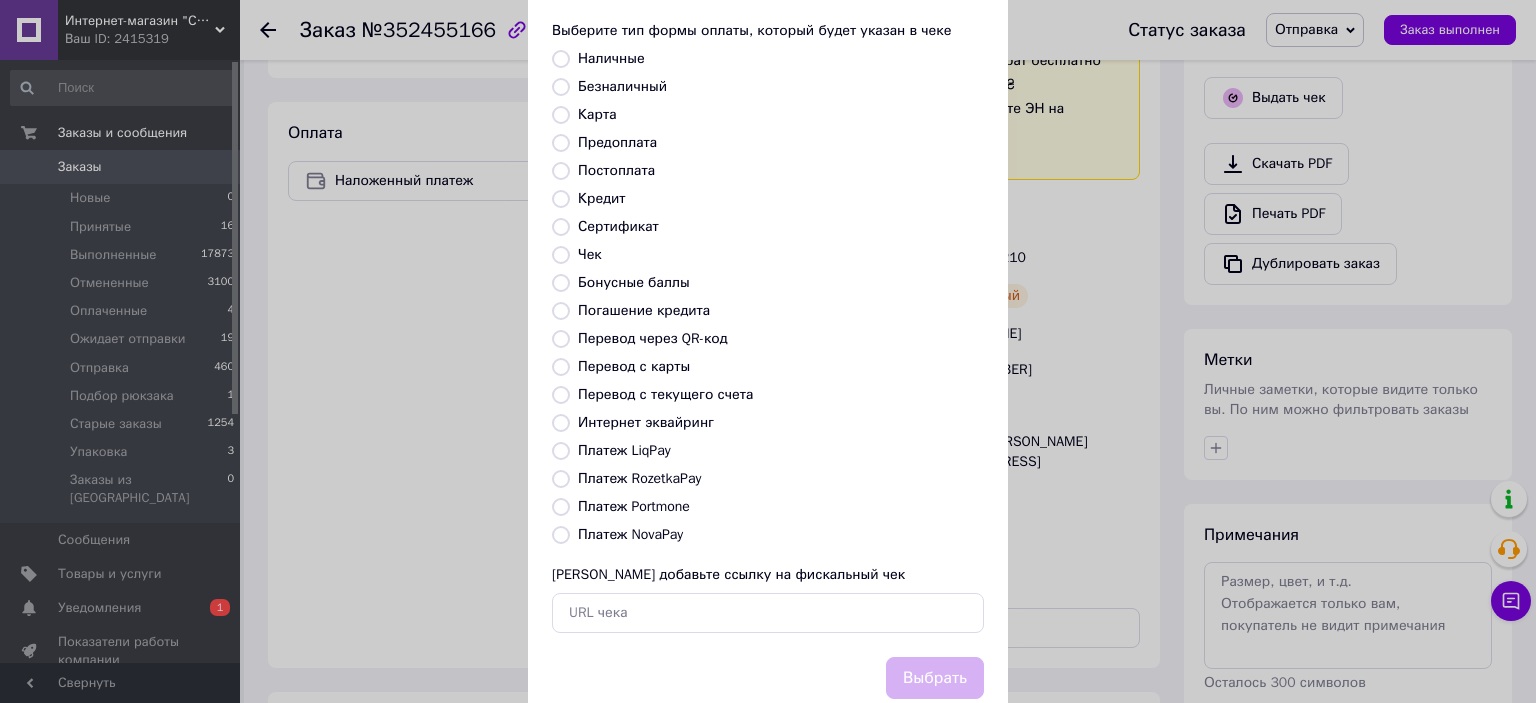 click on "Платеж RozetkaPay" at bounding box center (639, 478) 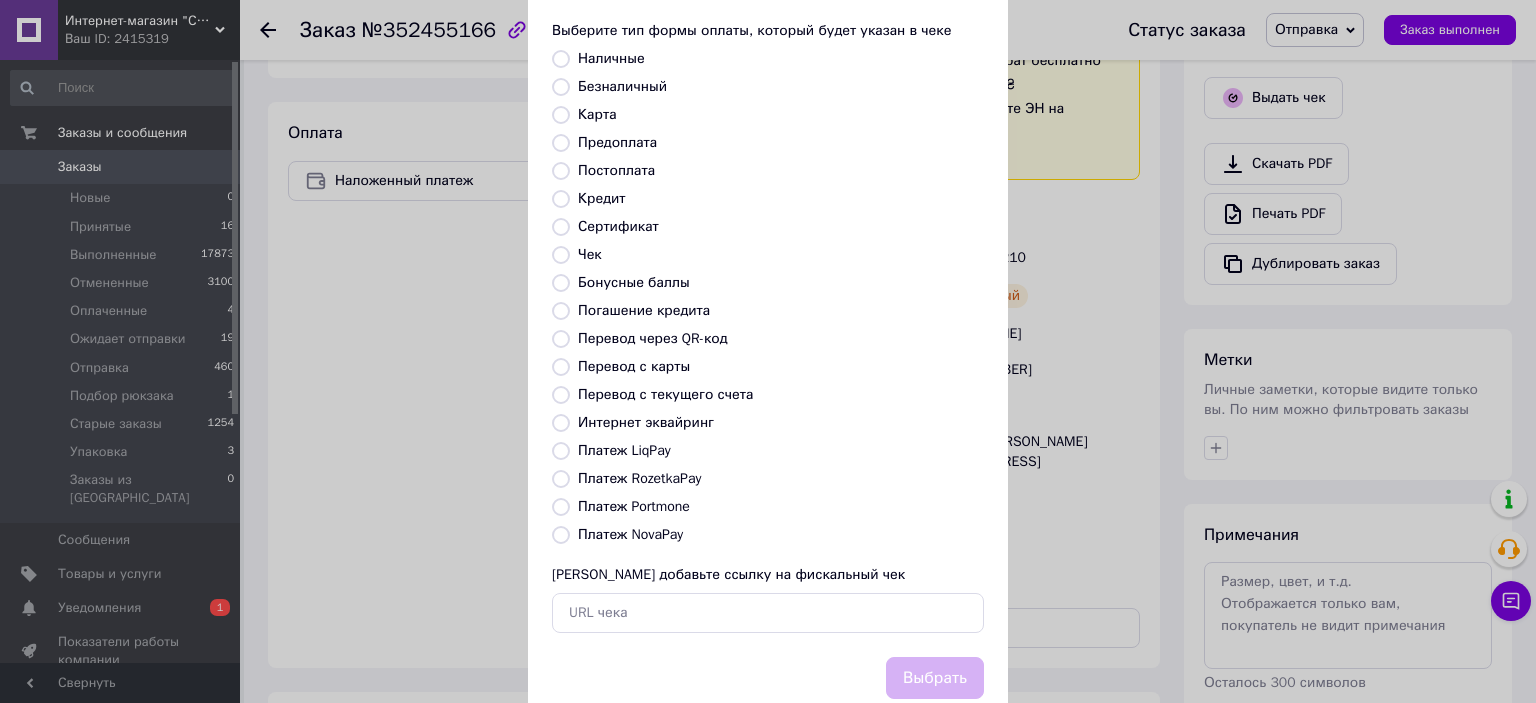 radio on "true" 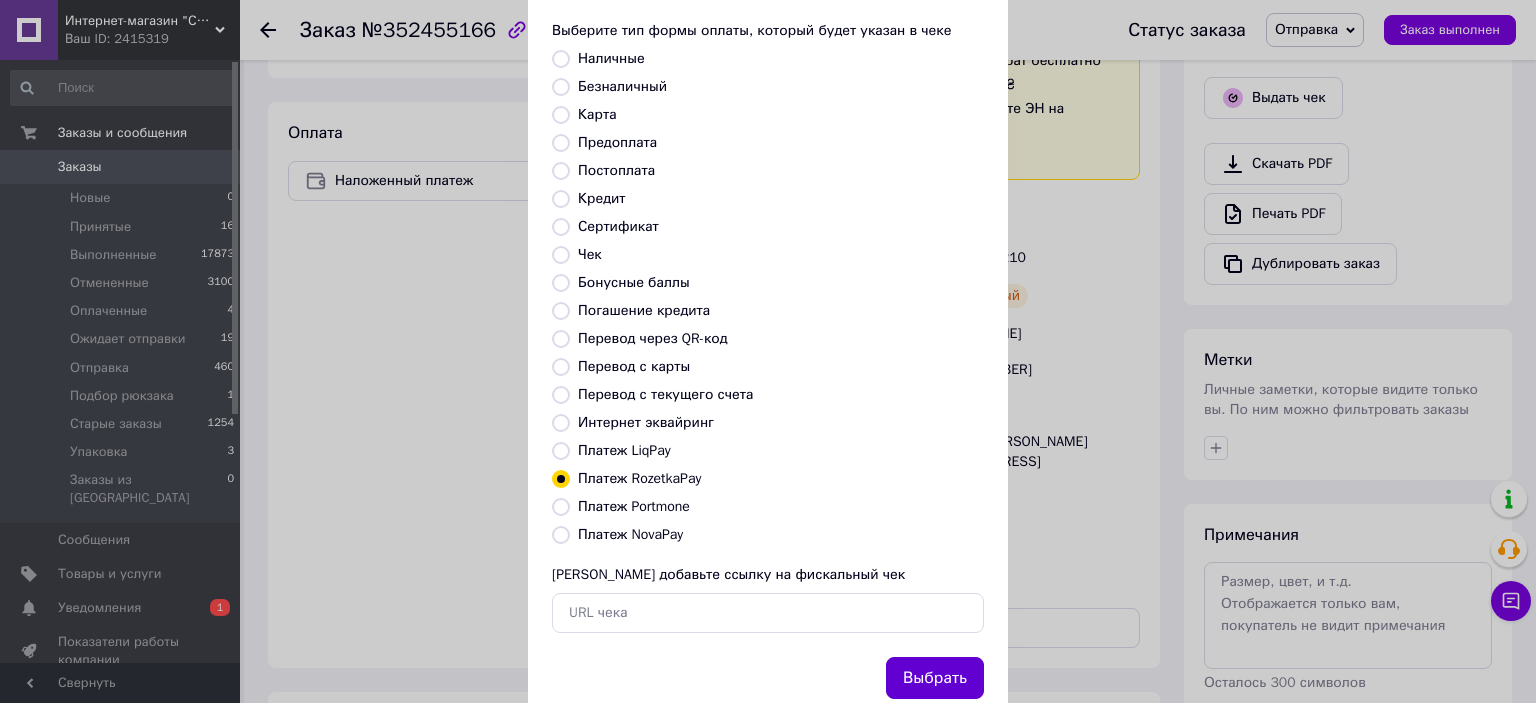 click on "Выбрать" at bounding box center (935, 678) 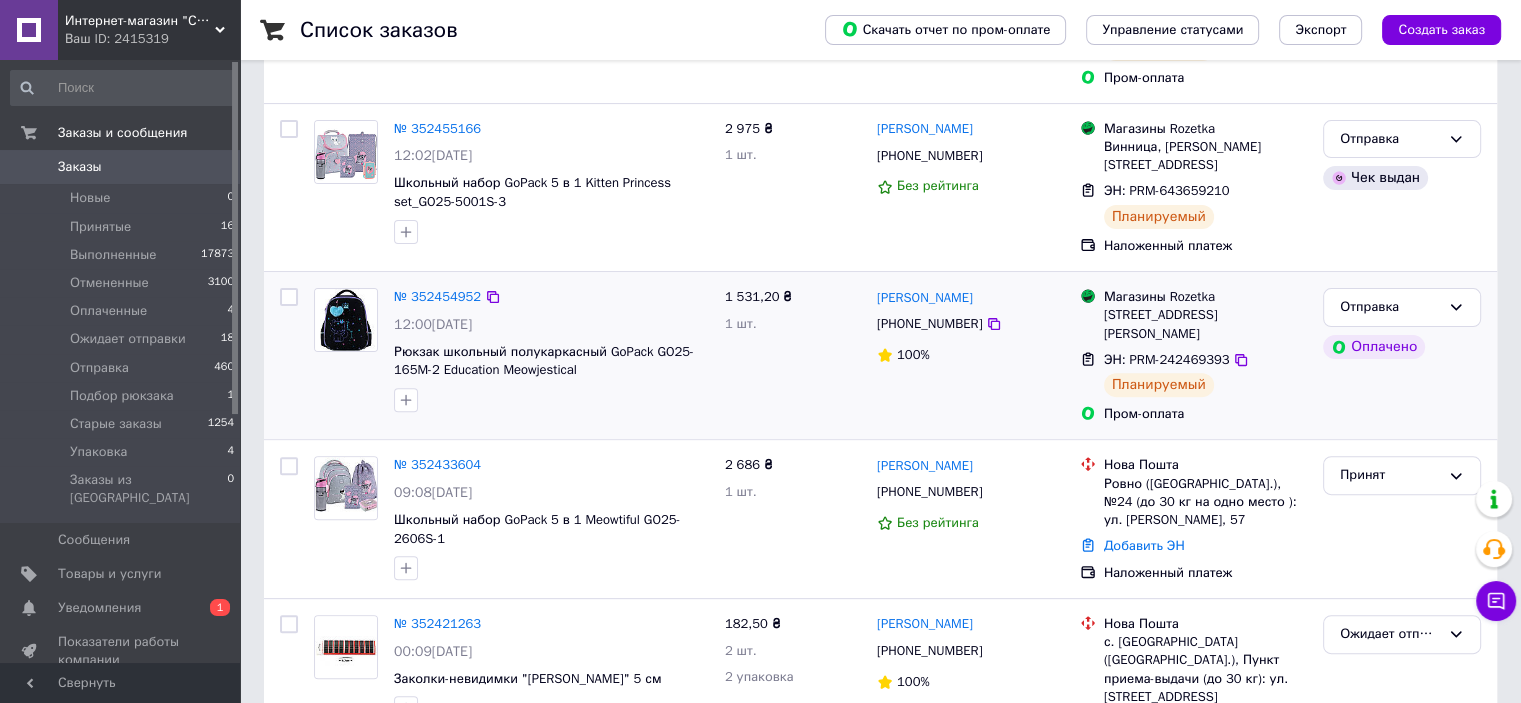 scroll, scrollTop: 600, scrollLeft: 0, axis: vertical 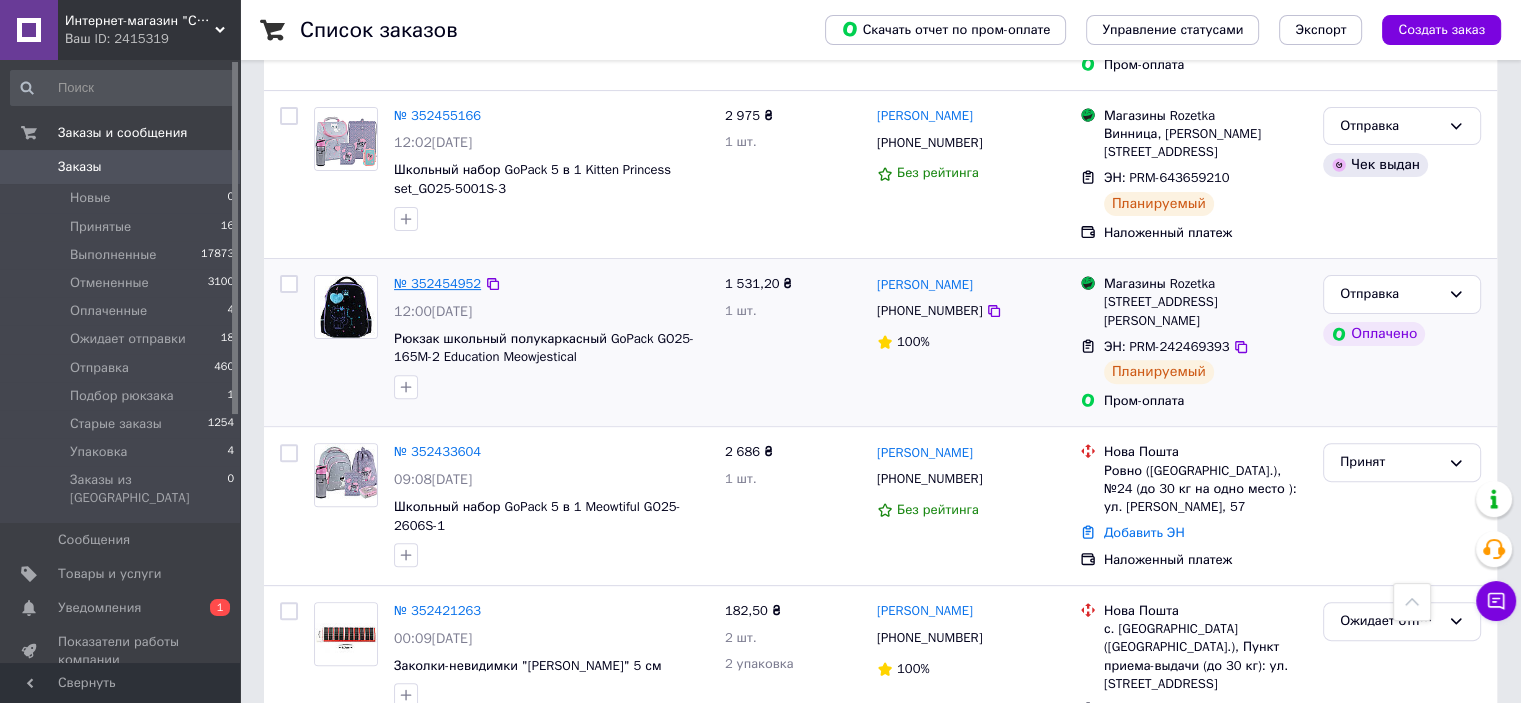 click on "№ 352454952" at bounding box center [437, 283] 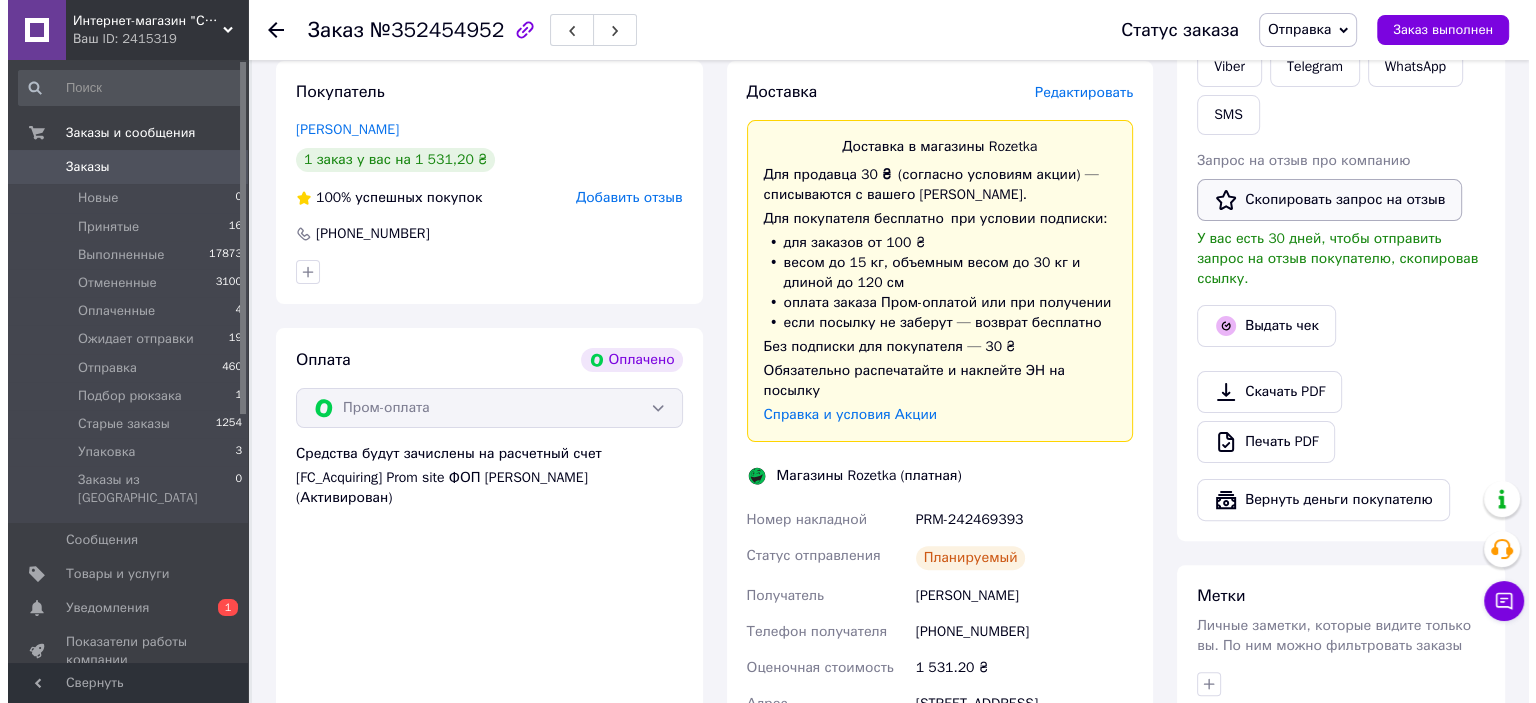 scroll, scrollTop: 306, scrollLeft: 0, axis: vertical 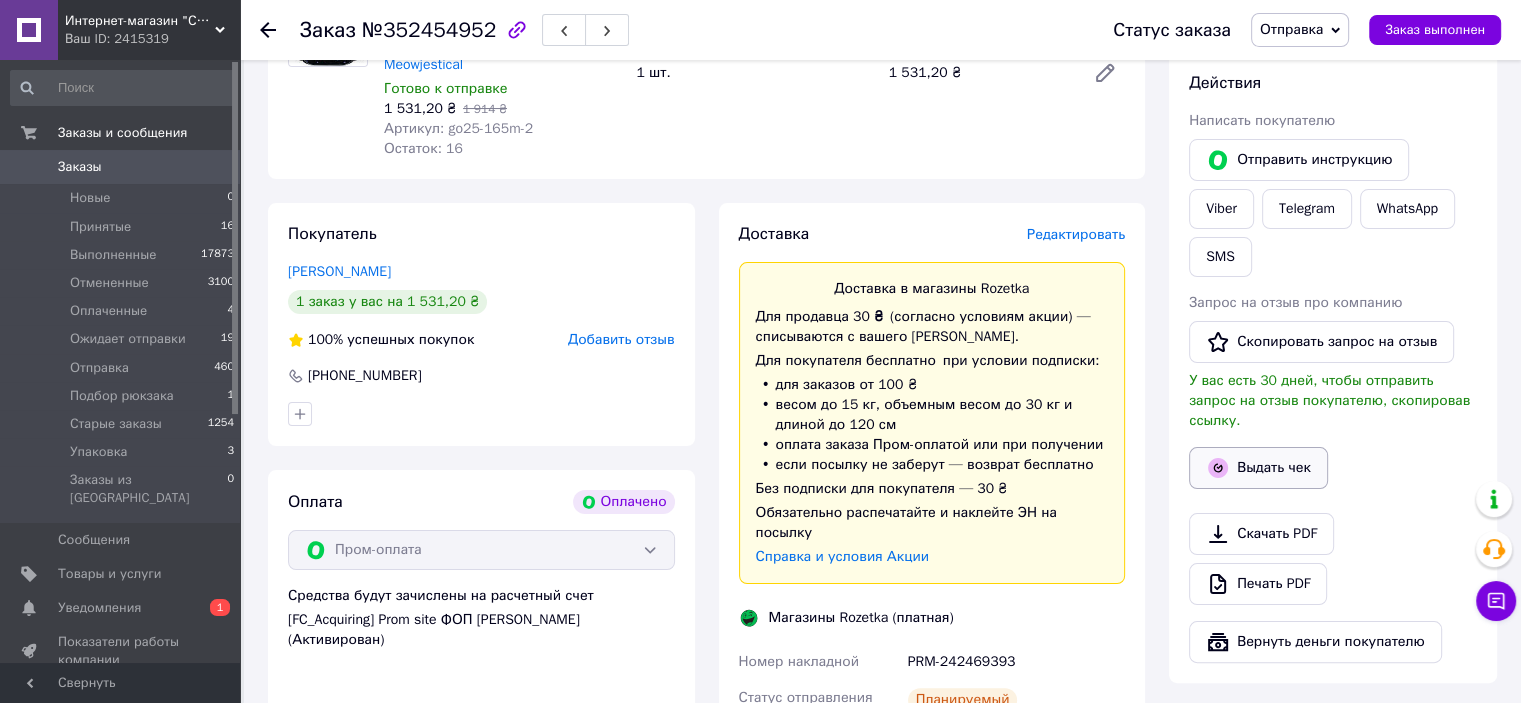 click on "Выдать чек" at bounding box center (1258, 468) 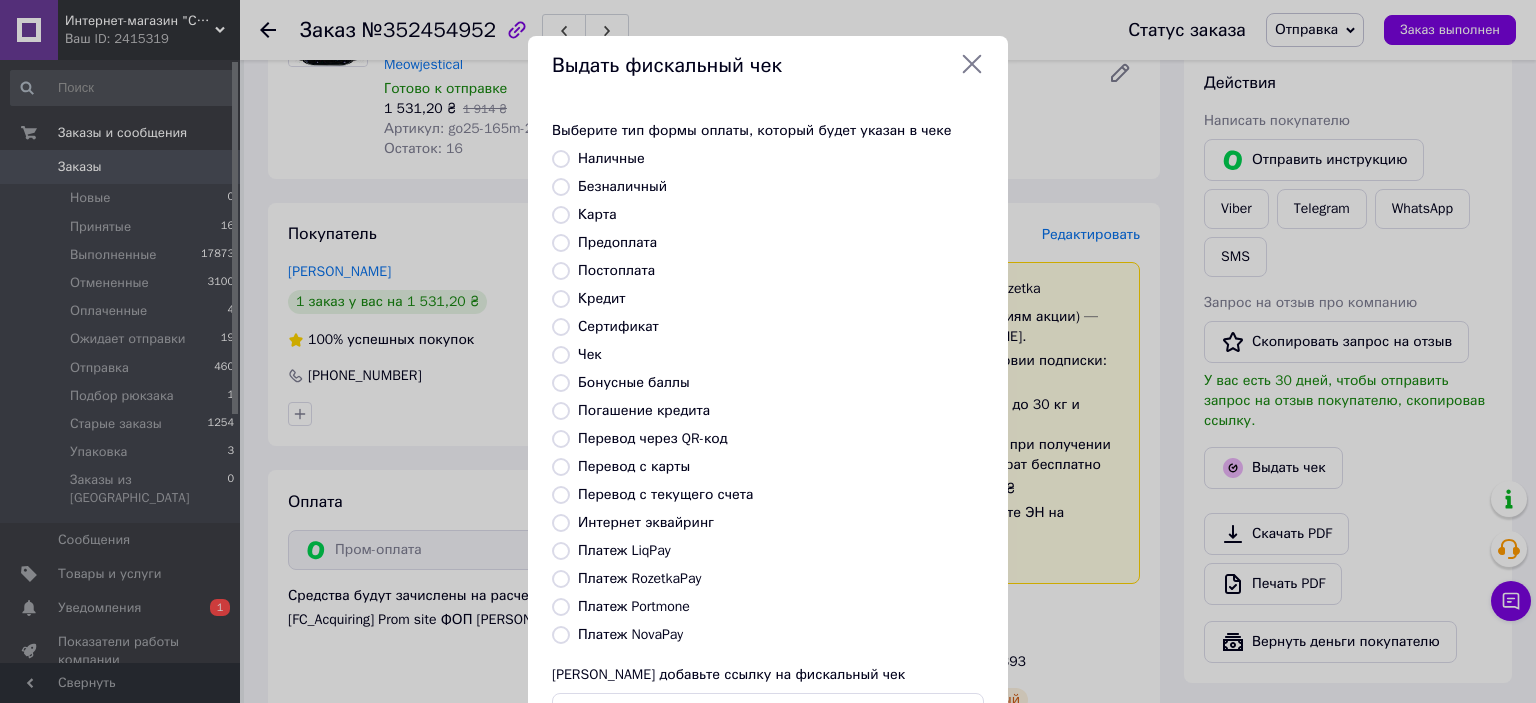 click on "Платеж RozetkaPay" at bounding box center (639, 578) 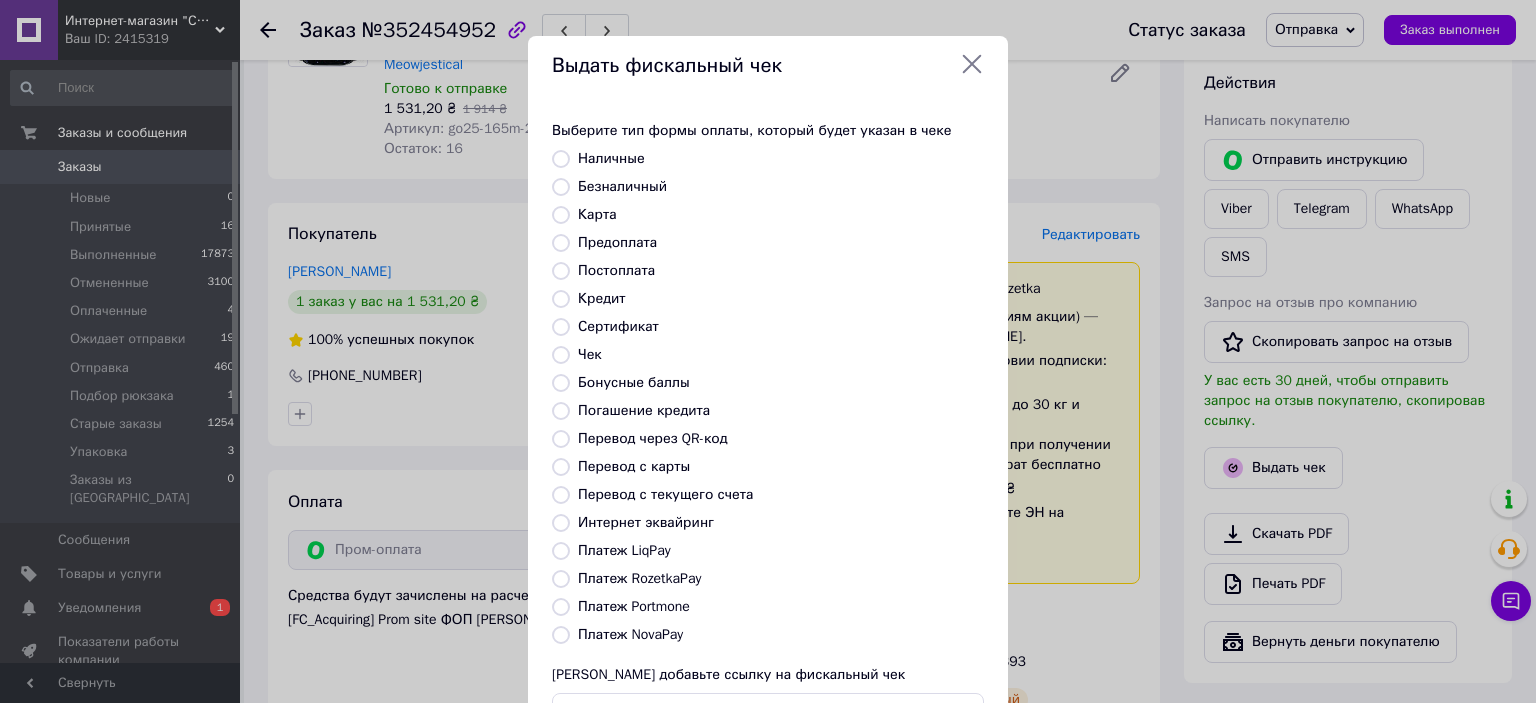 radio on "true" 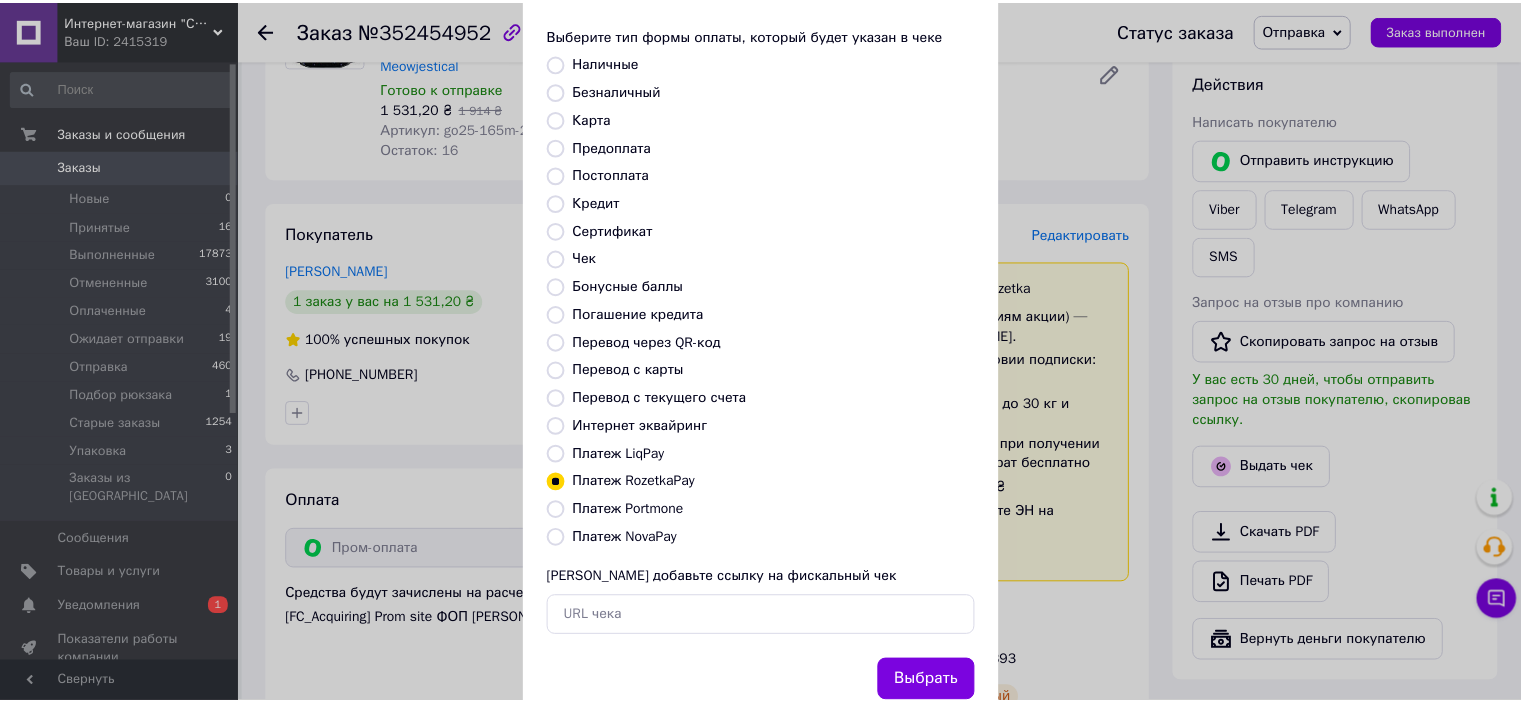 scroll, scrollTop: 155, scrollLeft: 0, axis: vertical 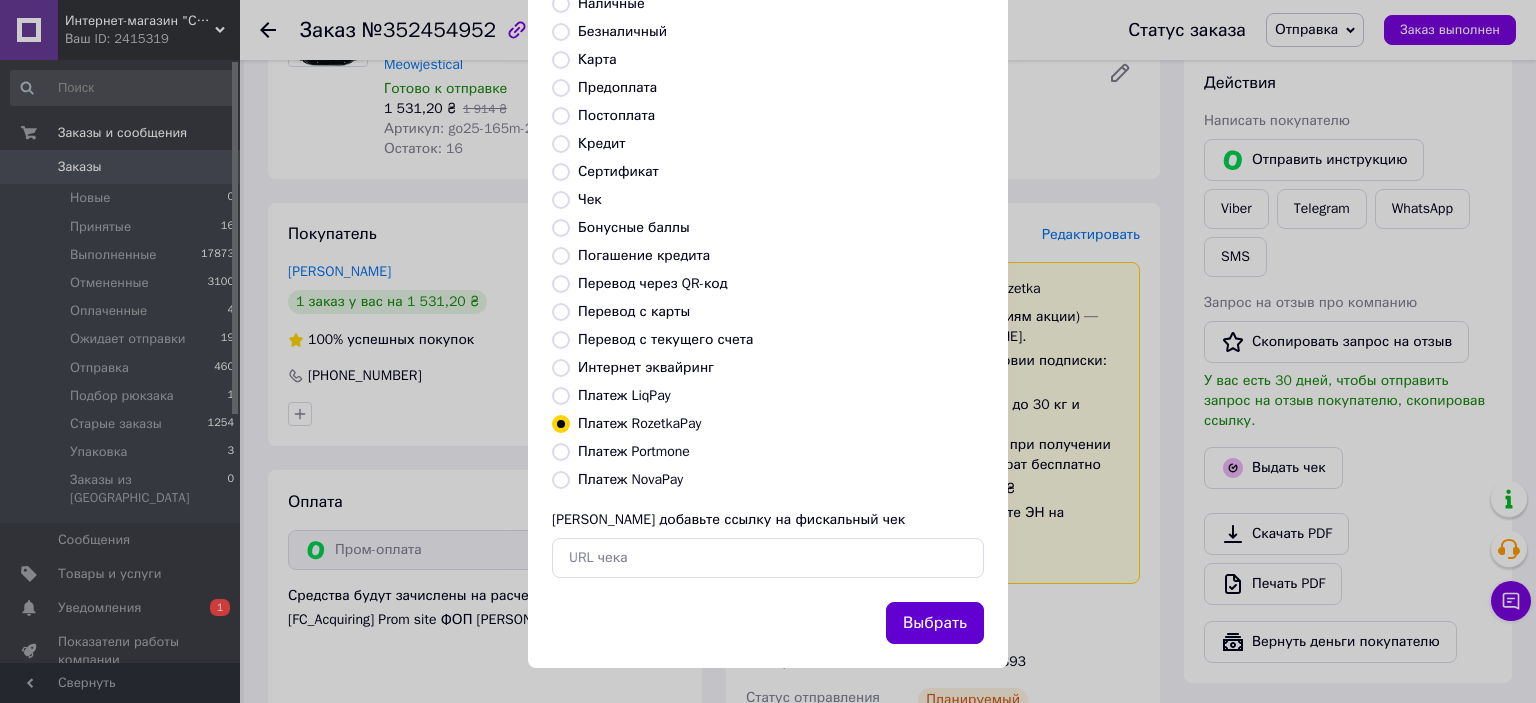 click on "Выбрать" at bounding box center (935, 623) 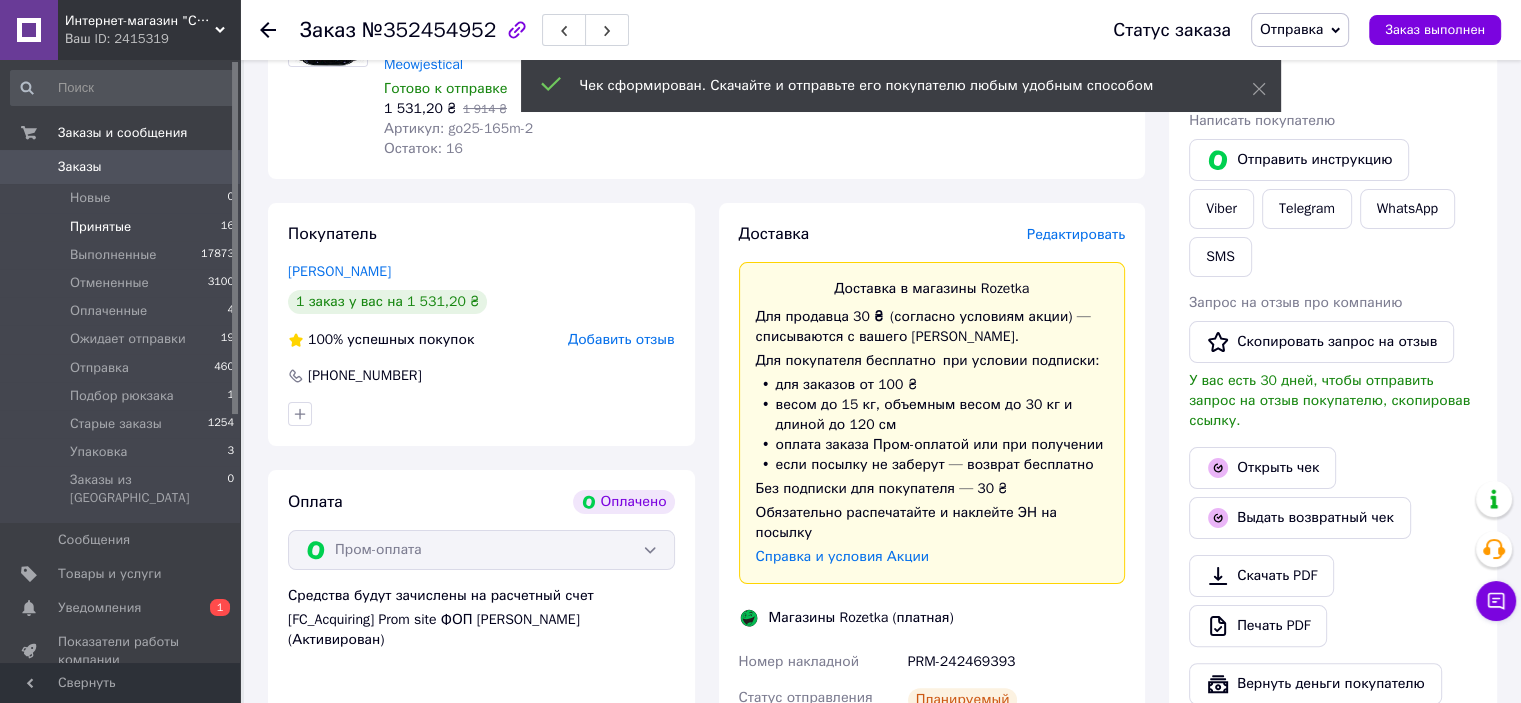 click on "Принятые" at bounding box center [100, 227] 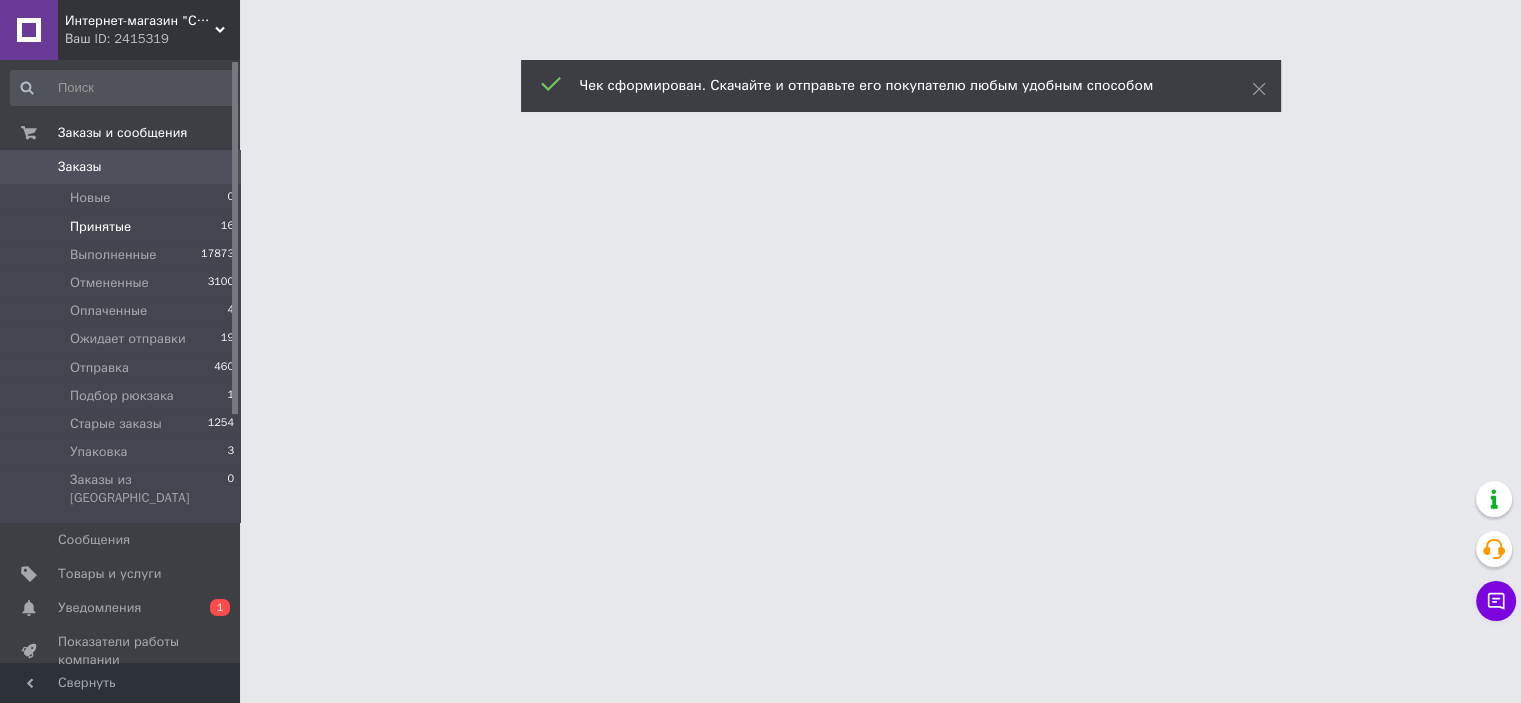 scroll, scrollTop: 0, scrollLeft: 0, axis: both 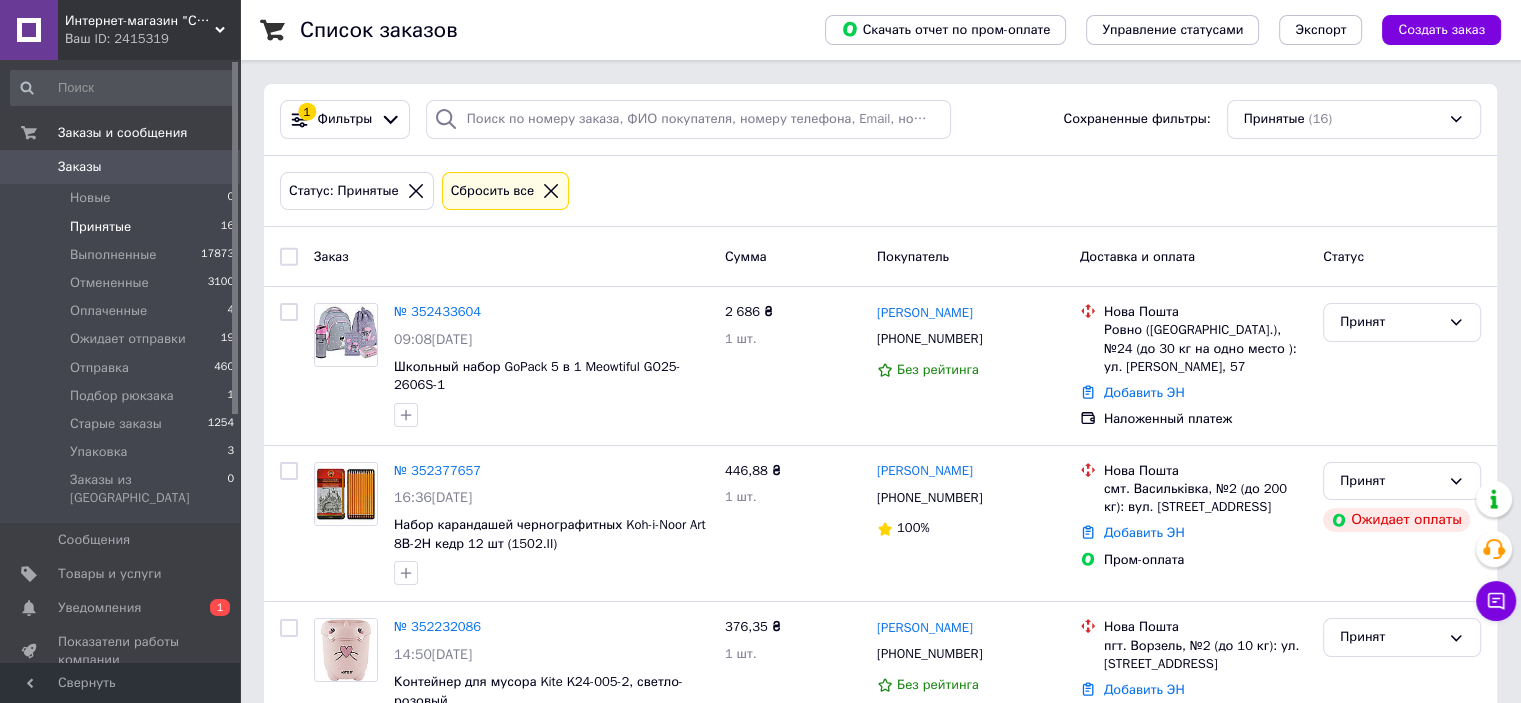 click on "Принятые" at bounding box center (100, 227) 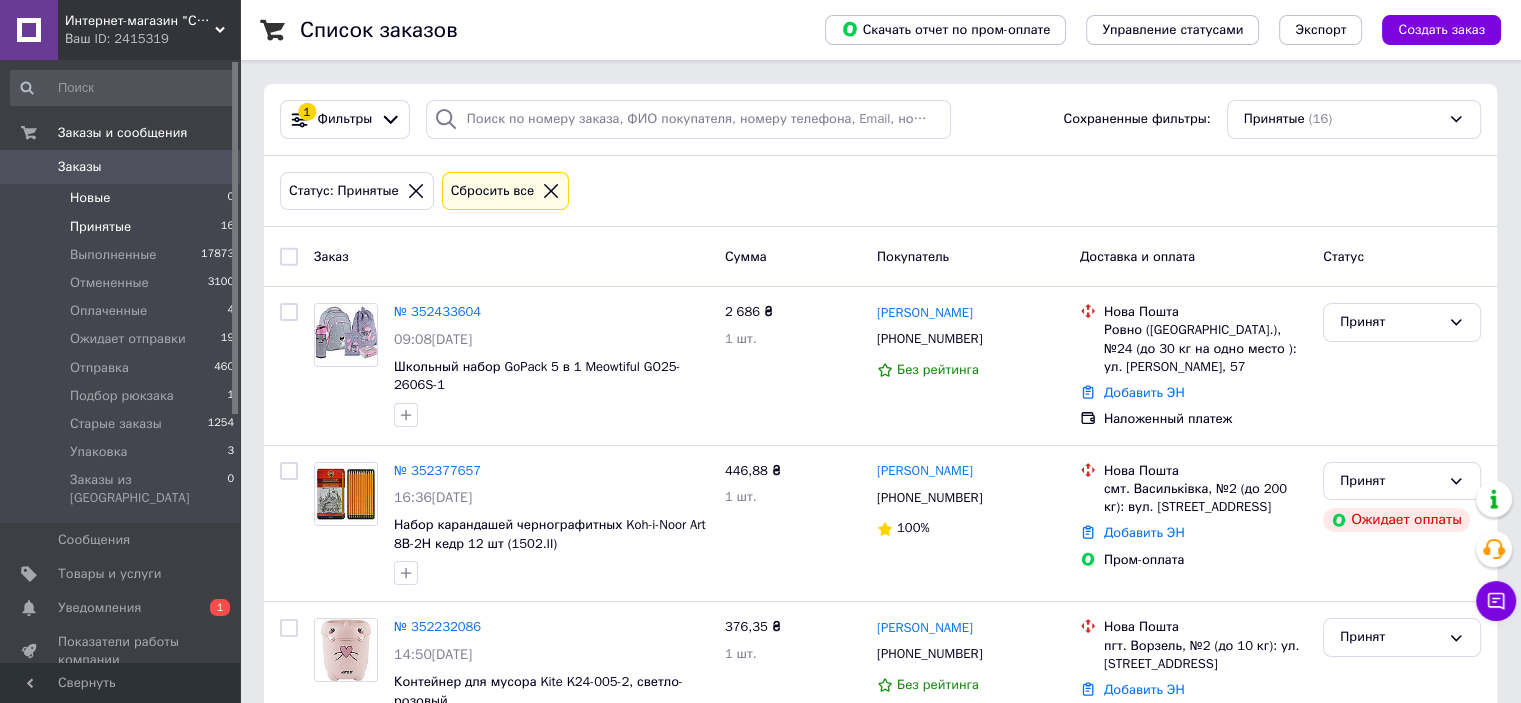 click on "Новые" at bounding box center [90, 198] 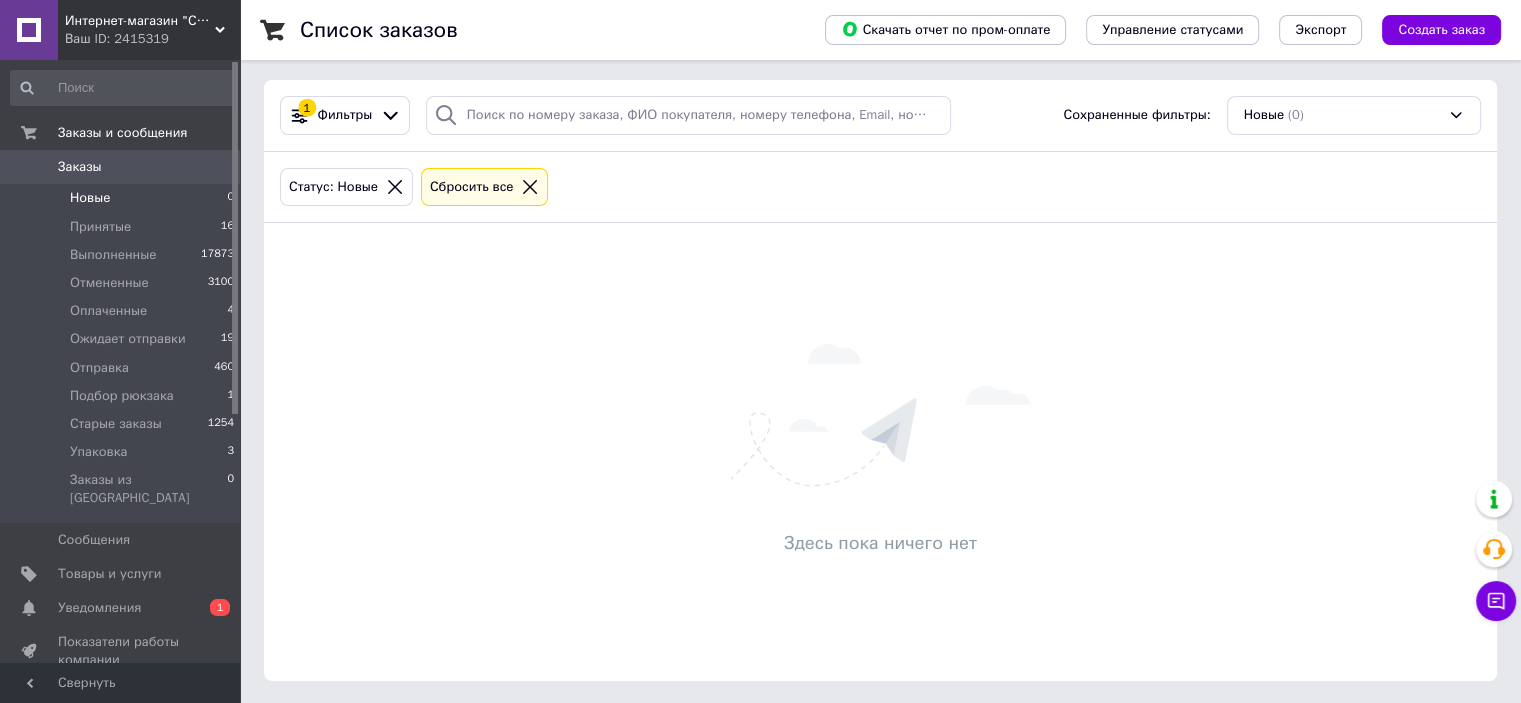 scroll, scrollTop: 4, scrollLeft: 0, axis: vertical 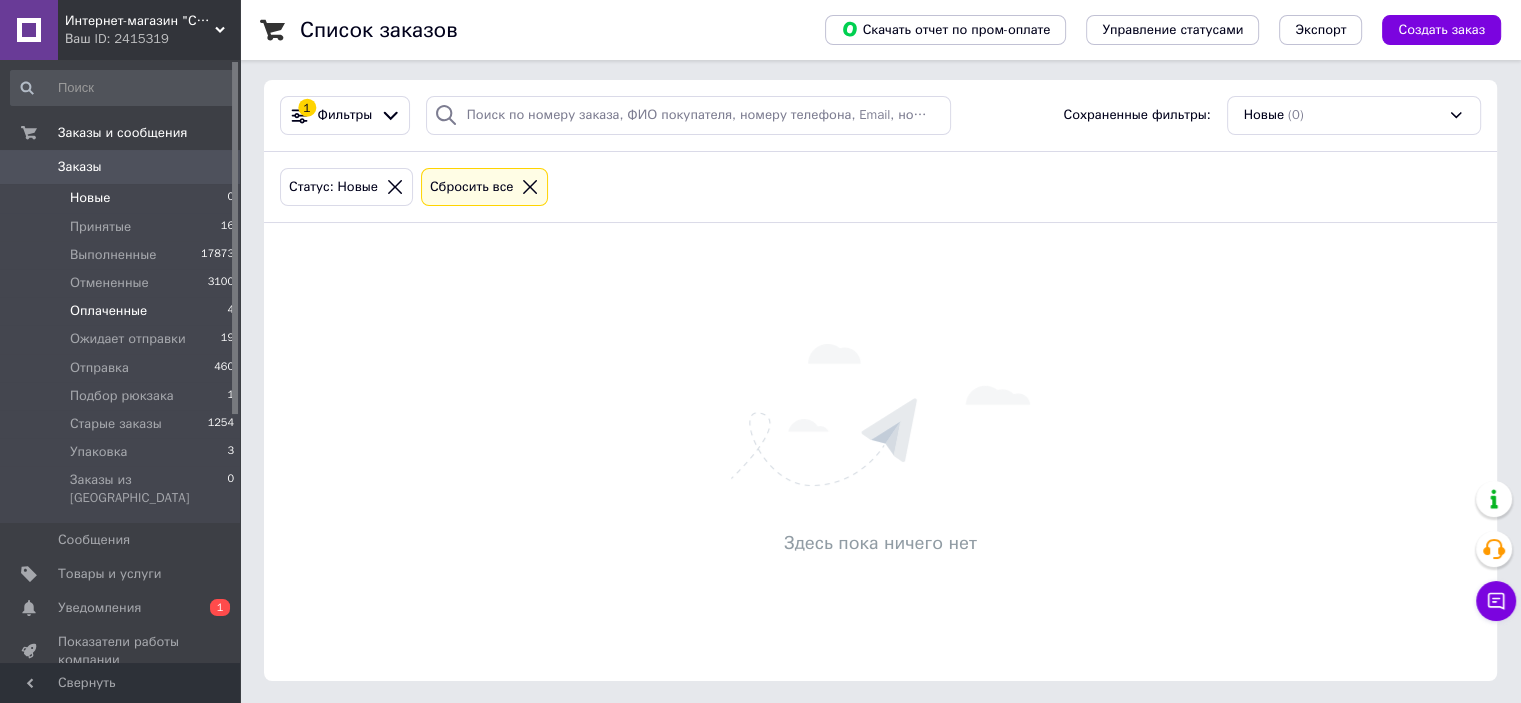 click on "Оплаченные" at bounding box center [108, 311] 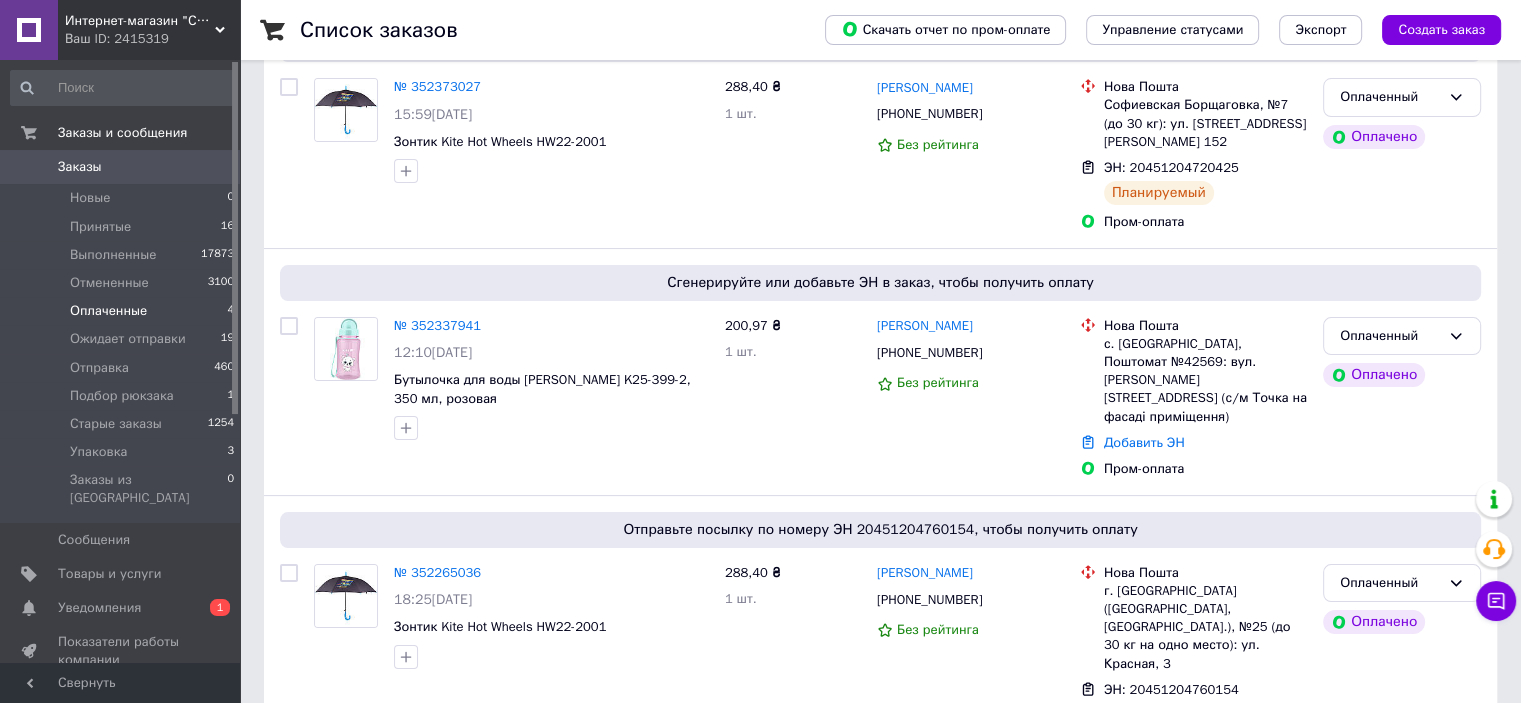 scroll, scrollTop: 485, scrollLeft: 0, axis: vertical 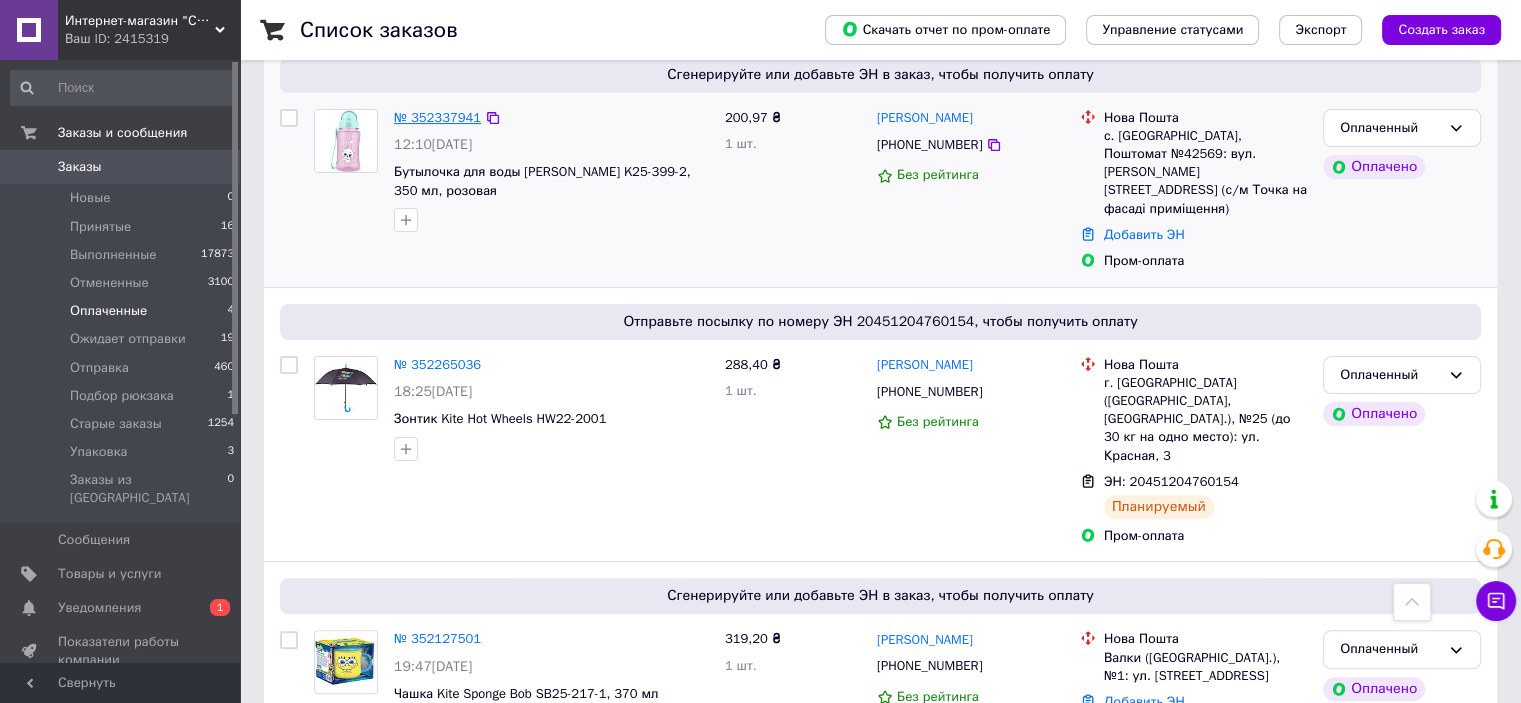 click on "№ 352337941" at bounding box center [437, 117] 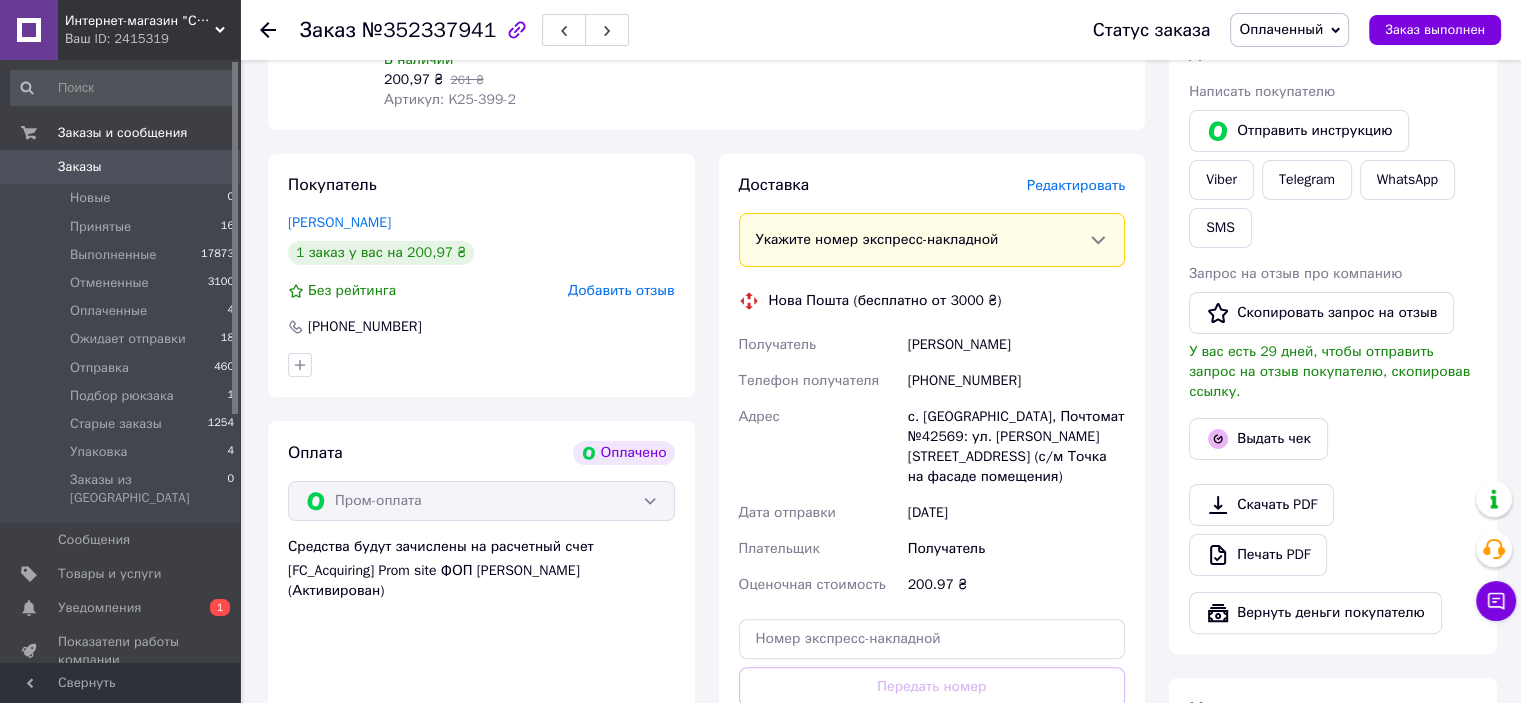 scroll, scrollTop: 85, scrollLeft: 0, axis: vertical 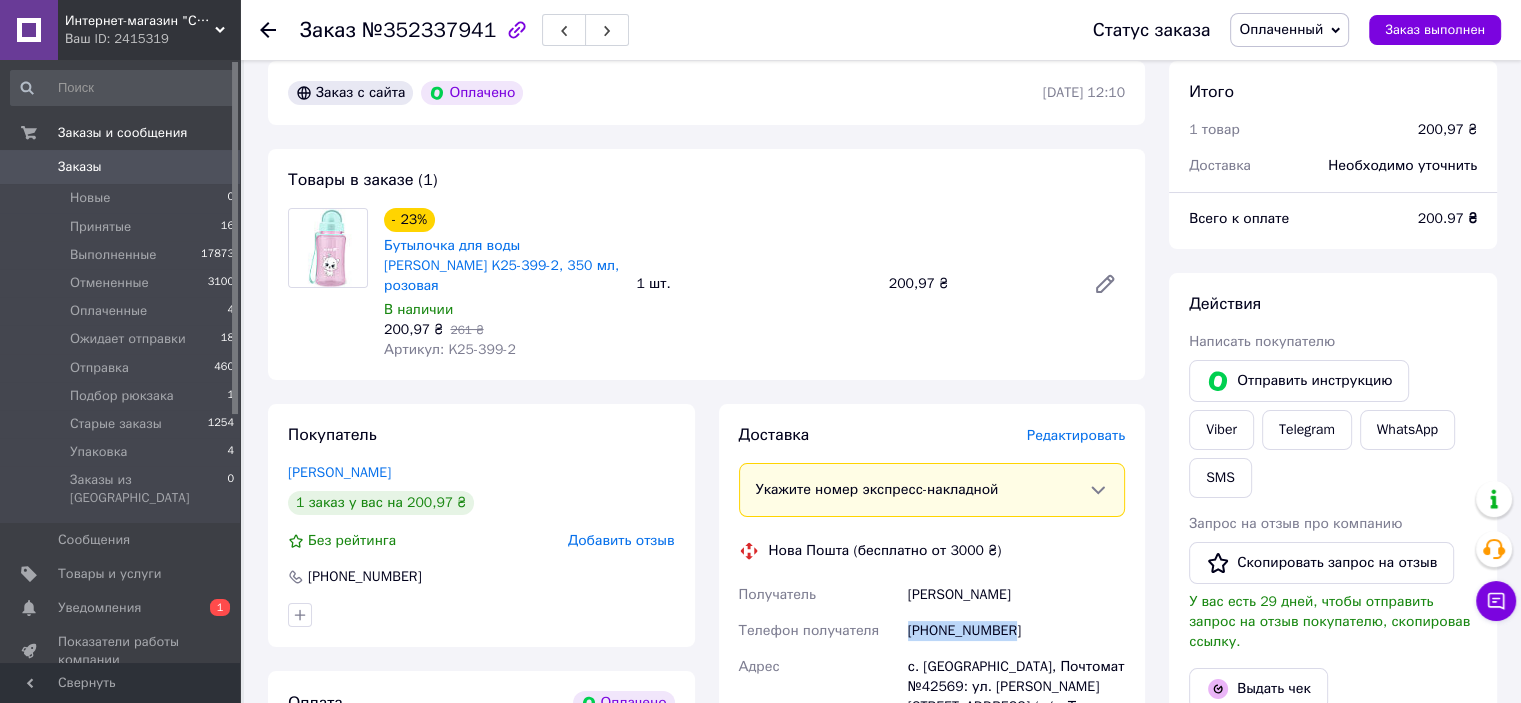 copy on "Телефон получателя [PHONE_NUMBER]" 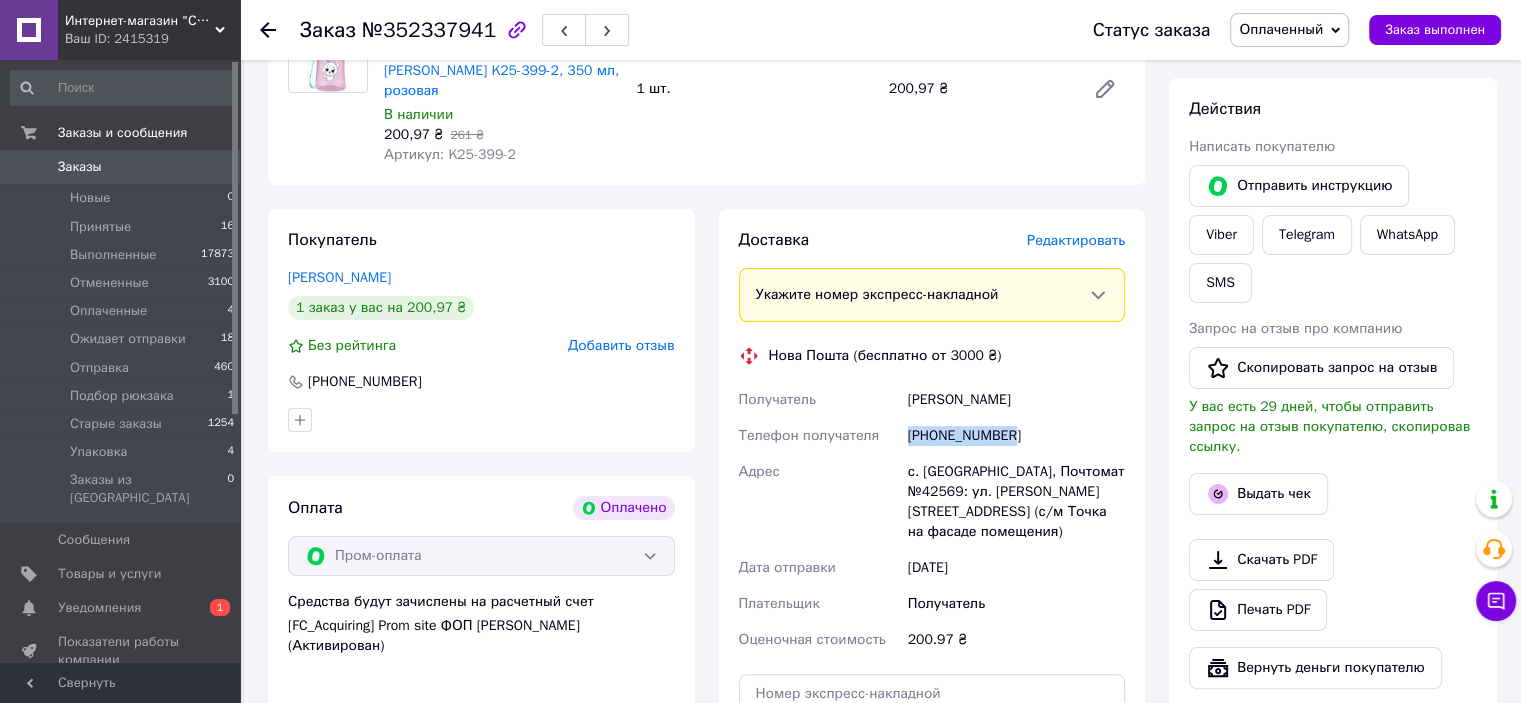 scroll, scrollTop: 385, scrollLeft: 0, axis: vertical 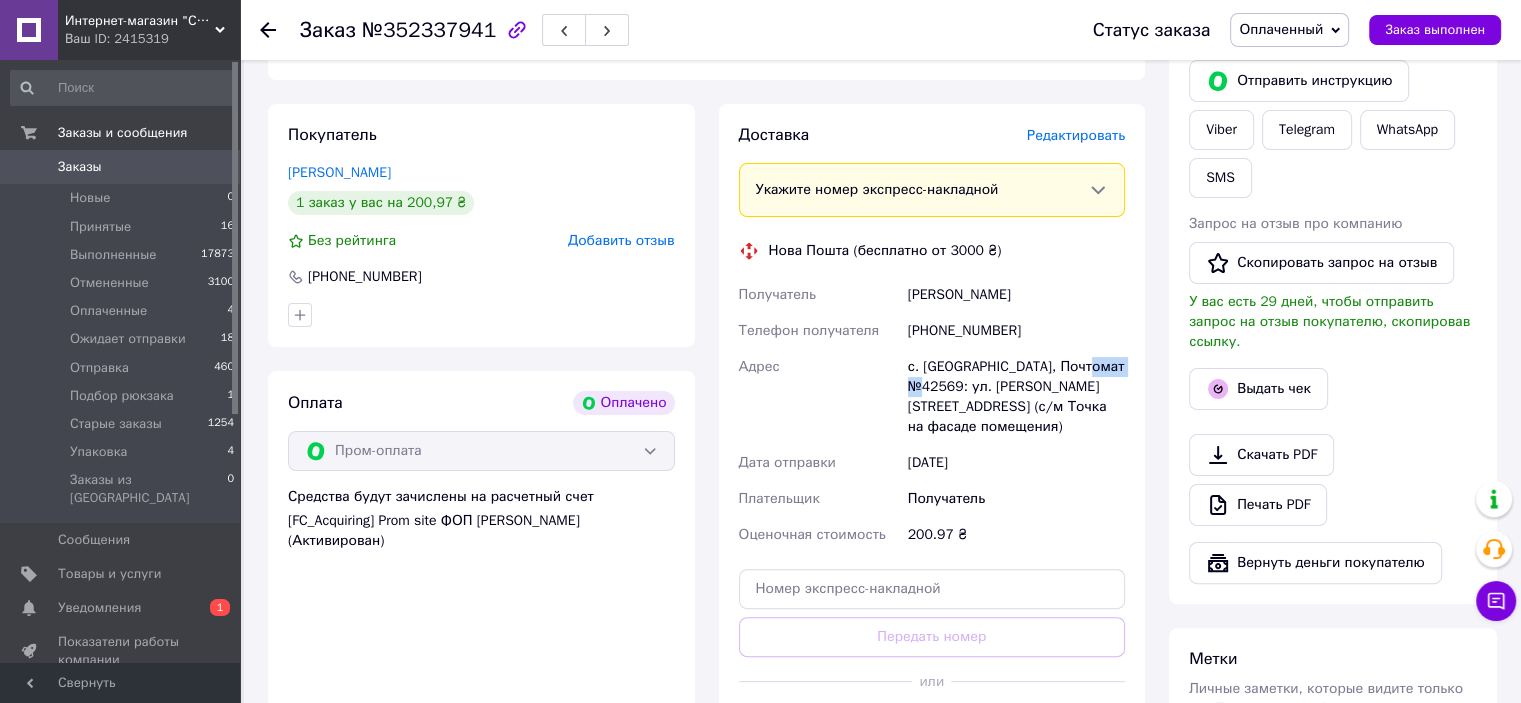 copy on "42569:" 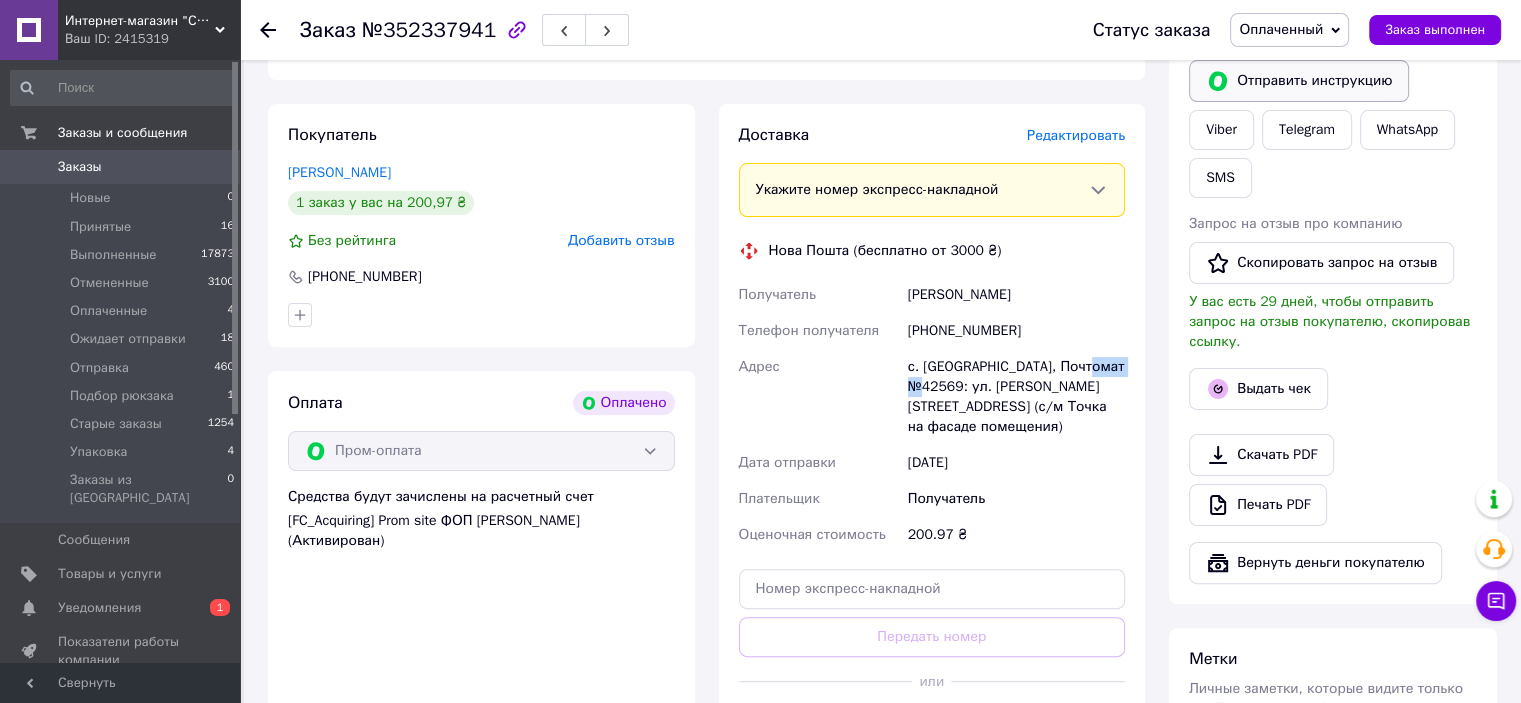 drag, startPoint x: 925, startPoint y: 377, endPoint x: 1288, endPoint y: 100, distance: 456.6158 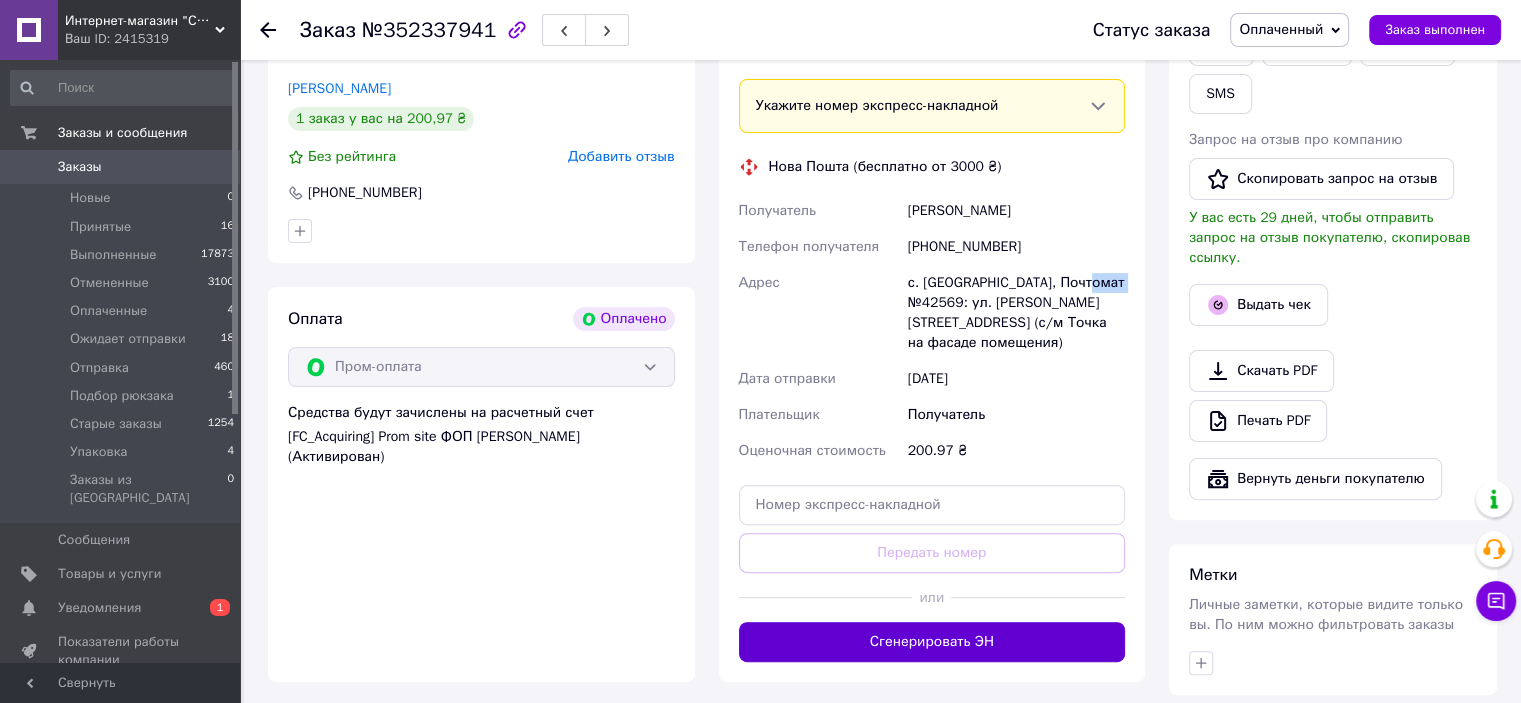 scroll, scrollTop: 585, scrollLeft: 0, axis: vertical 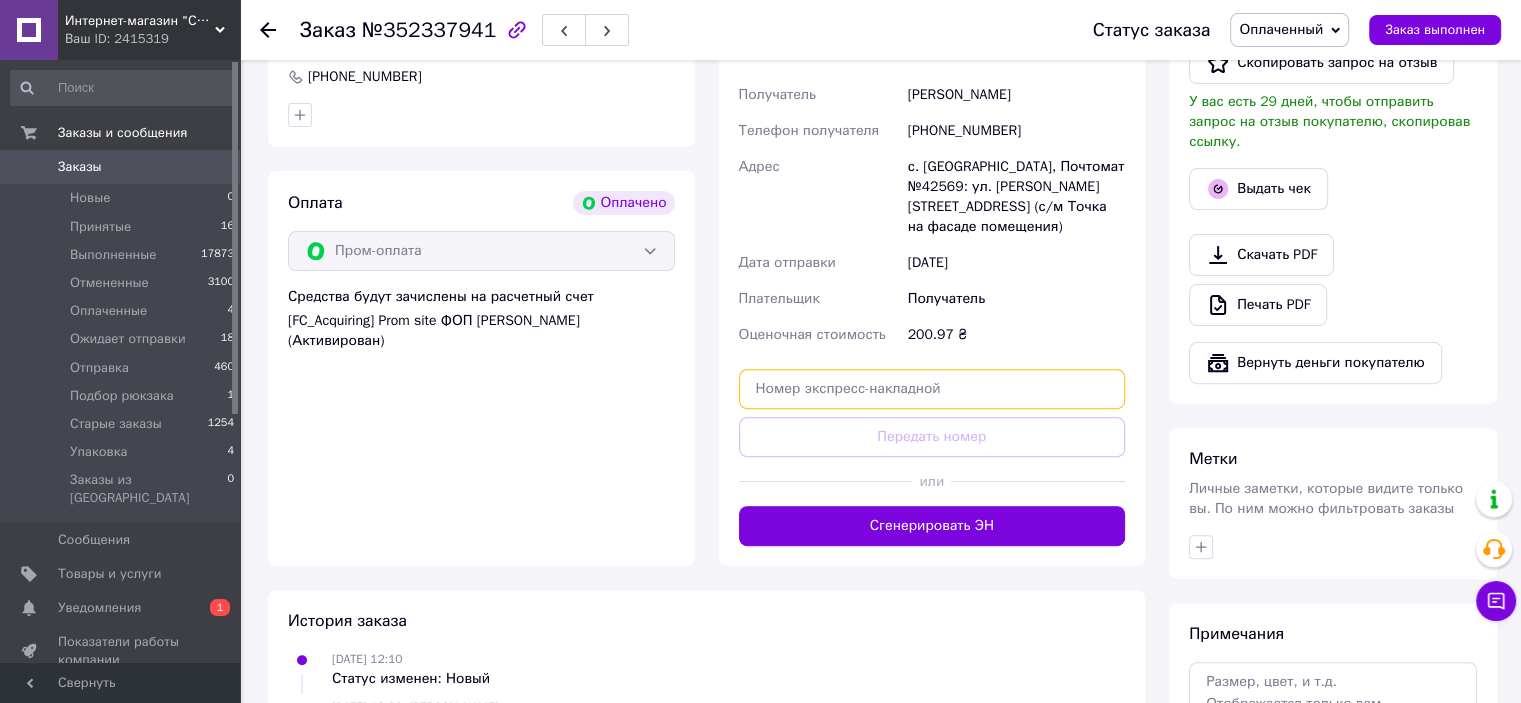 paste on "20451204814241" 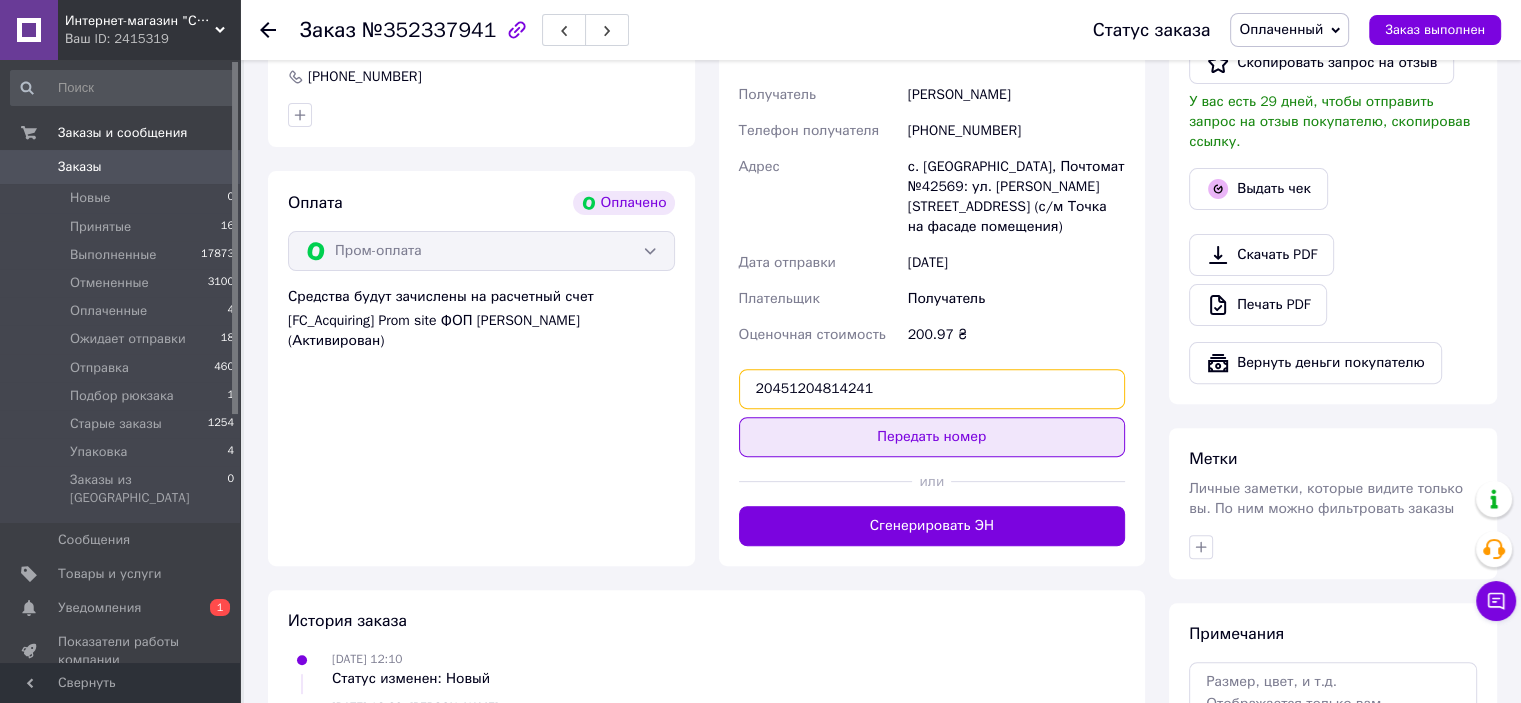 type on "20451204814241" 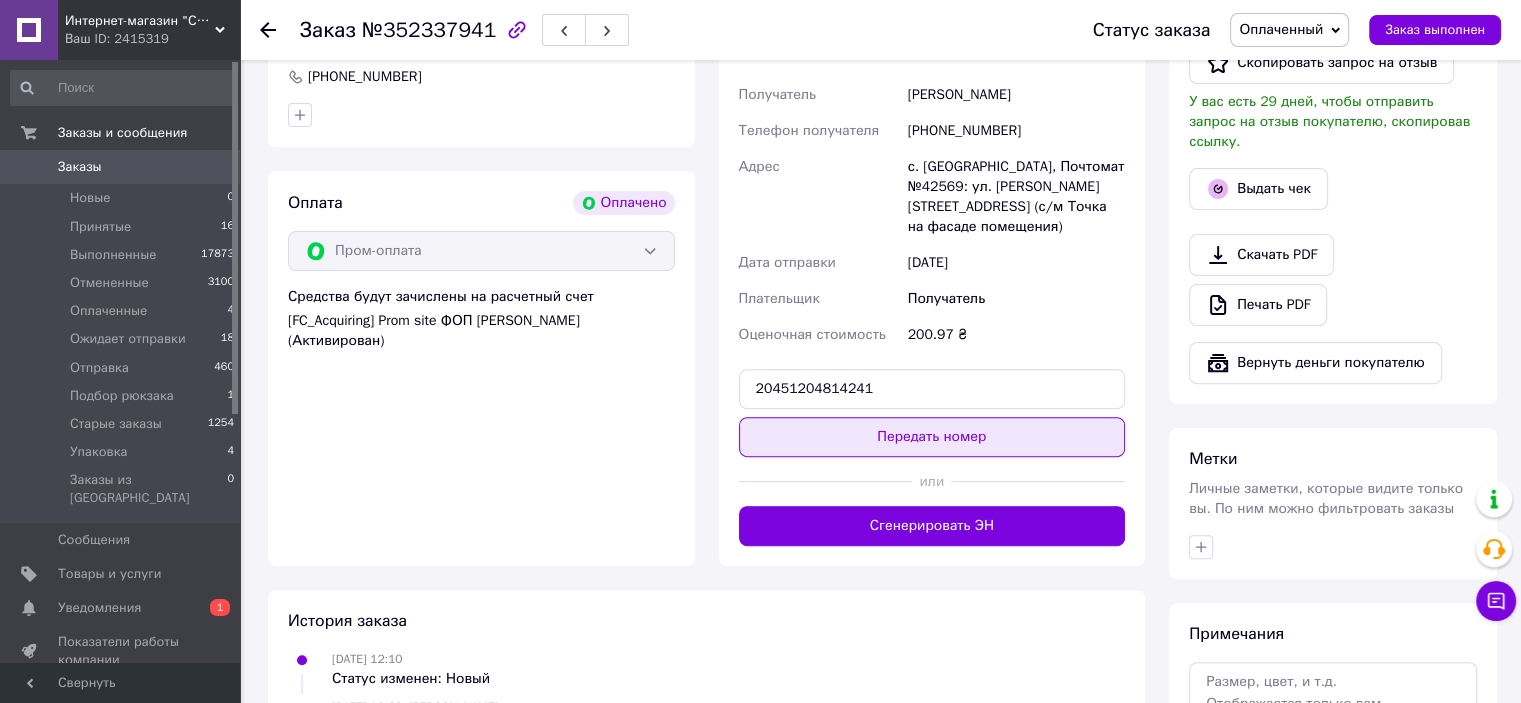 click on "Передать номер" at bounding box center [932, 437] 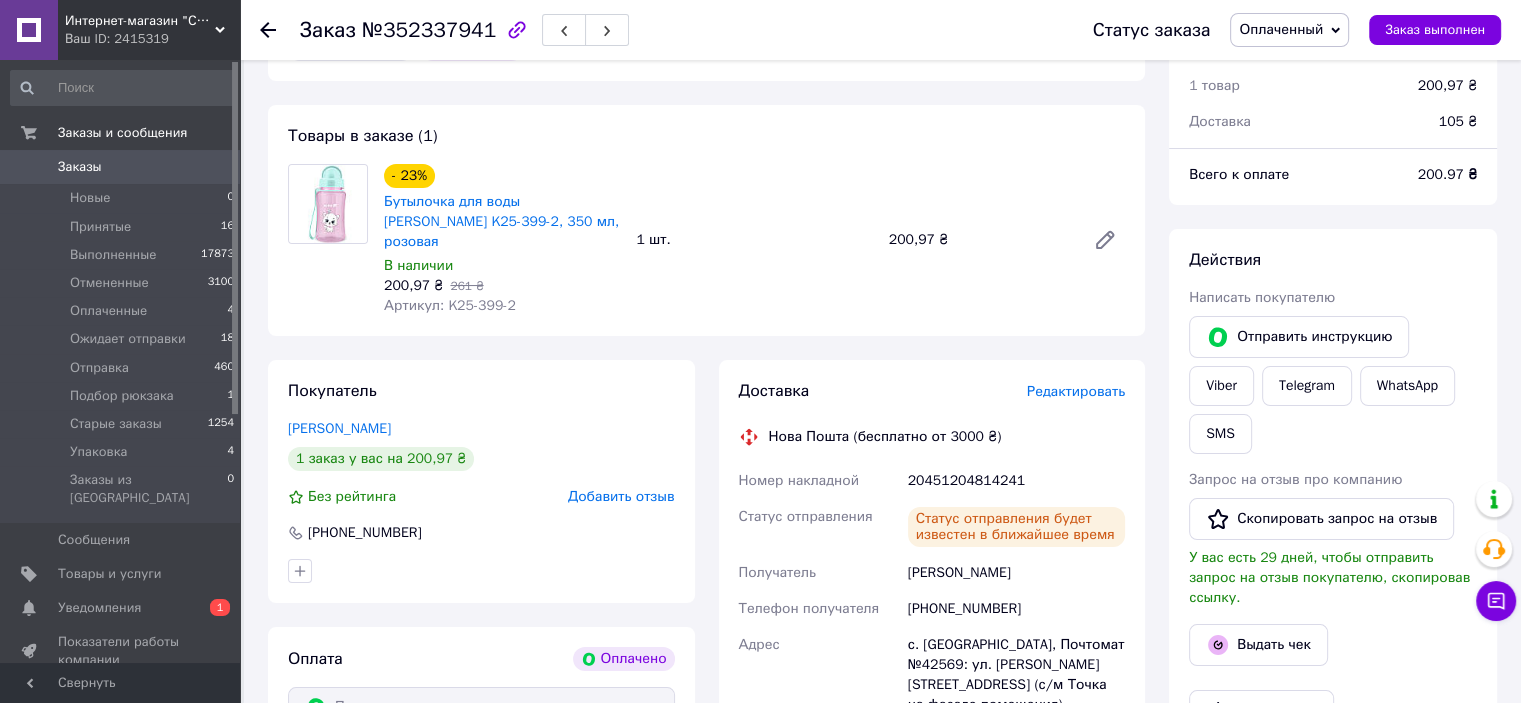 scroll, scrollTop: 0, scrollLeft: 0, axis: both 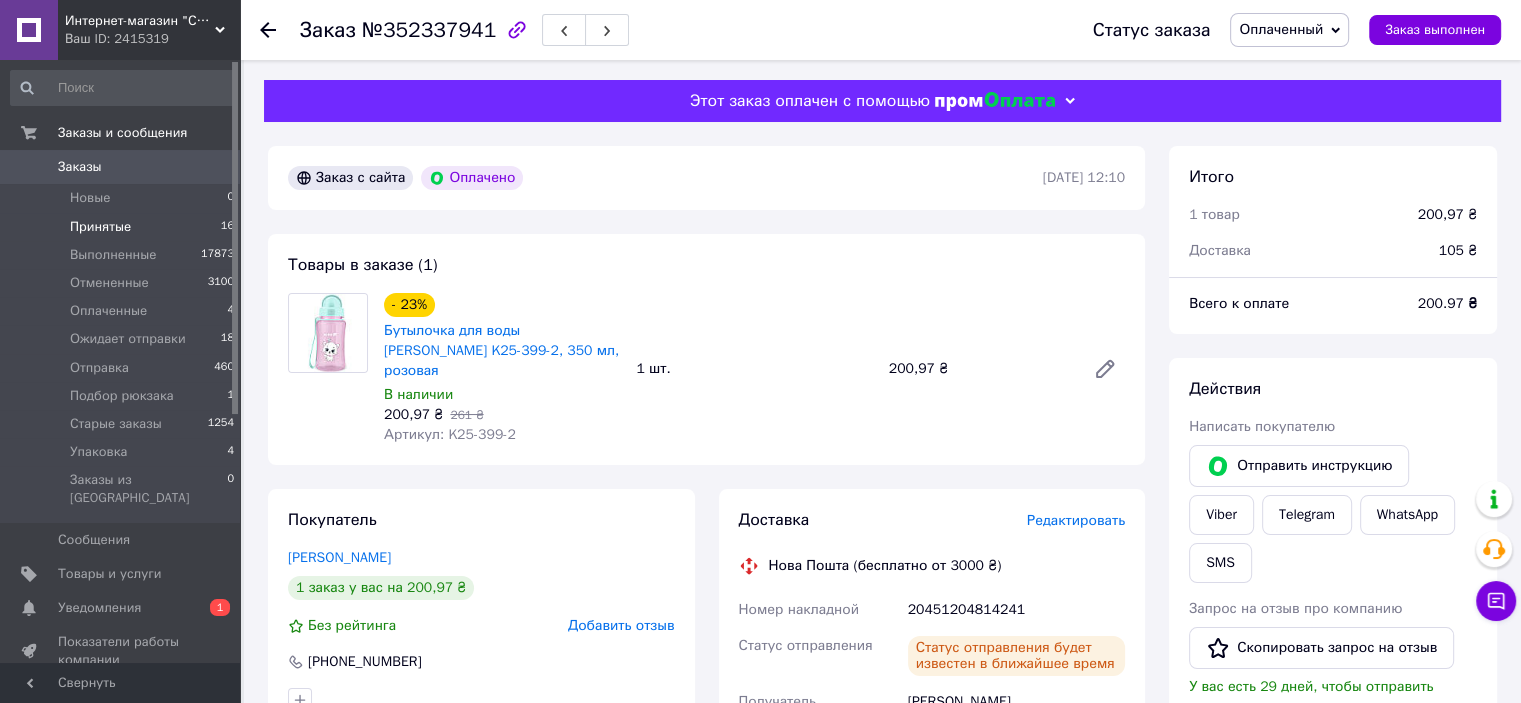 click on "Принятые" at bounding box center (100, 227) 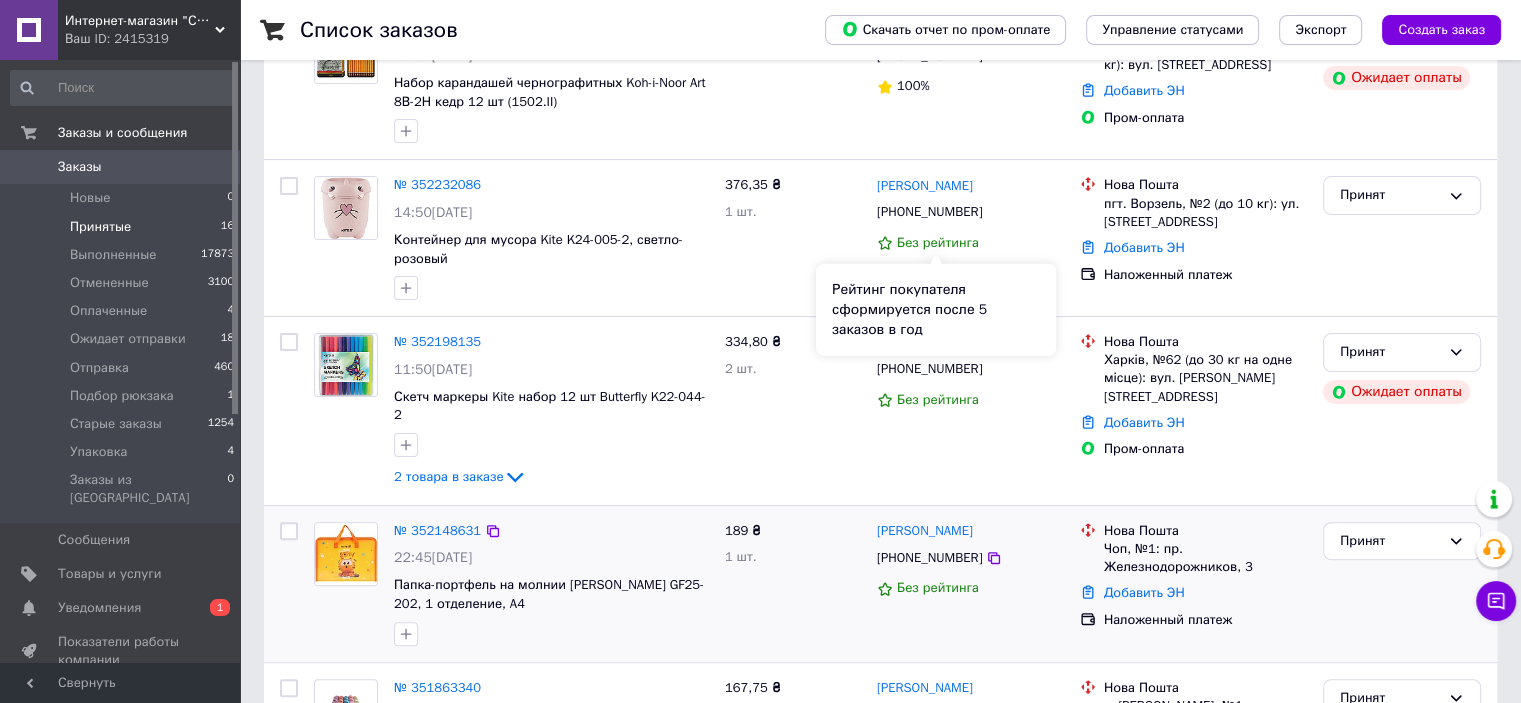 scroll, scrollTop: 600, scrollLeft: 0, axis: vertical 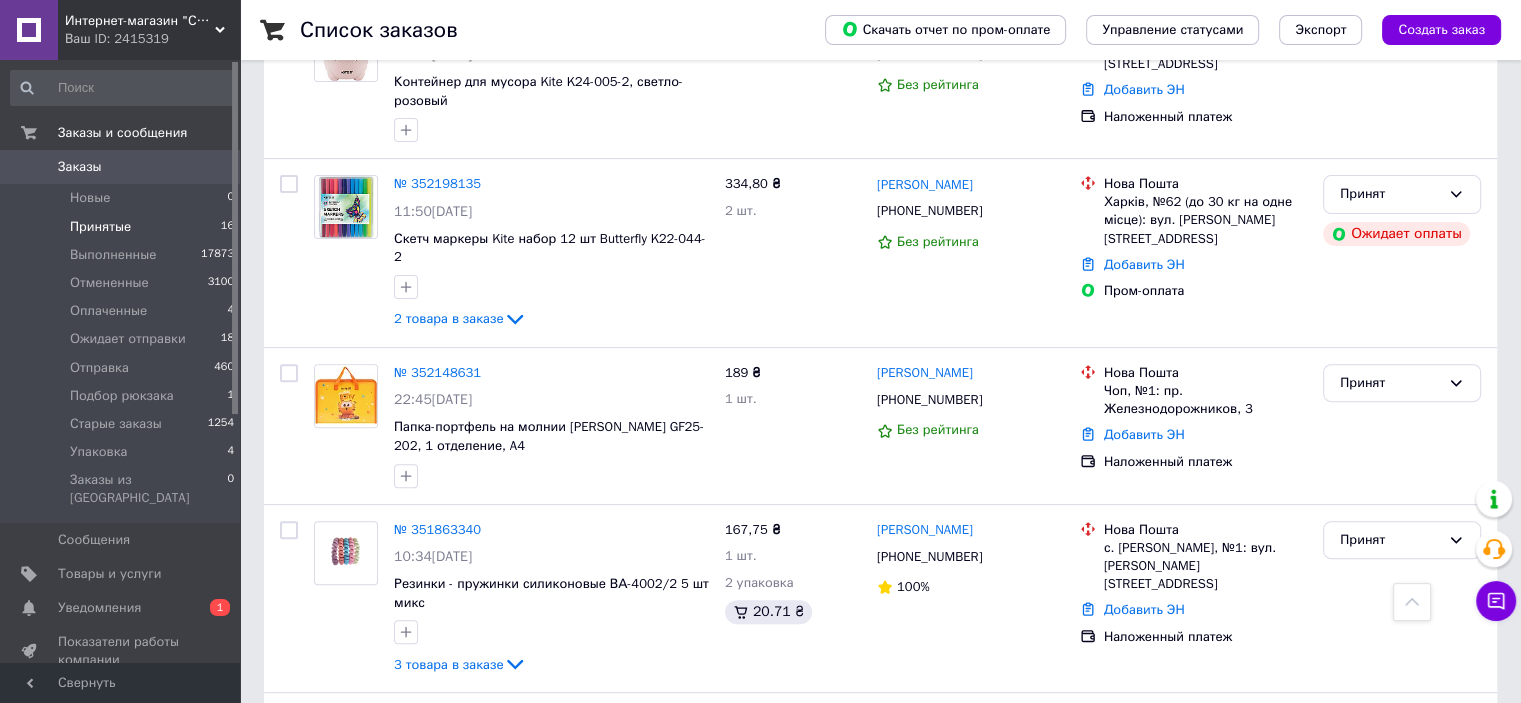 click on "Принятые" at bounding box center [100, 227] 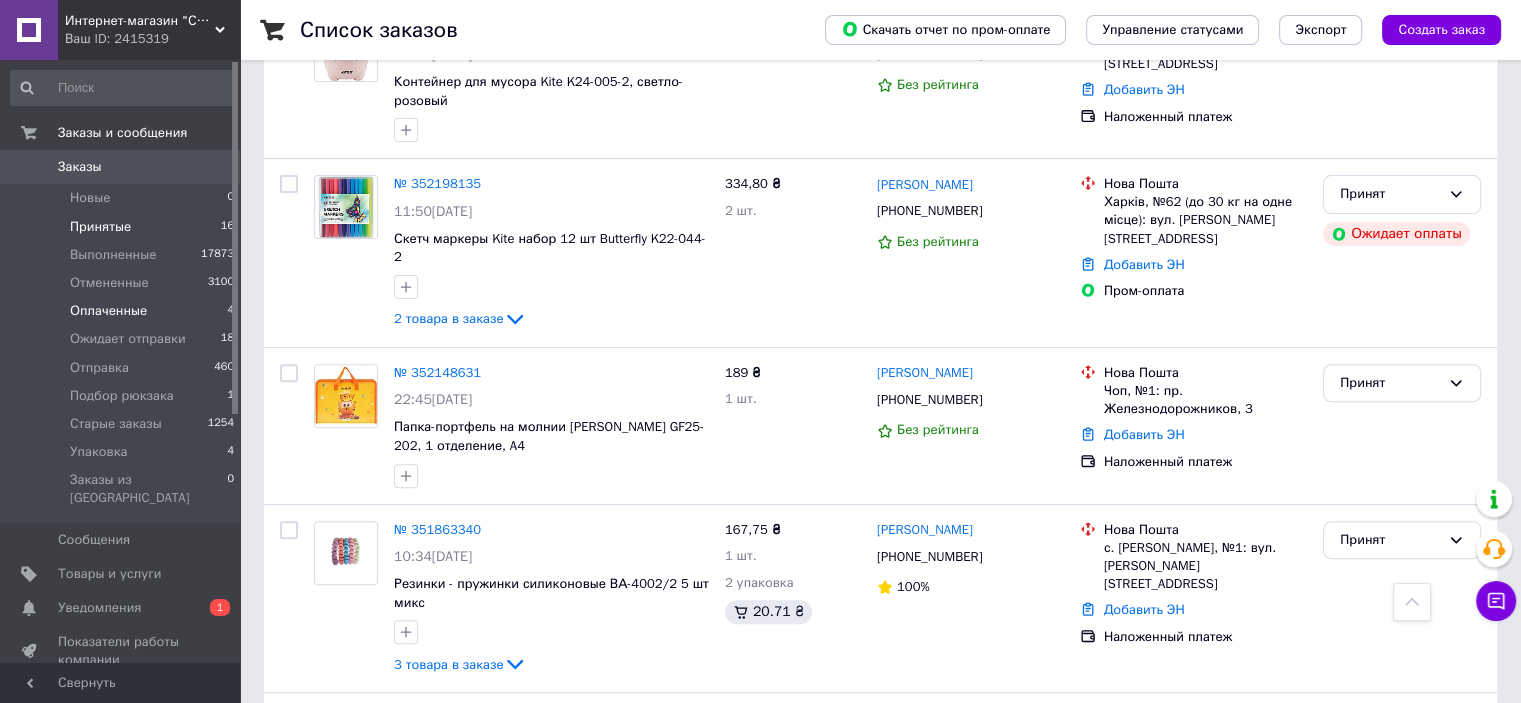 click on "Оплаченные" at bounding box center (108, 311) 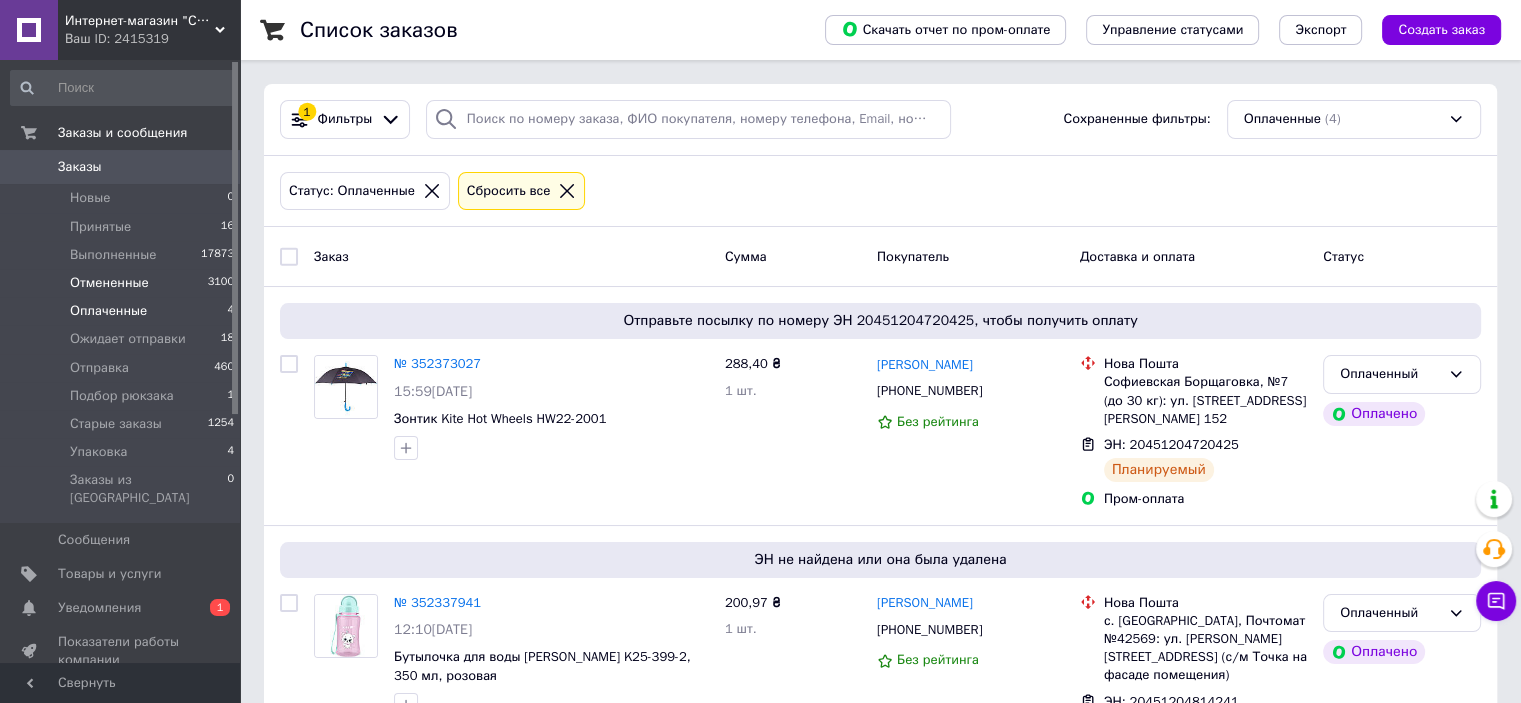 scroll, scrollTop: 0, scrollLeft: 0, axis: both 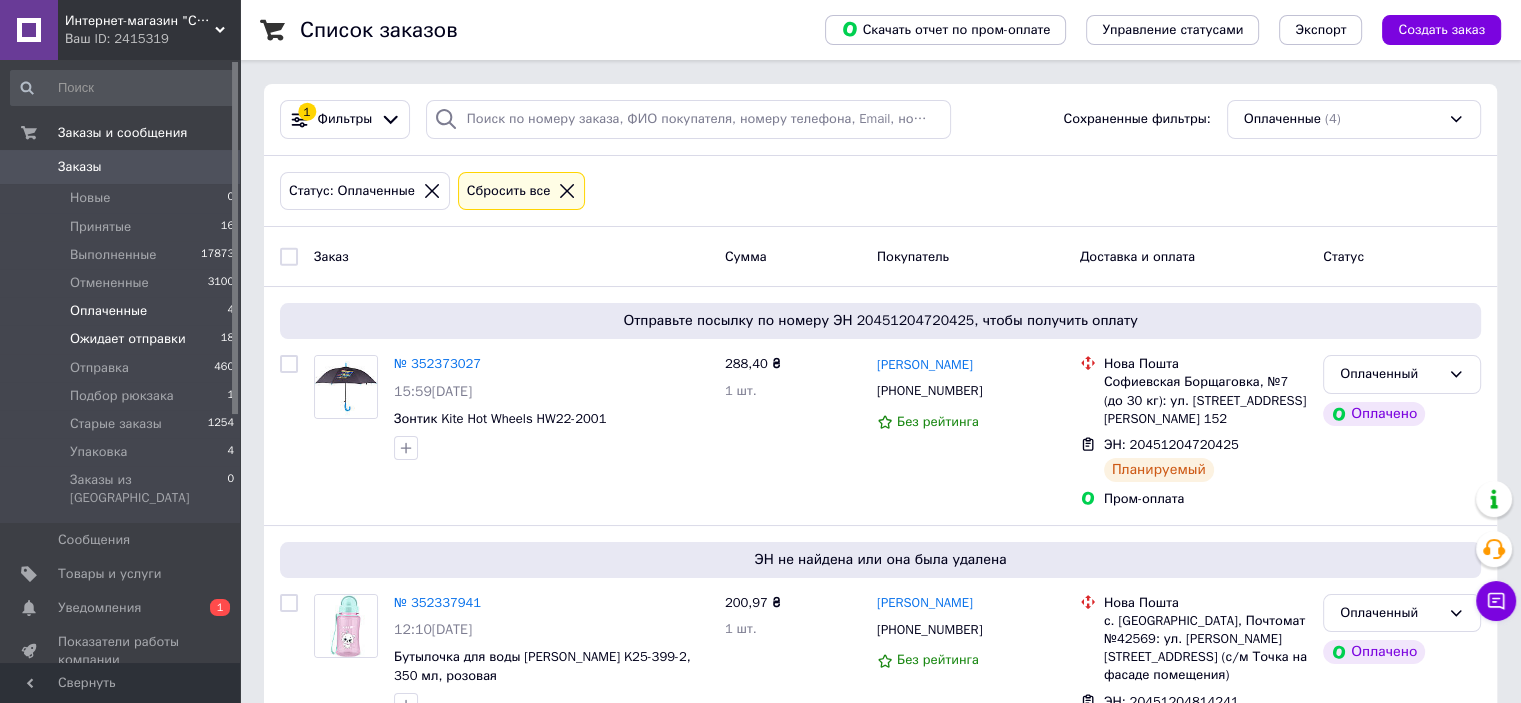 click on "Ожидает отправки" at bounding box center (128, 339) 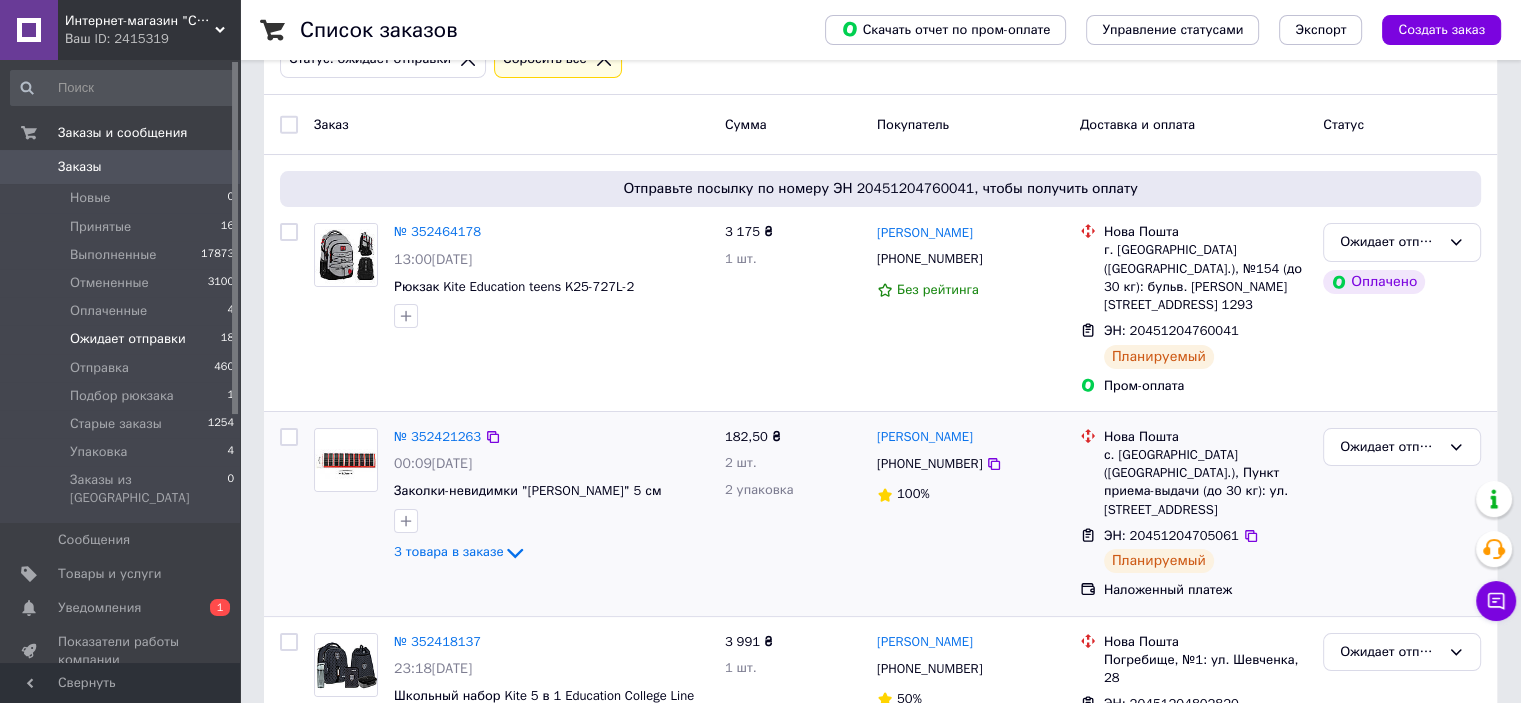 scroll, scrollTop: 400, scrollLeft: 0, axis: vertical 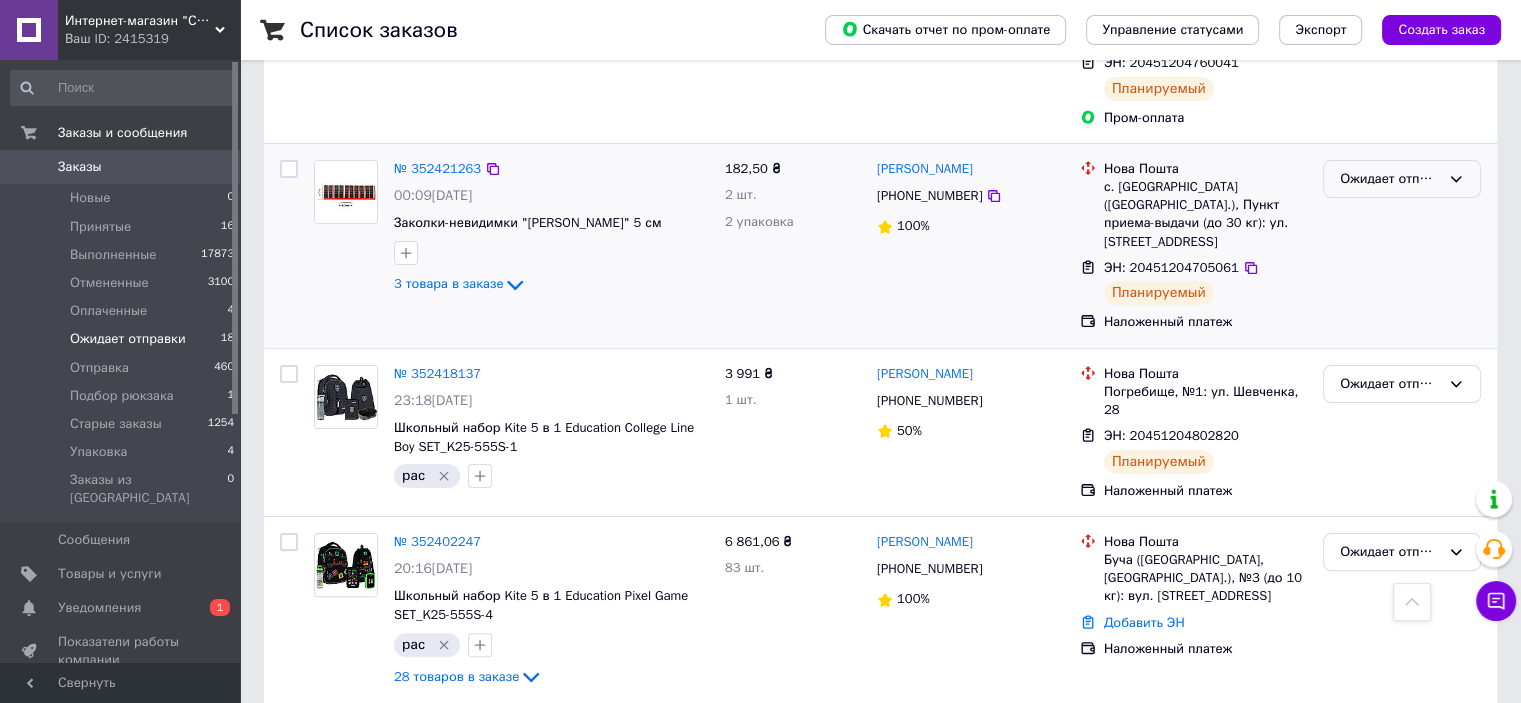 click on "Ожидает отправки" at bounding box center (1390, 179) 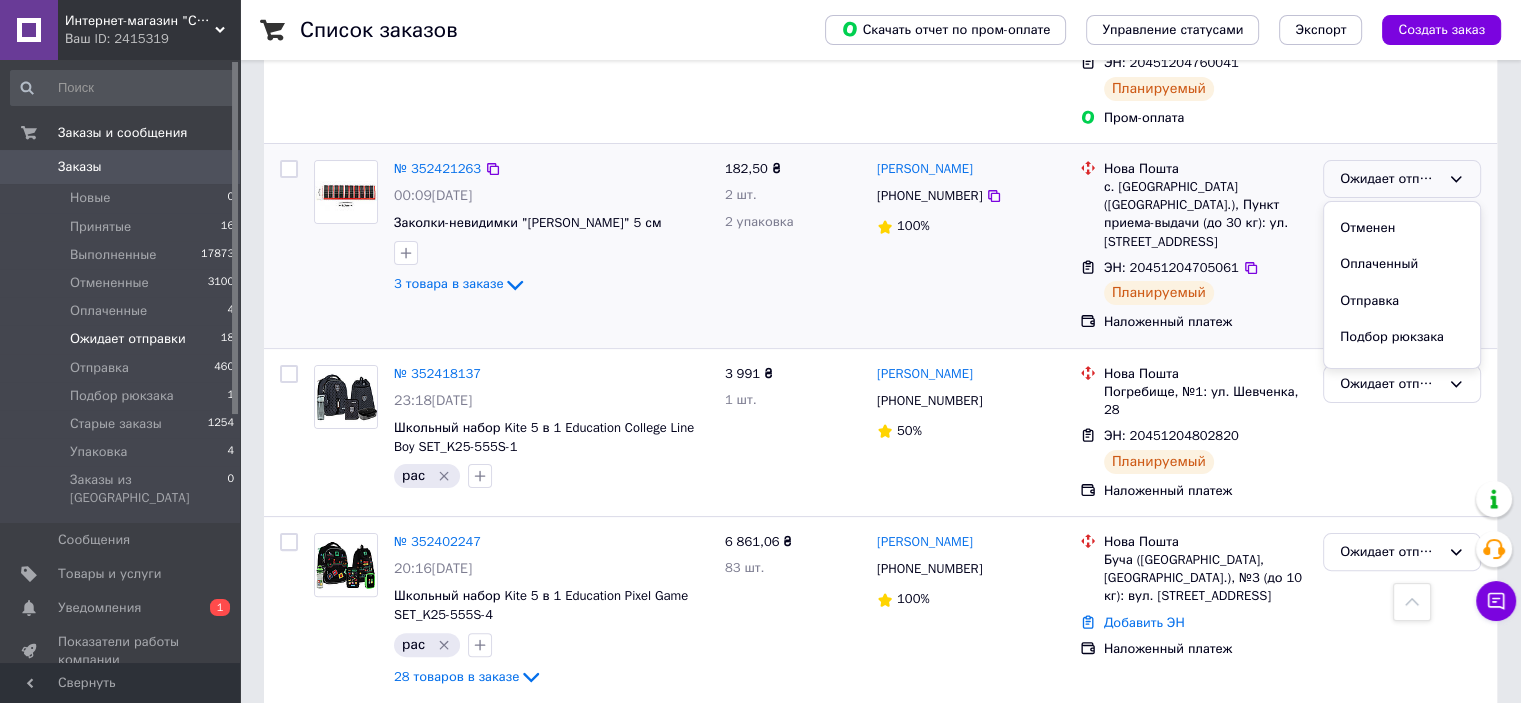scroll, scrollTop: 127, scrollLeft: 0, axis: vertical 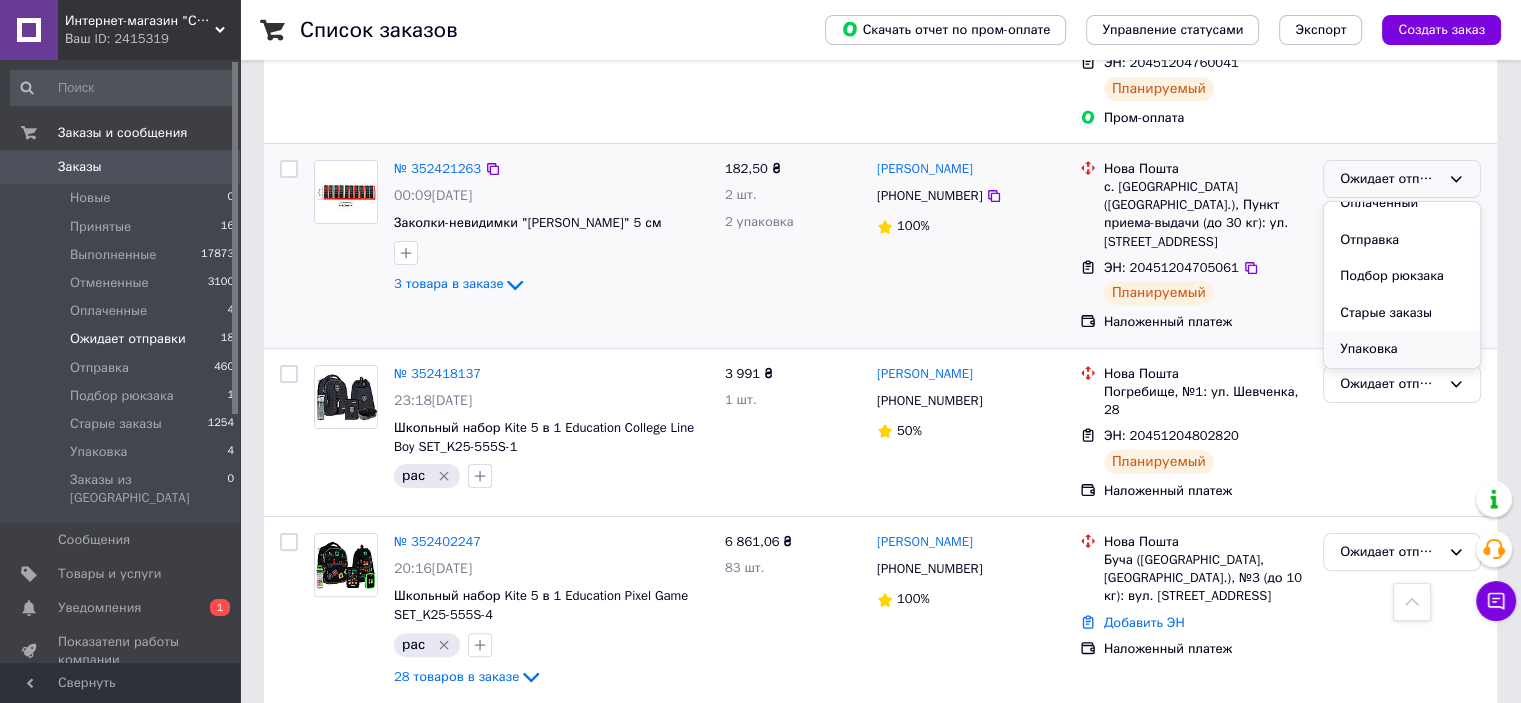 click on "Упаковка" at bounding box center [1402, 349] 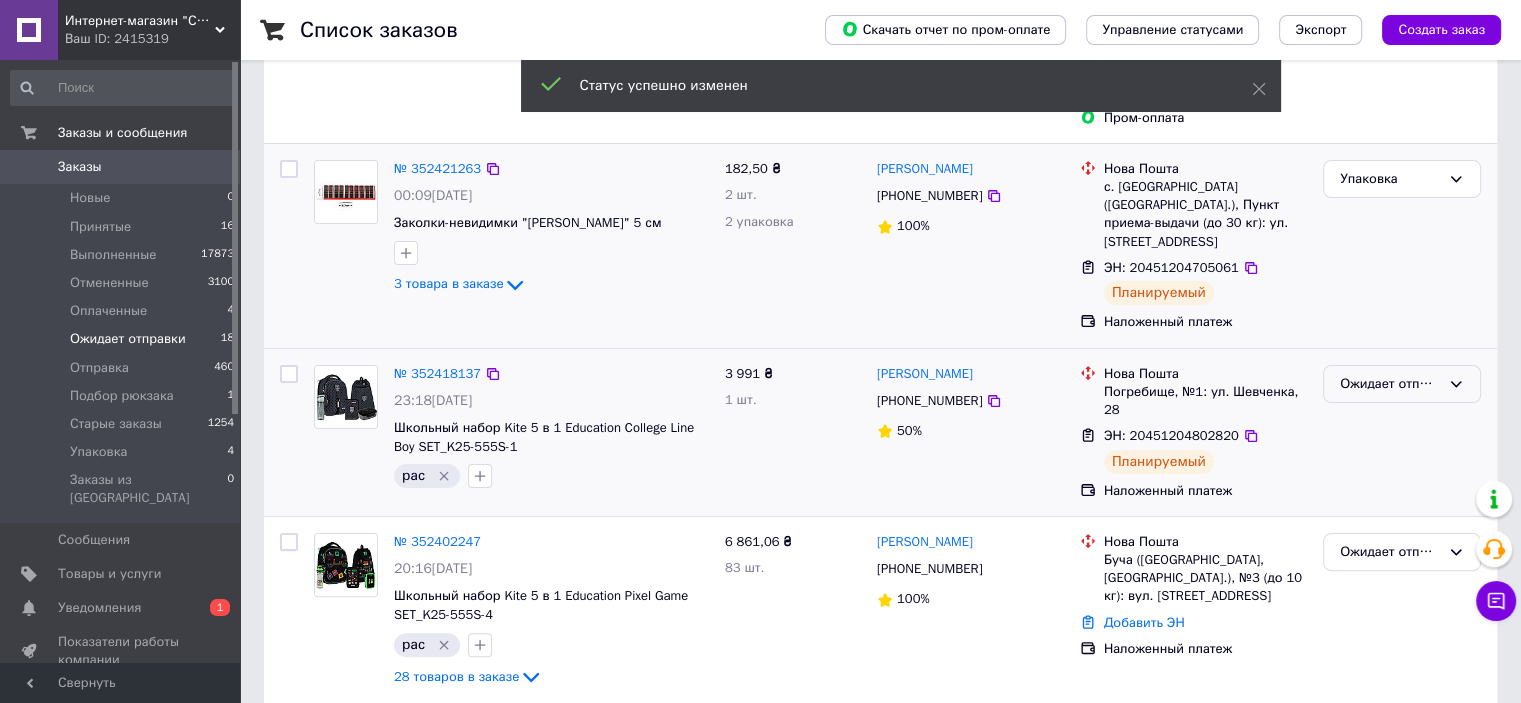 click on "Ожидает отправки" at bounding box center (1402, 384) 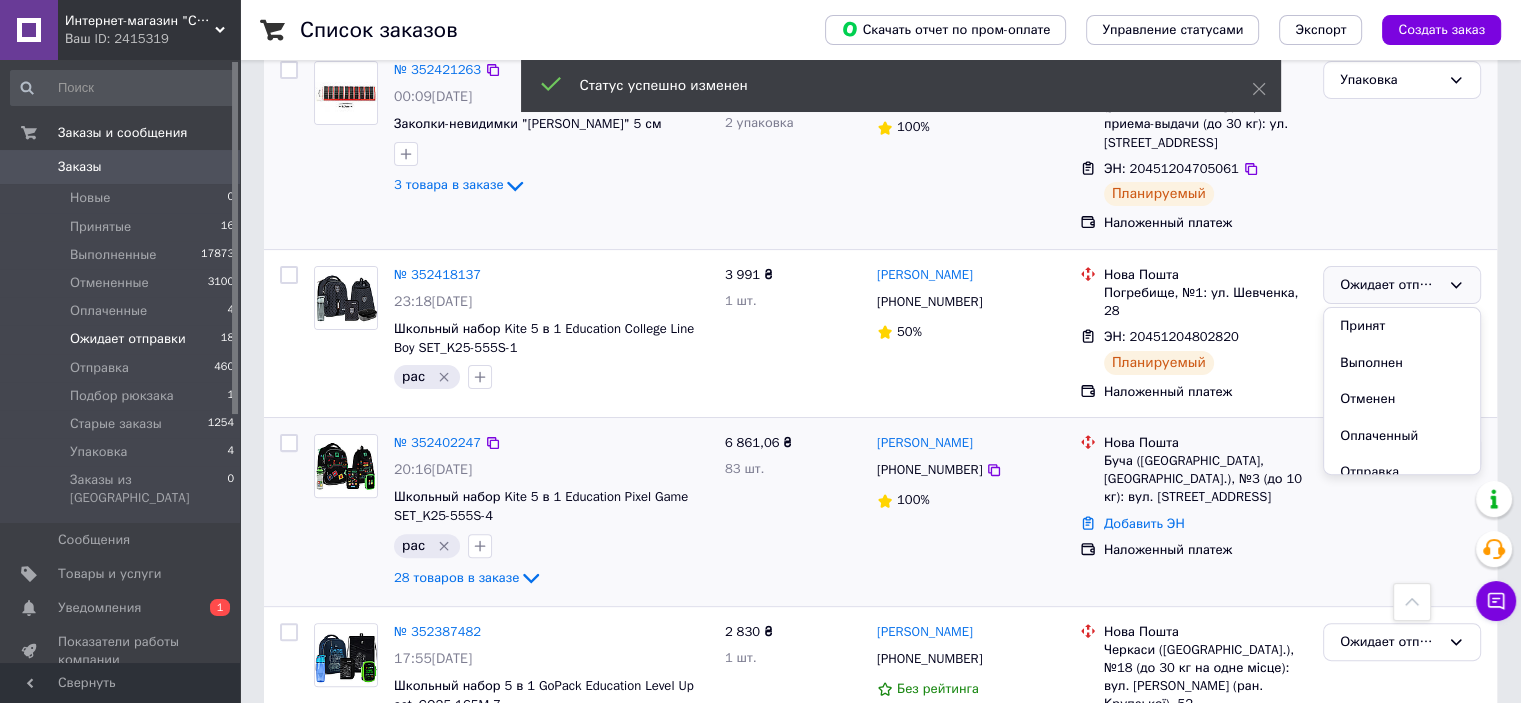 scroll, scrollTop: 600, scrollLeft: 0, axis: vertical 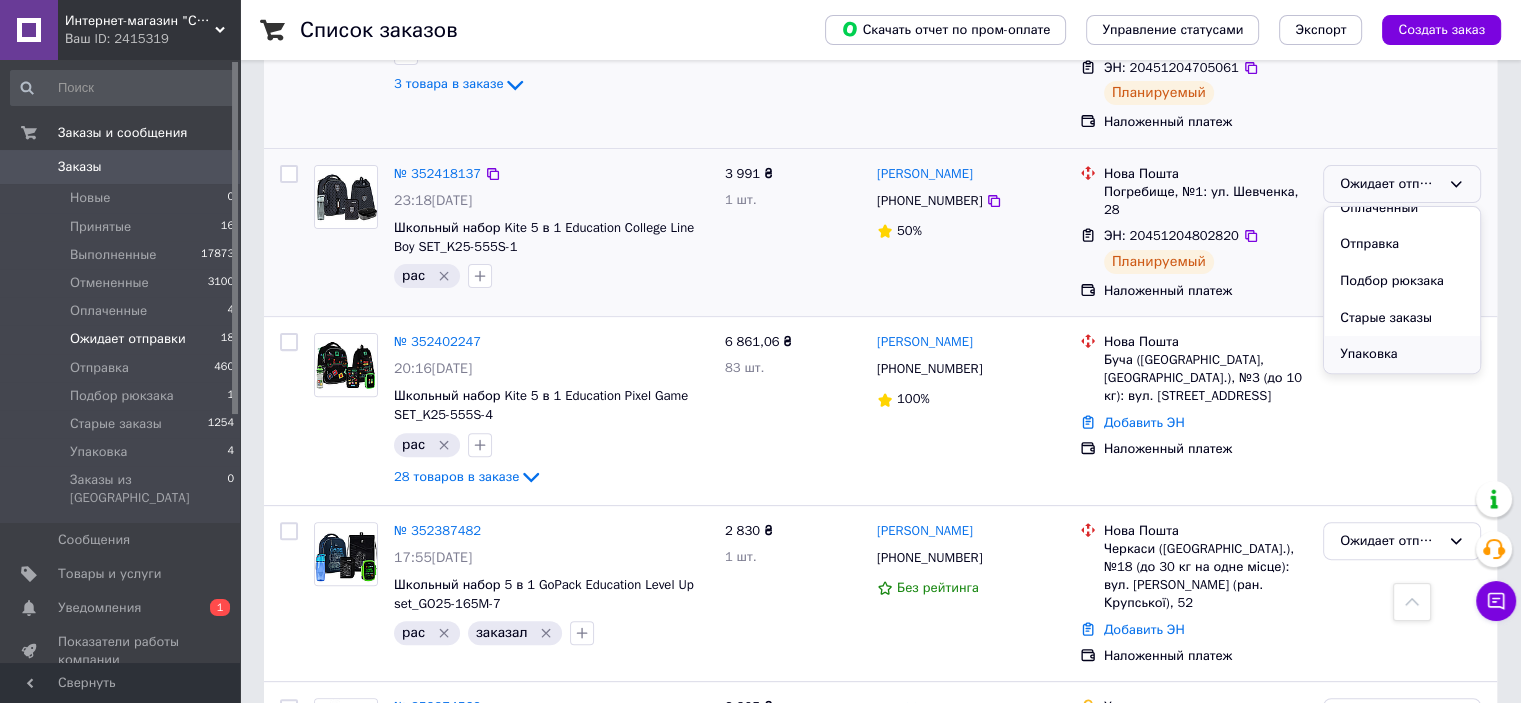 click on "Упаковка" at bounding box center [1402, 354] 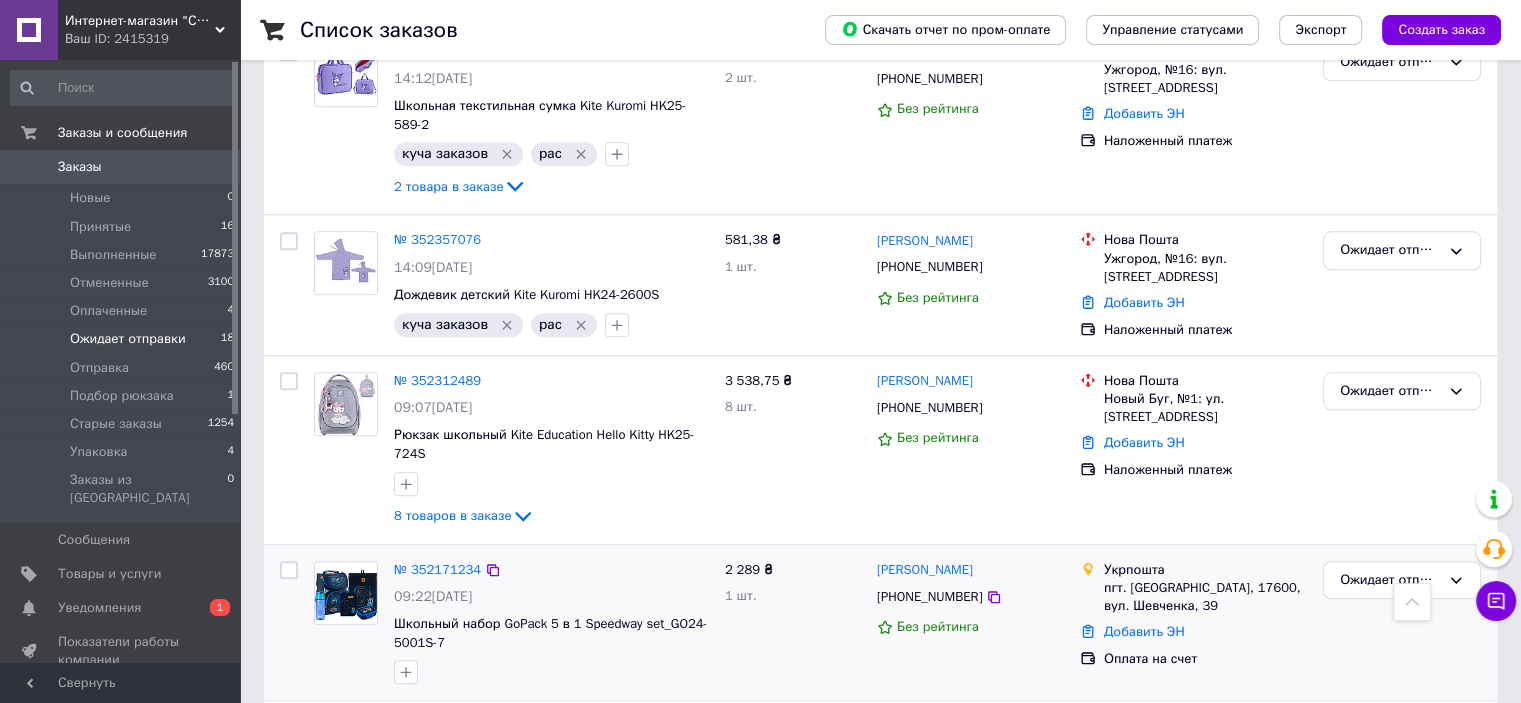 scroll, scrollTop: 2100, scrollLeft: 0, axis: vertical 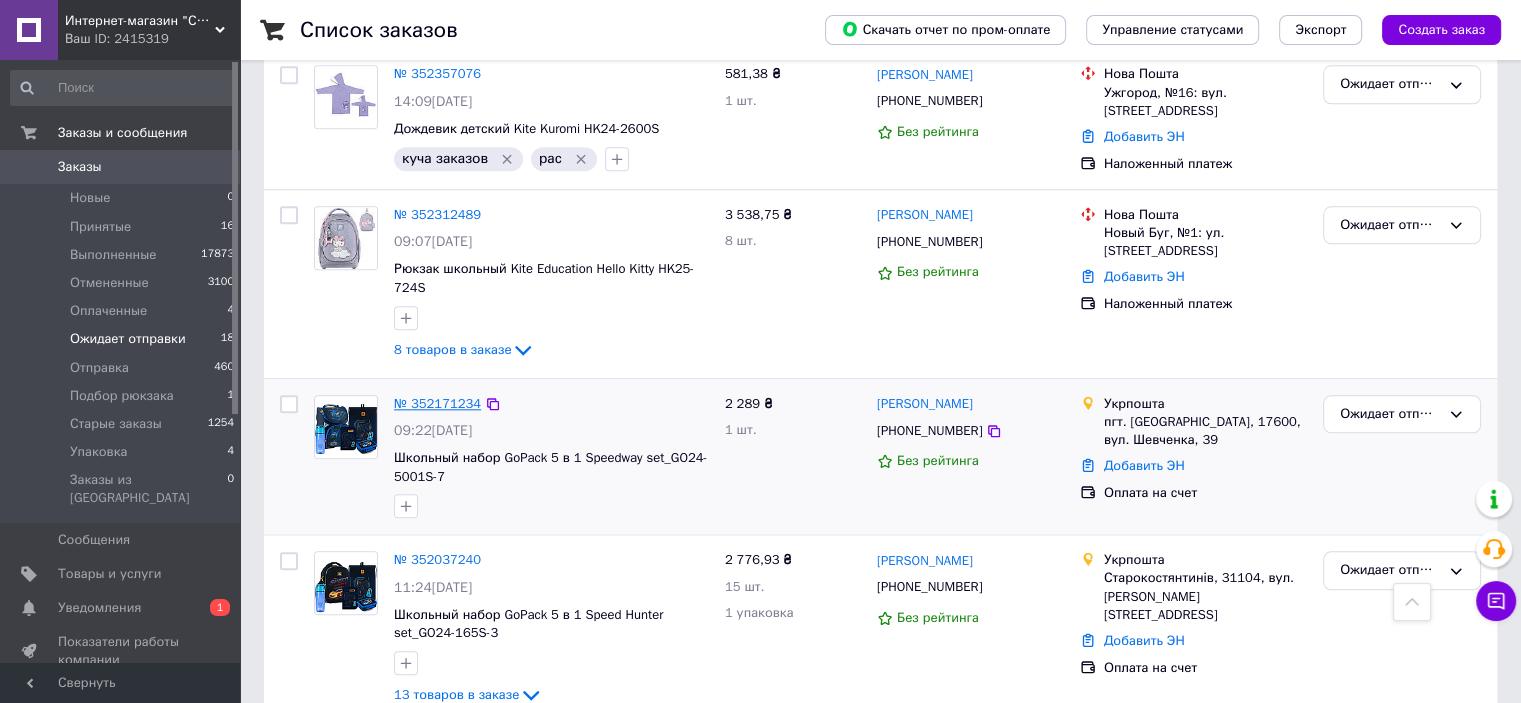 click on "№ 352171234" at bounding box center [437, 403] 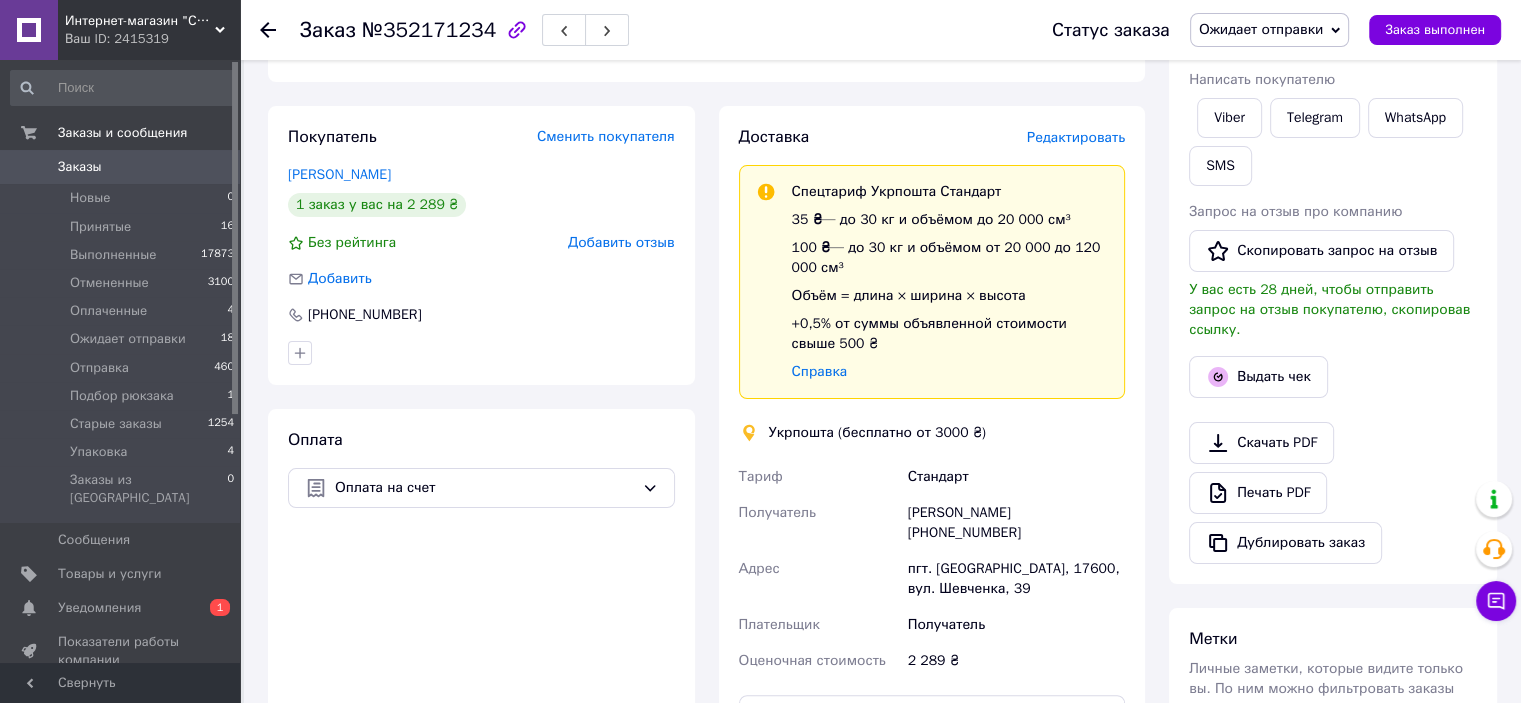 scroll, scrollTop: 400, scrollLeft: 0, axis: vertical 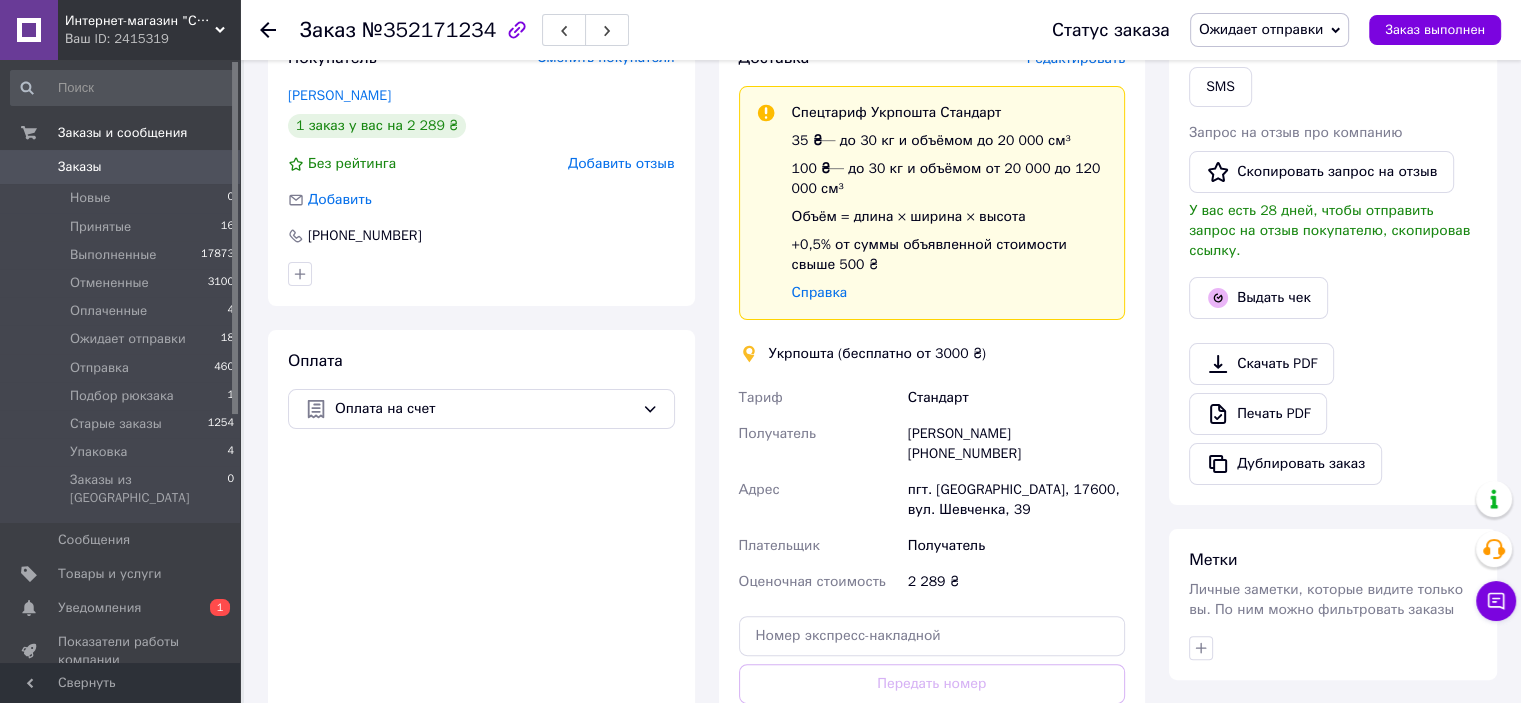 copy on "[PHONE_NUMBER]" 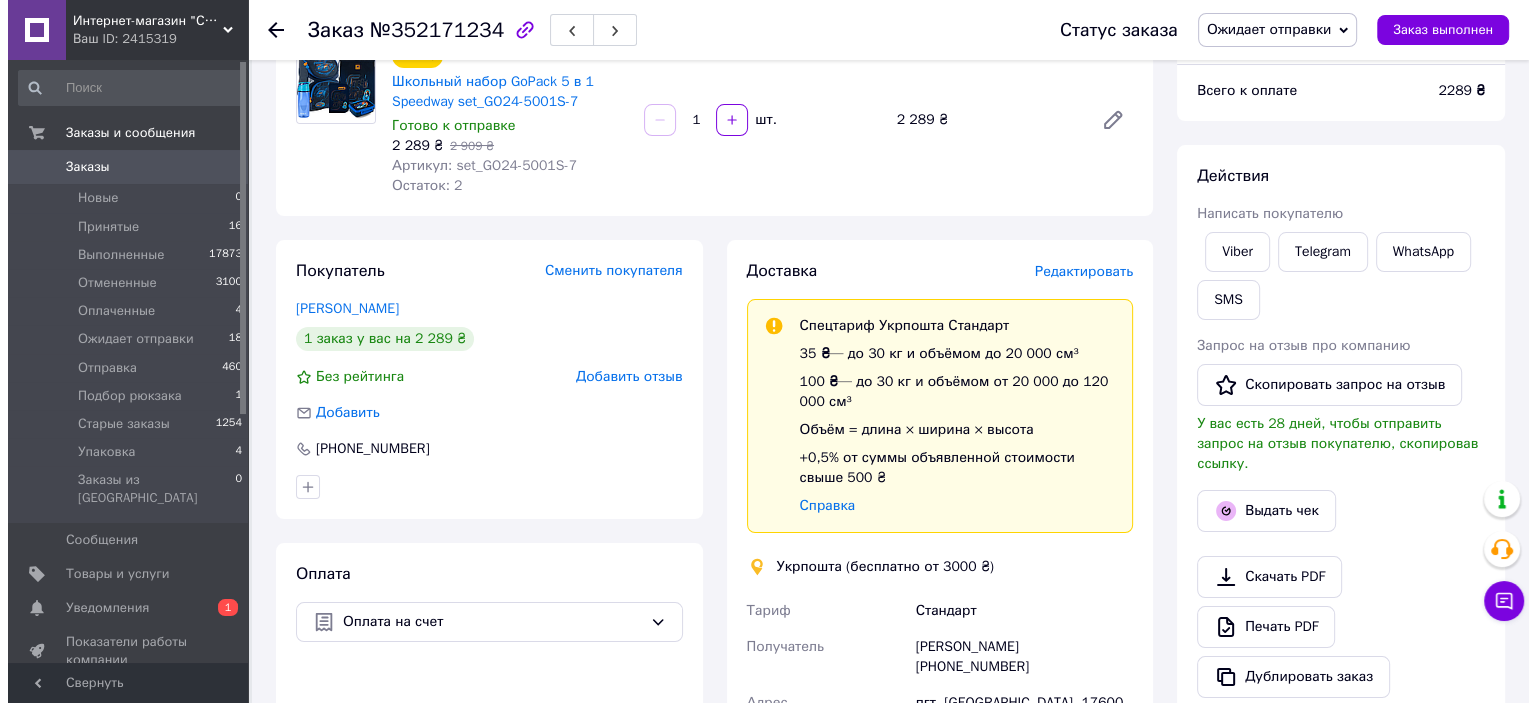 scroll, scrollTop: 200, scrollLeft: 0, axis: vertical 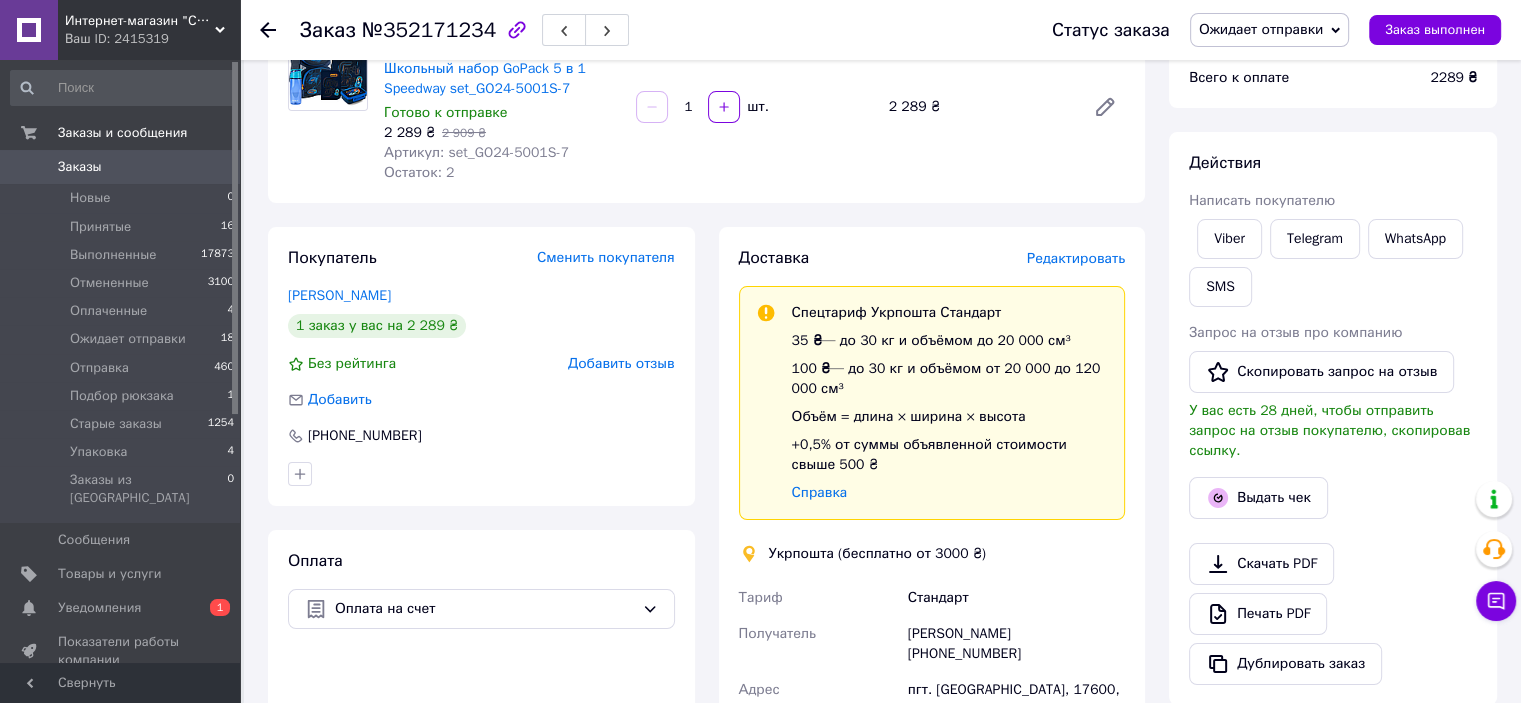 click on "Редактировать" at bounding box center [1076, 258] 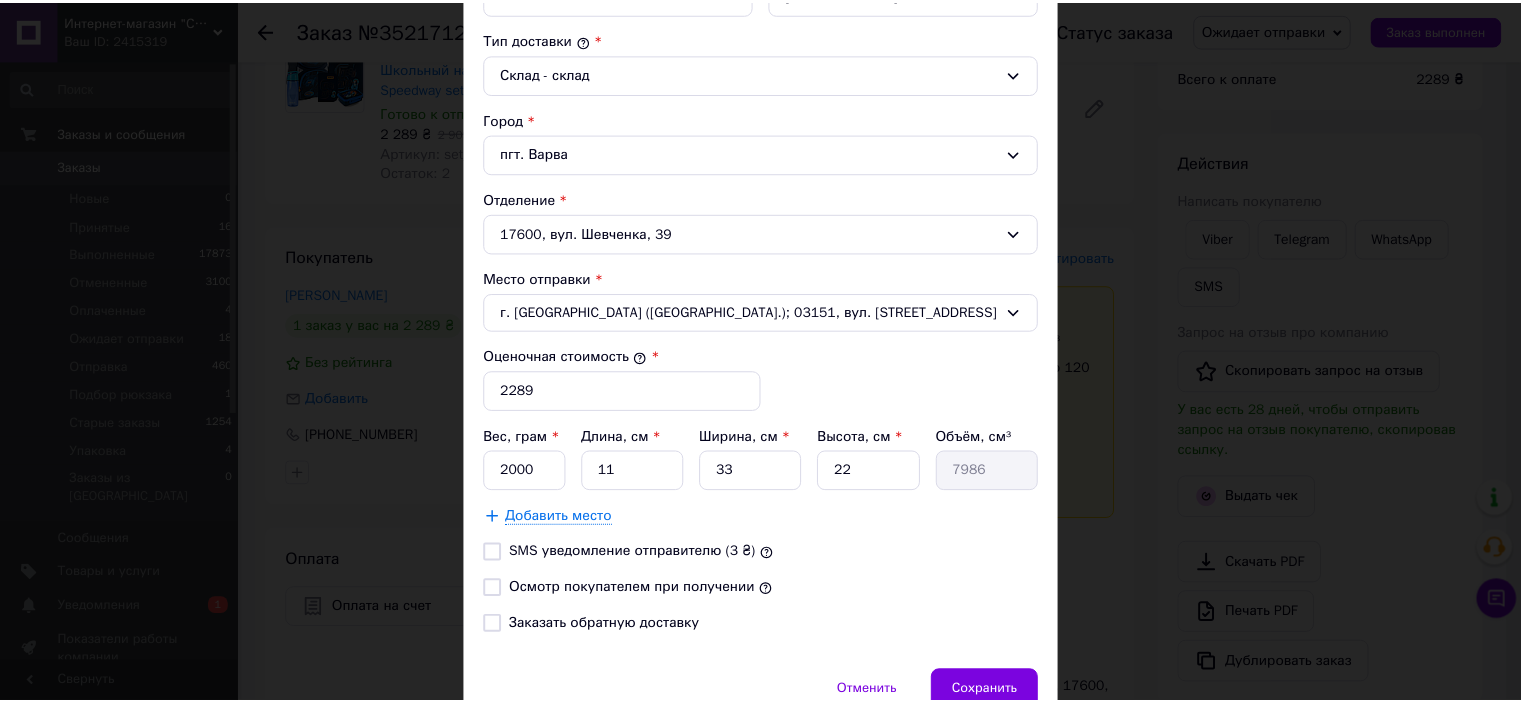 scroll, scrollTop: 615, scrollLeft: 0, axis: vertical 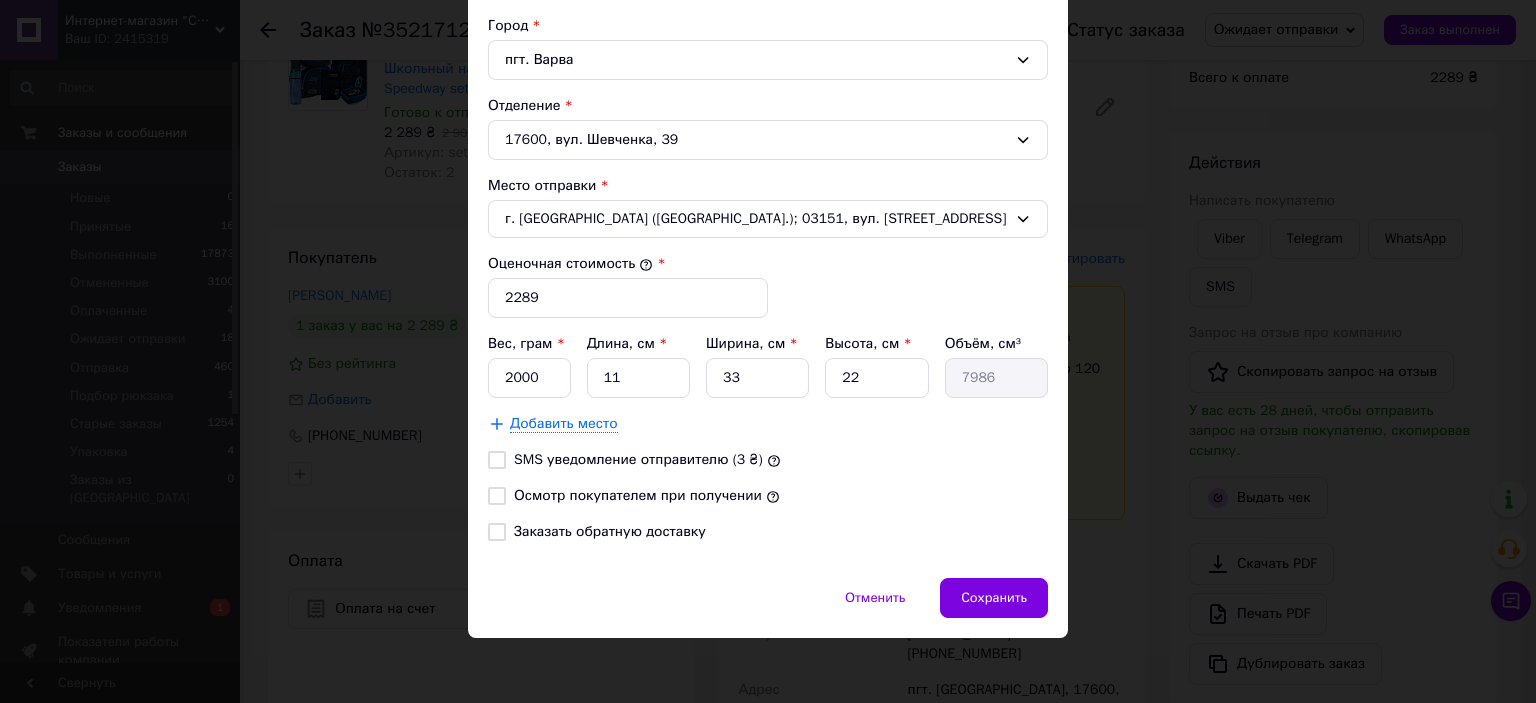 click on "Осмотр покупателем при получении" at bounding box center (638, 495) 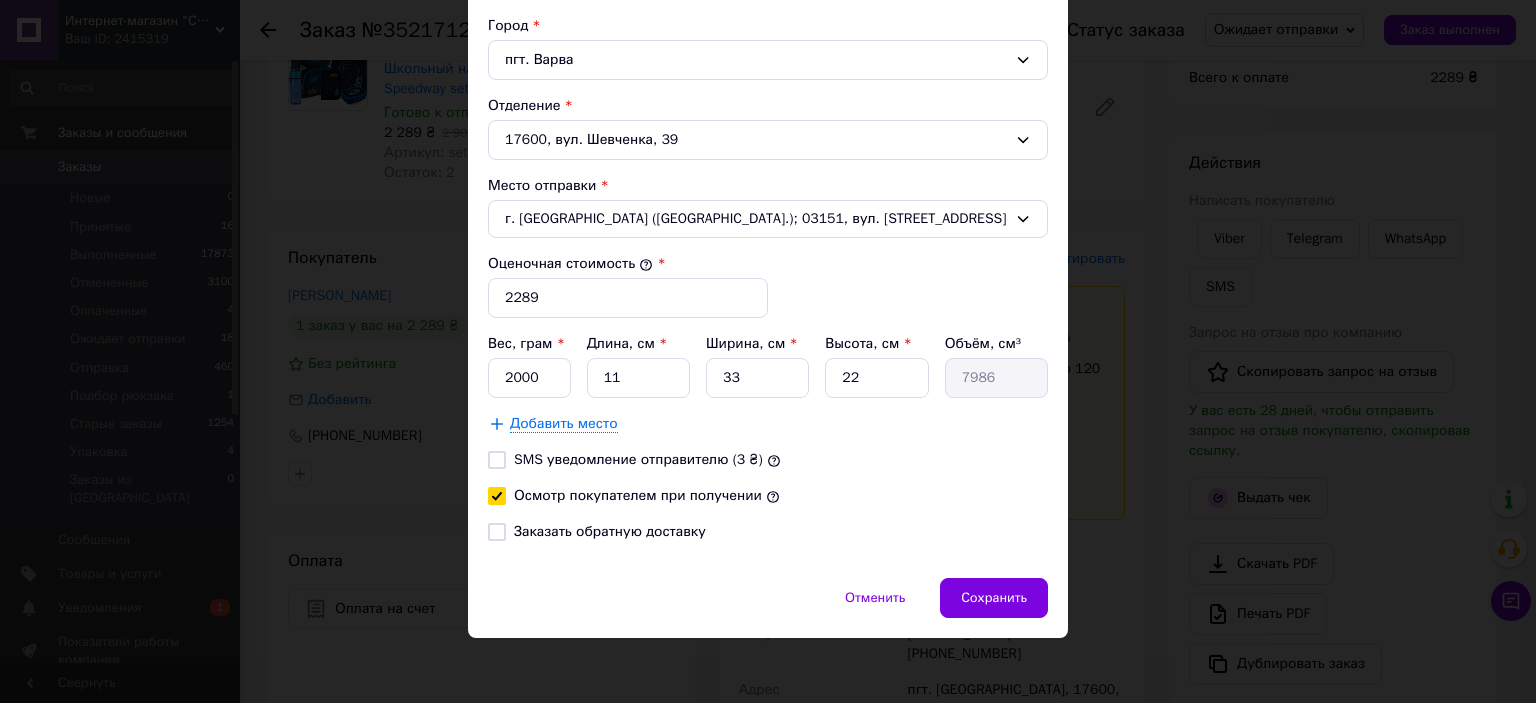 checkbox on "true" 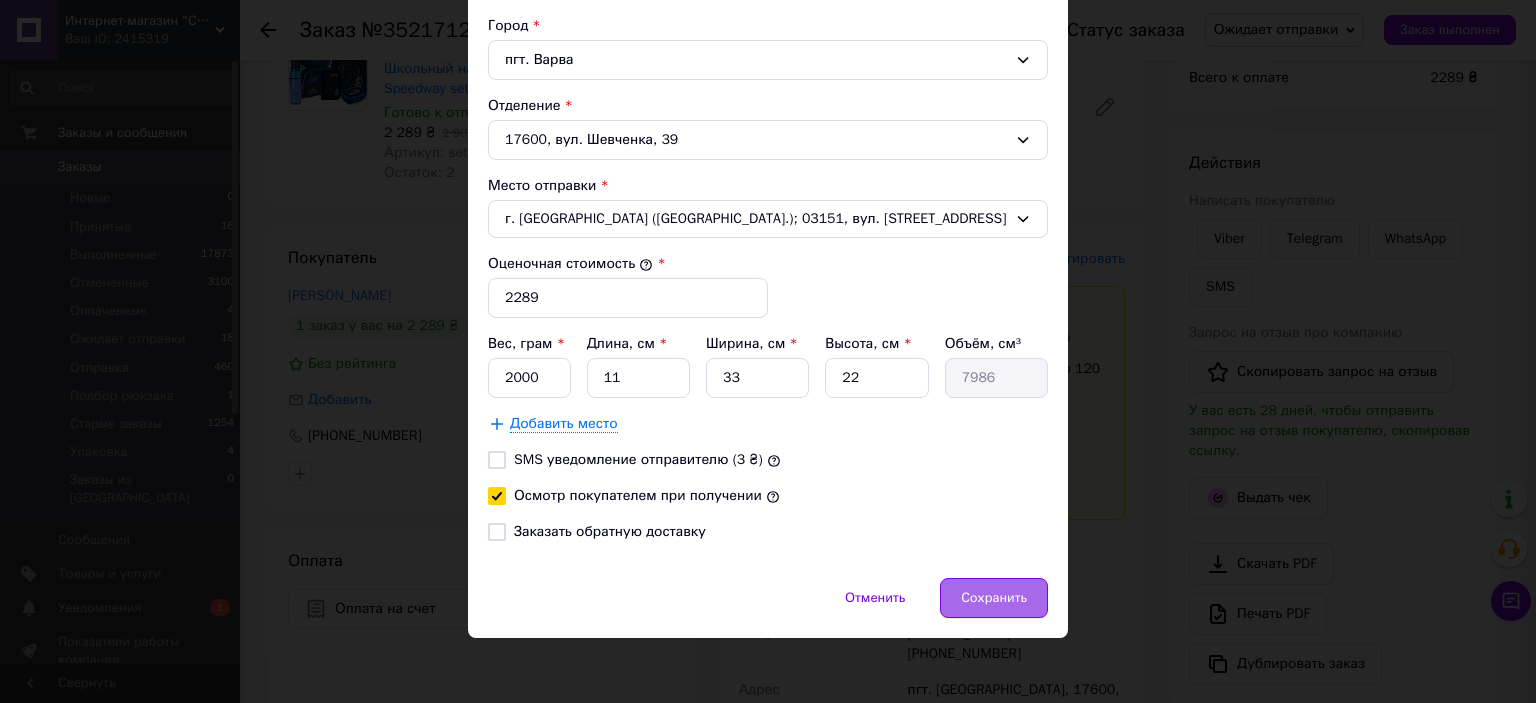 click on "Сохранить" at bounding box center [994, 598] 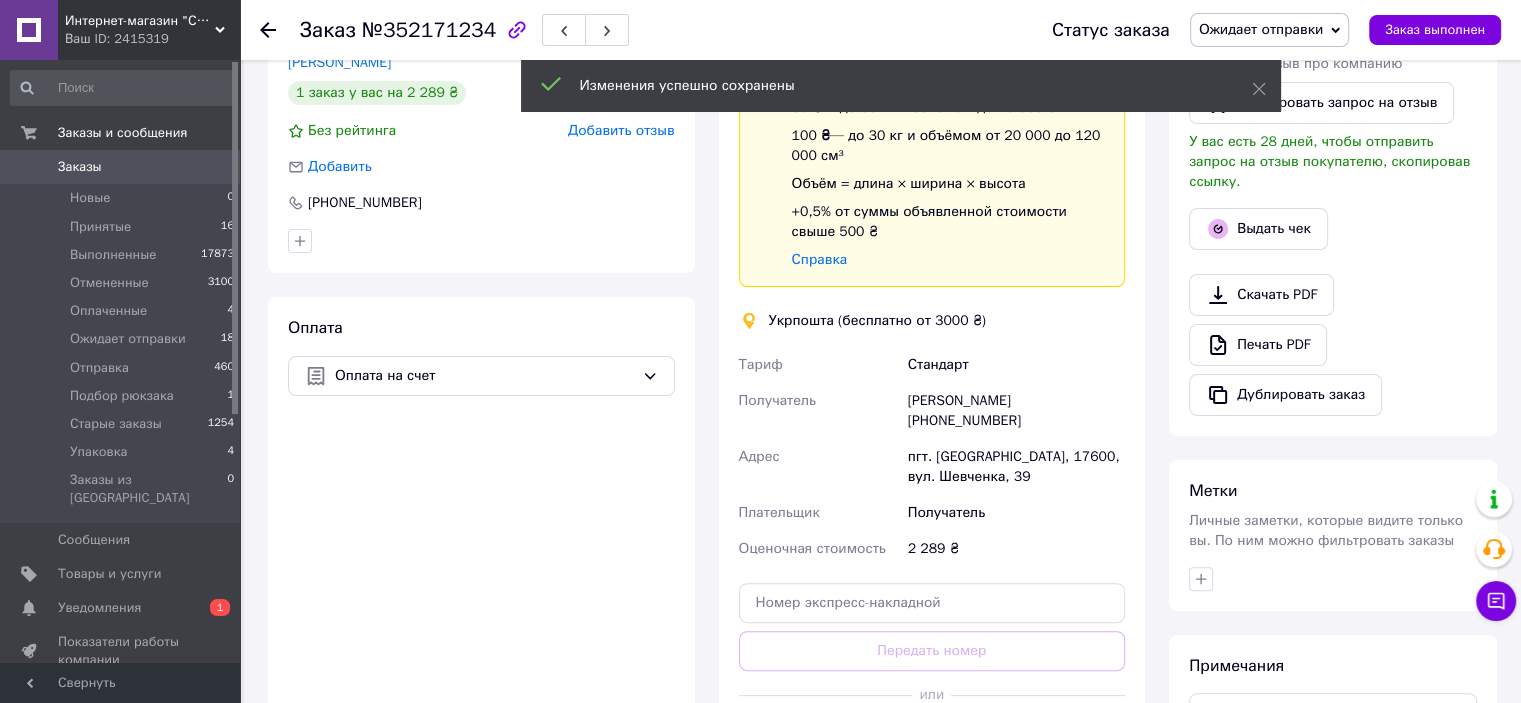 scroll, scrollTop: 600, scrollLeft: 0, axis: vertical 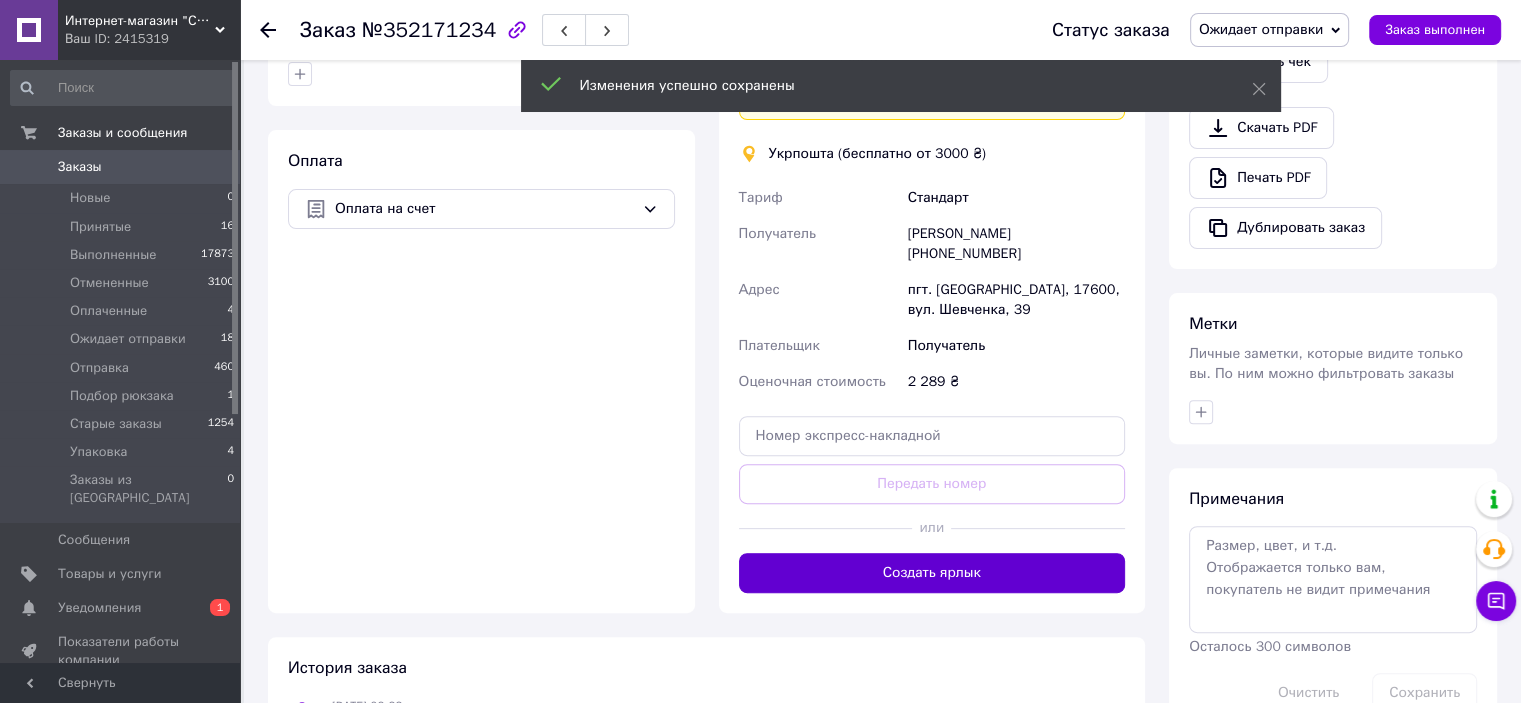 click on "Создать ярлык" at bounding box center [932, 573] 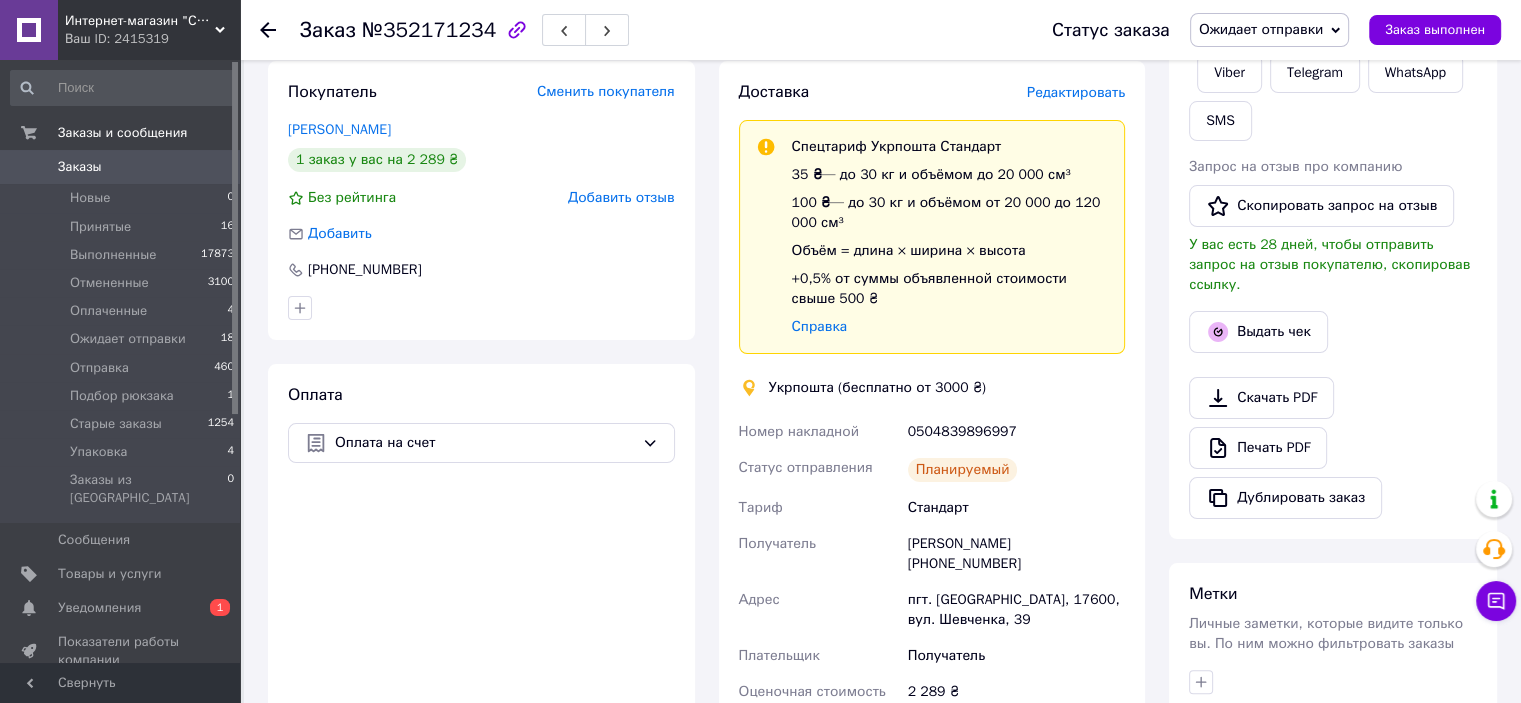 scroll, scrollTop: 500, scrollLeft: 0, axis: vertical 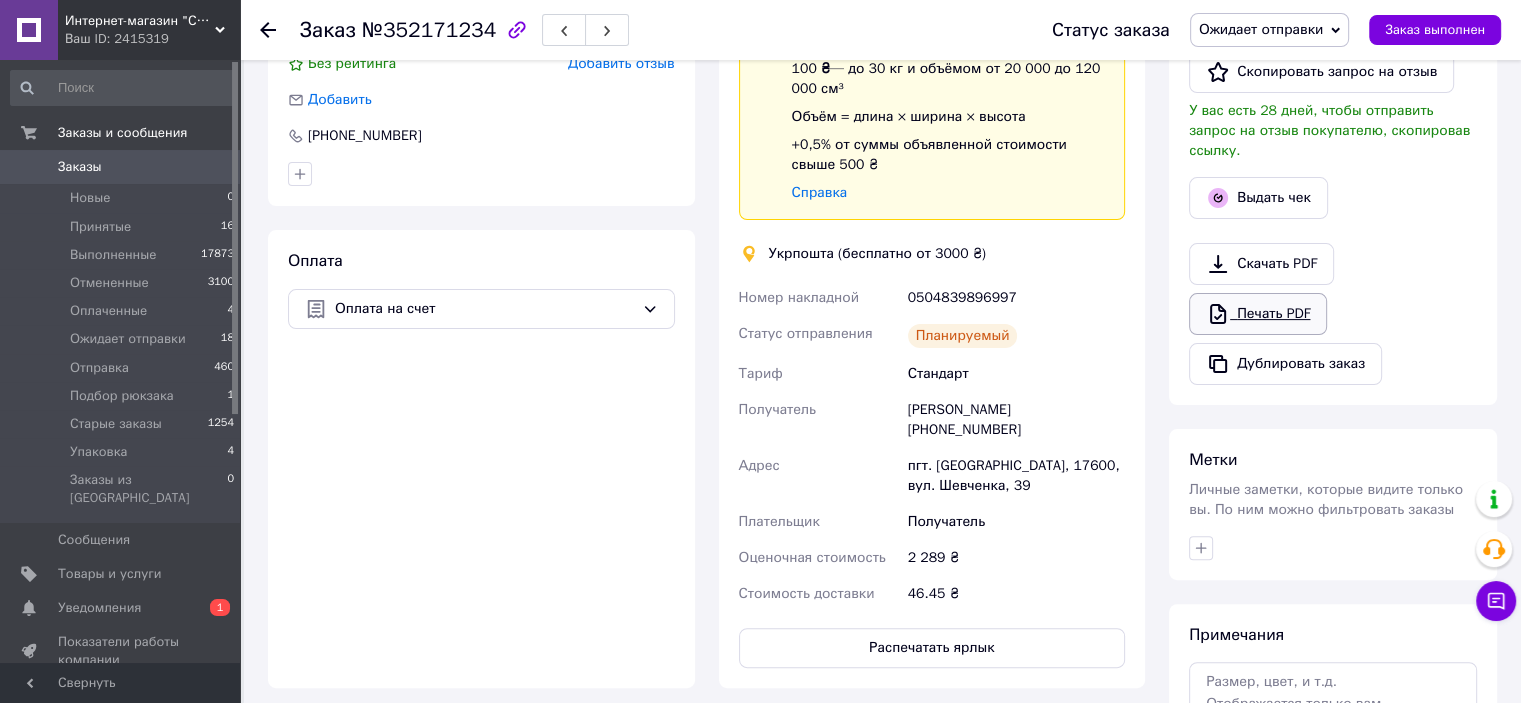 click on "Печать PDF" at bounding box center (1258, 314) 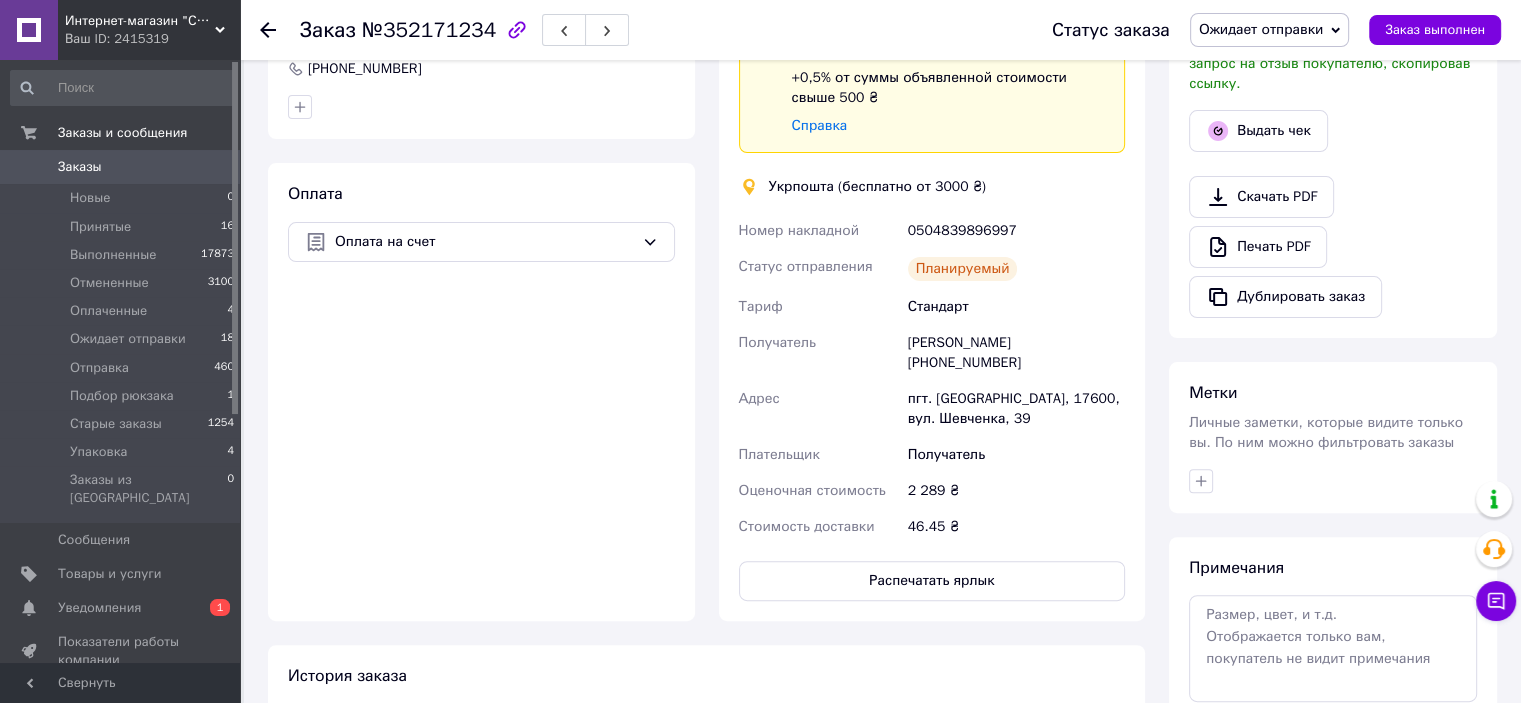 scroll, scrollTop: 600, scrollLeft: 0, axis: vertical 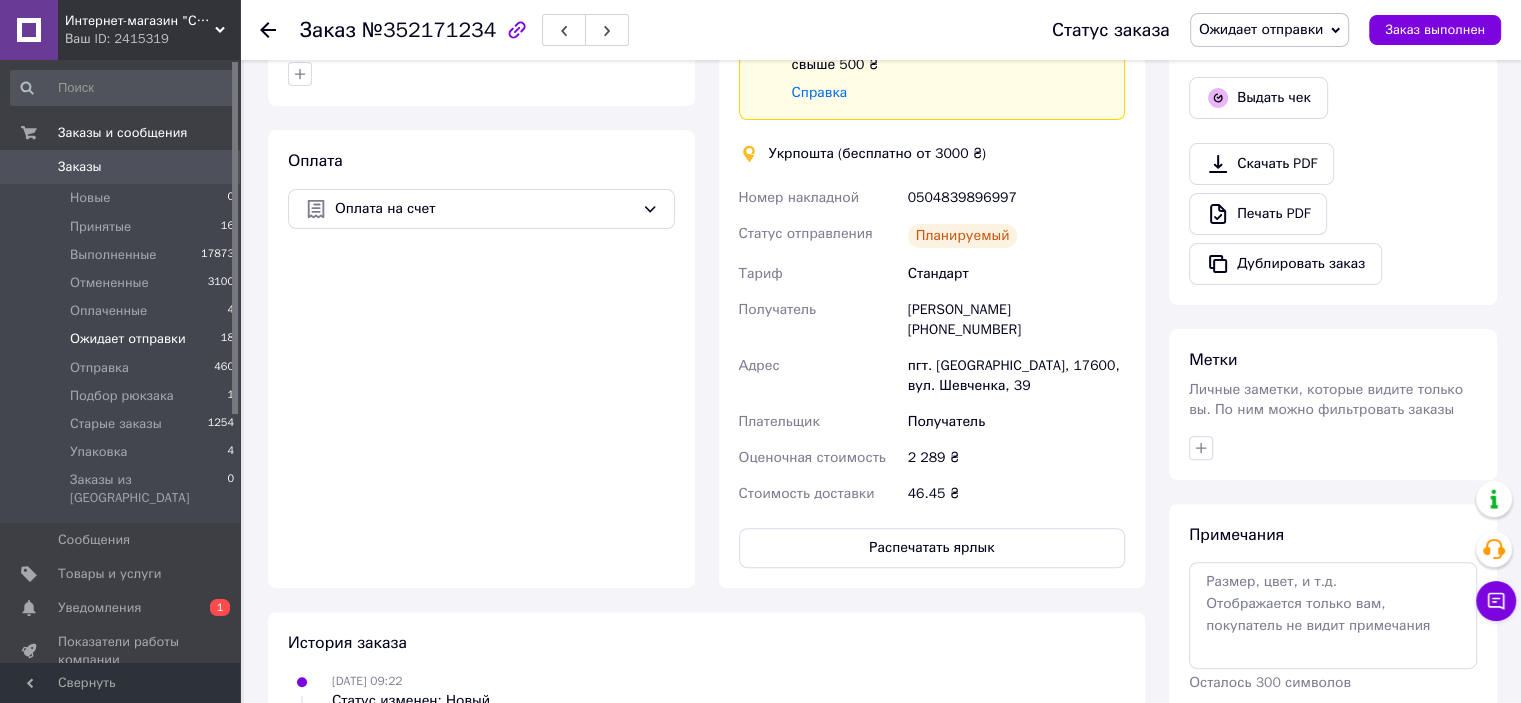 click on "Ожидает отправки" at bounding box center [128, 339] 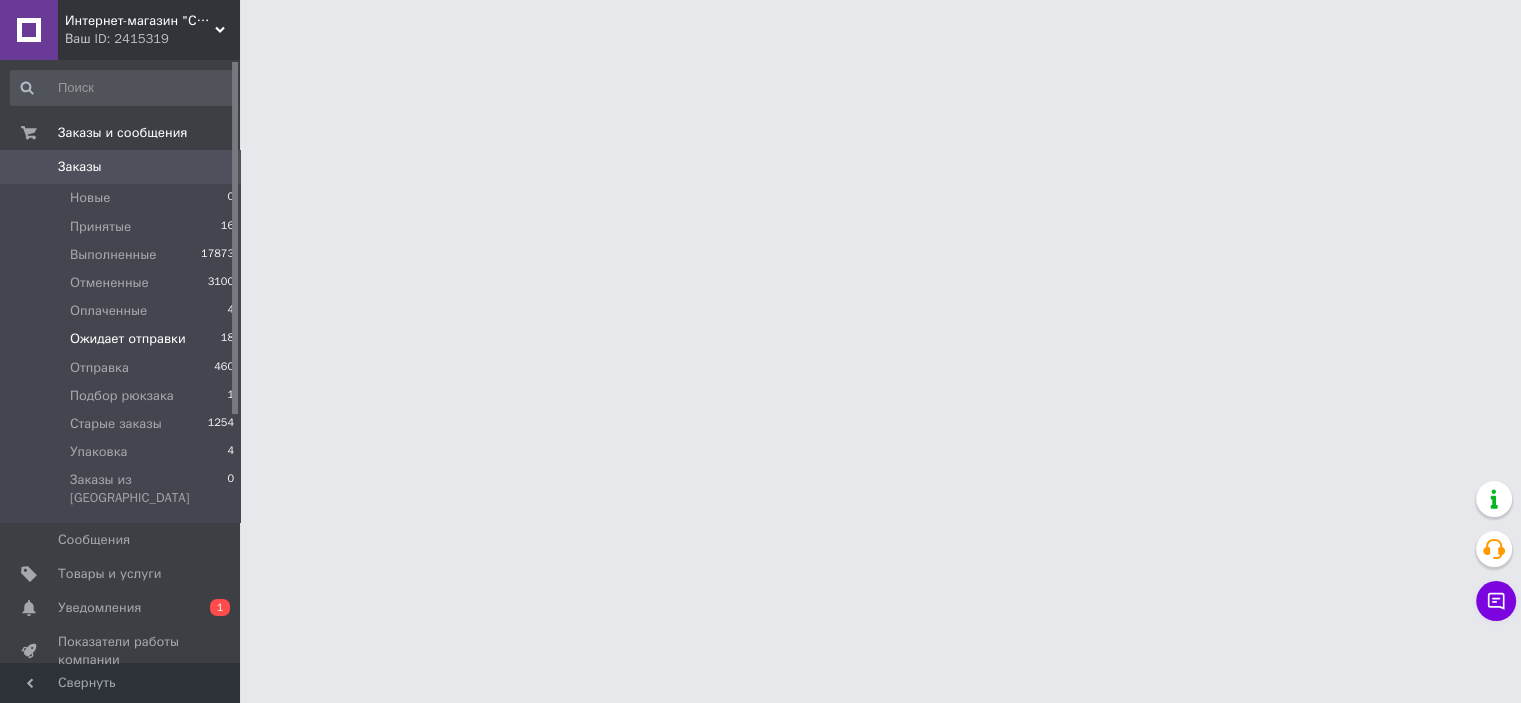 scroll, scrollTop: 0, scrollLeft: 0, axis: both 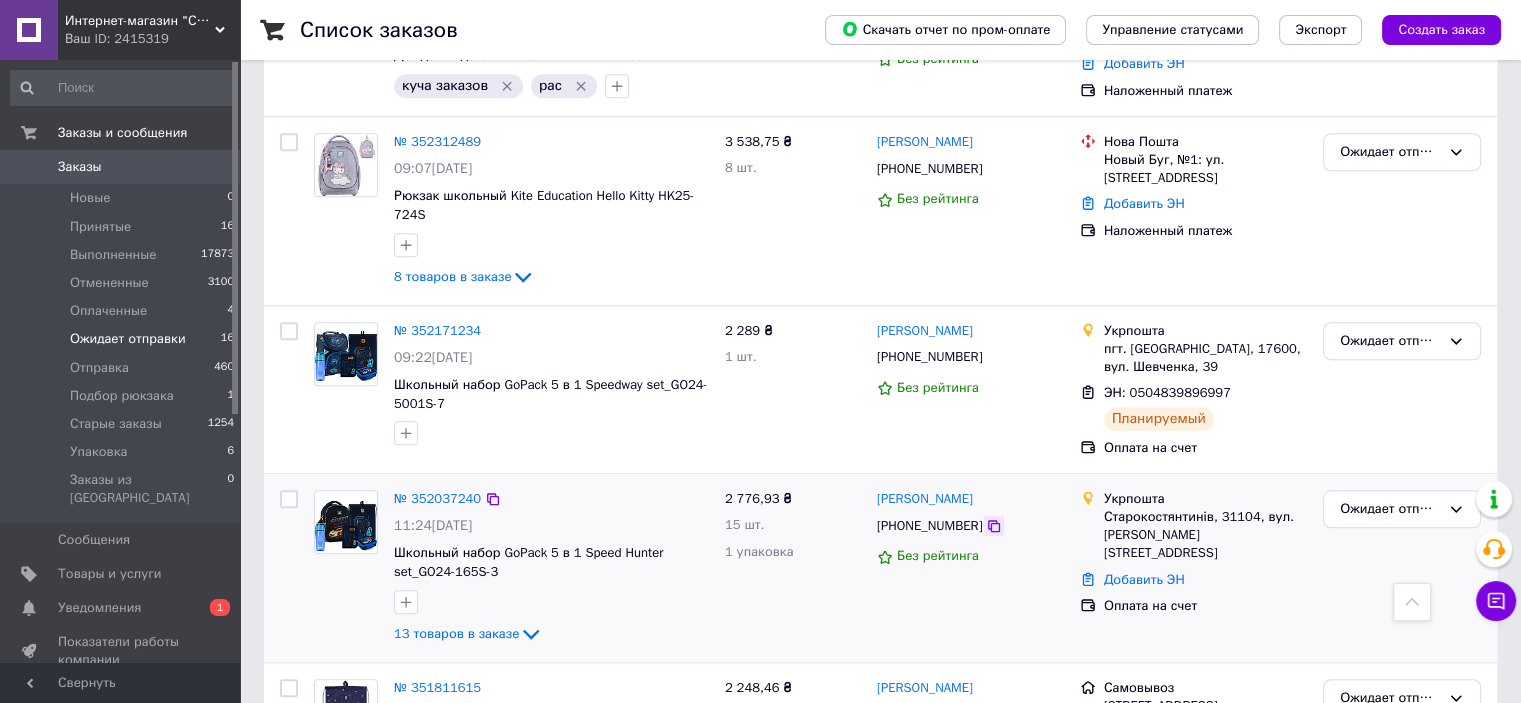 click 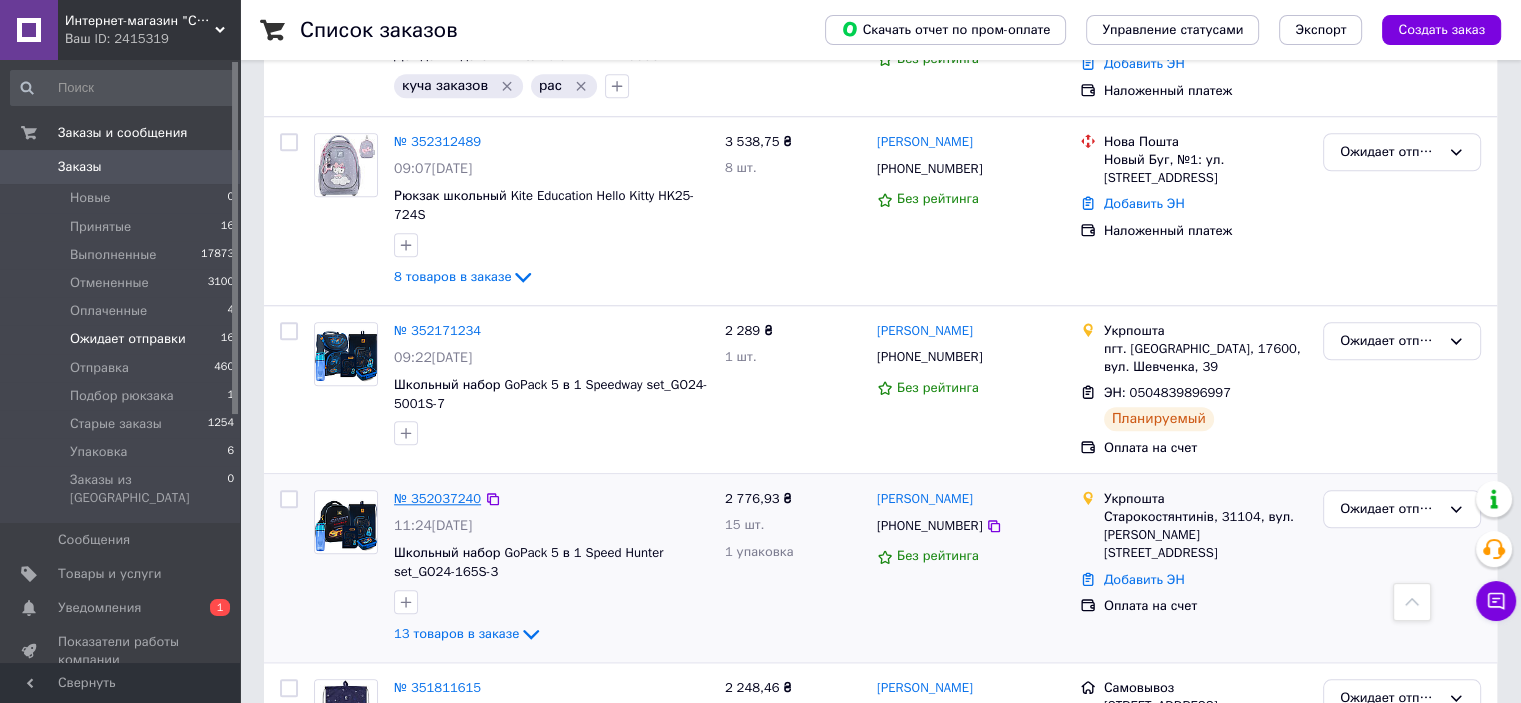 click on "№ 352037240" at bounding box center (437, 498) 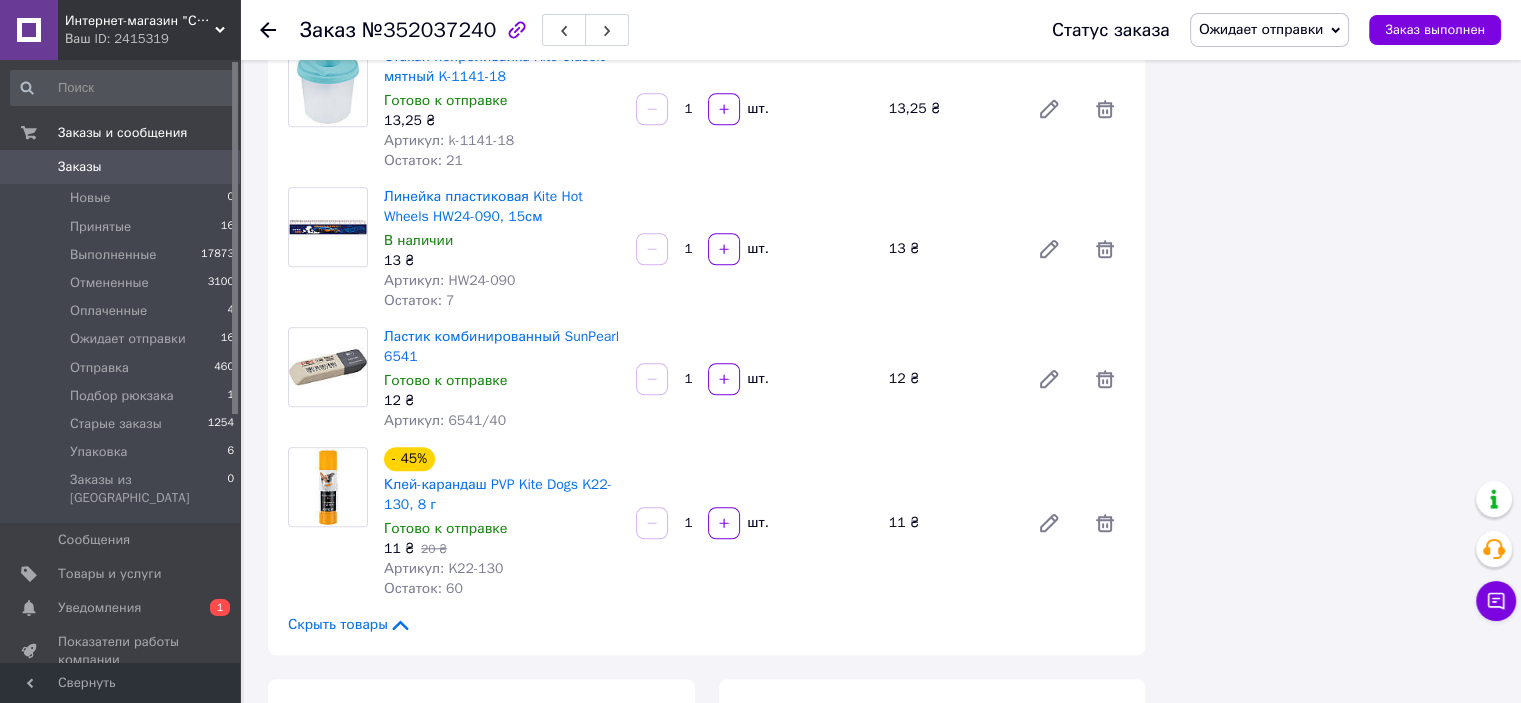 scroll, scrollTop: 2100, scrollLeft: 0, axis: vertical 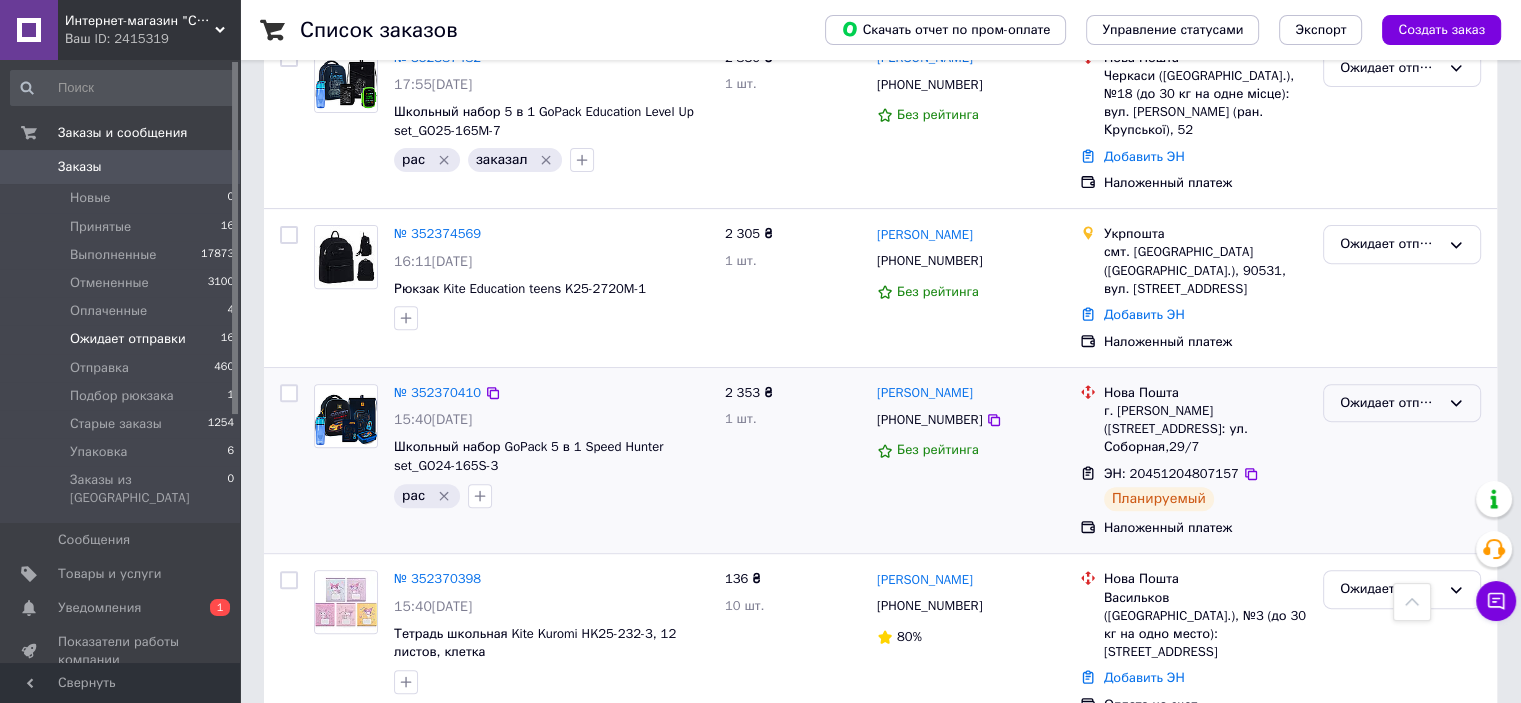 click on "Ожидает отправки" at bounding box center (1390, 403) 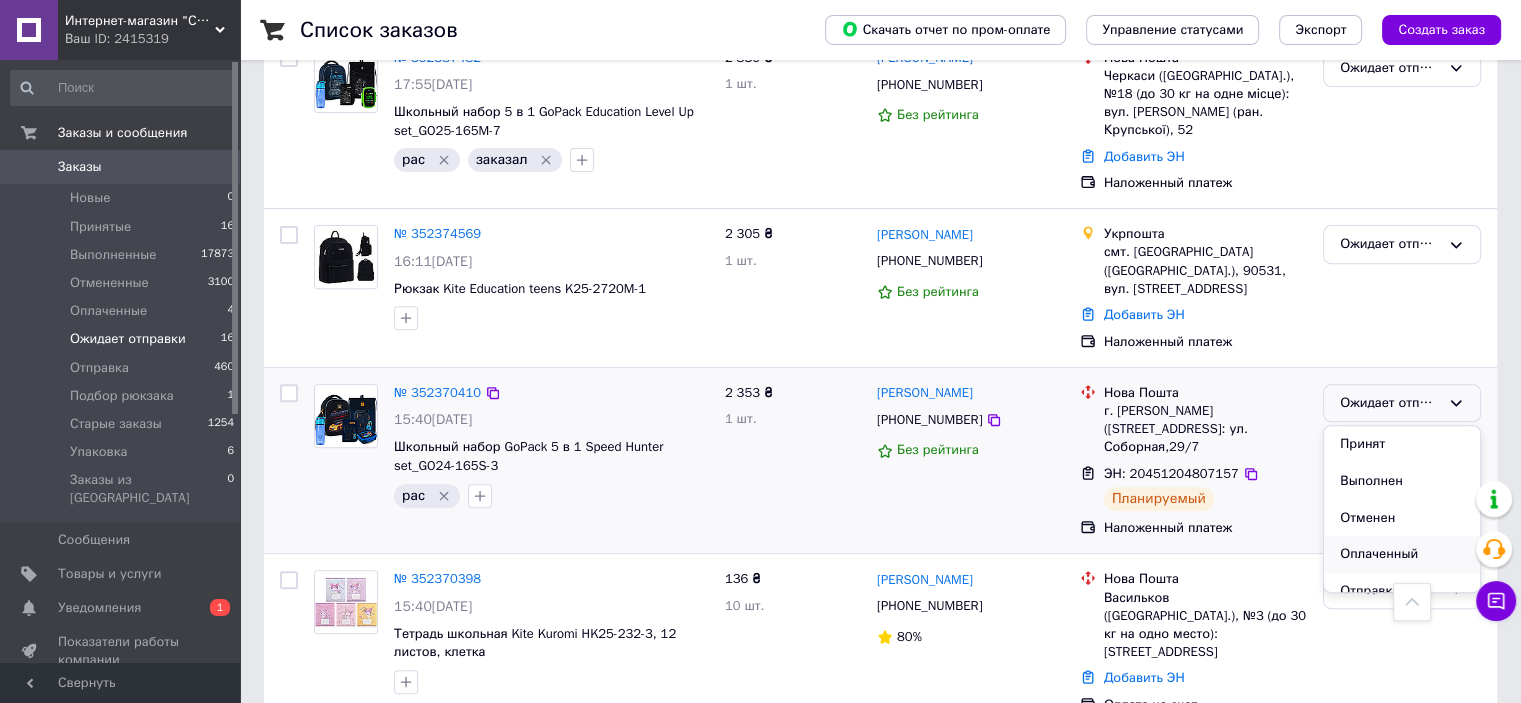 click on "Оплаченный" at bounding box center [1402, 554] 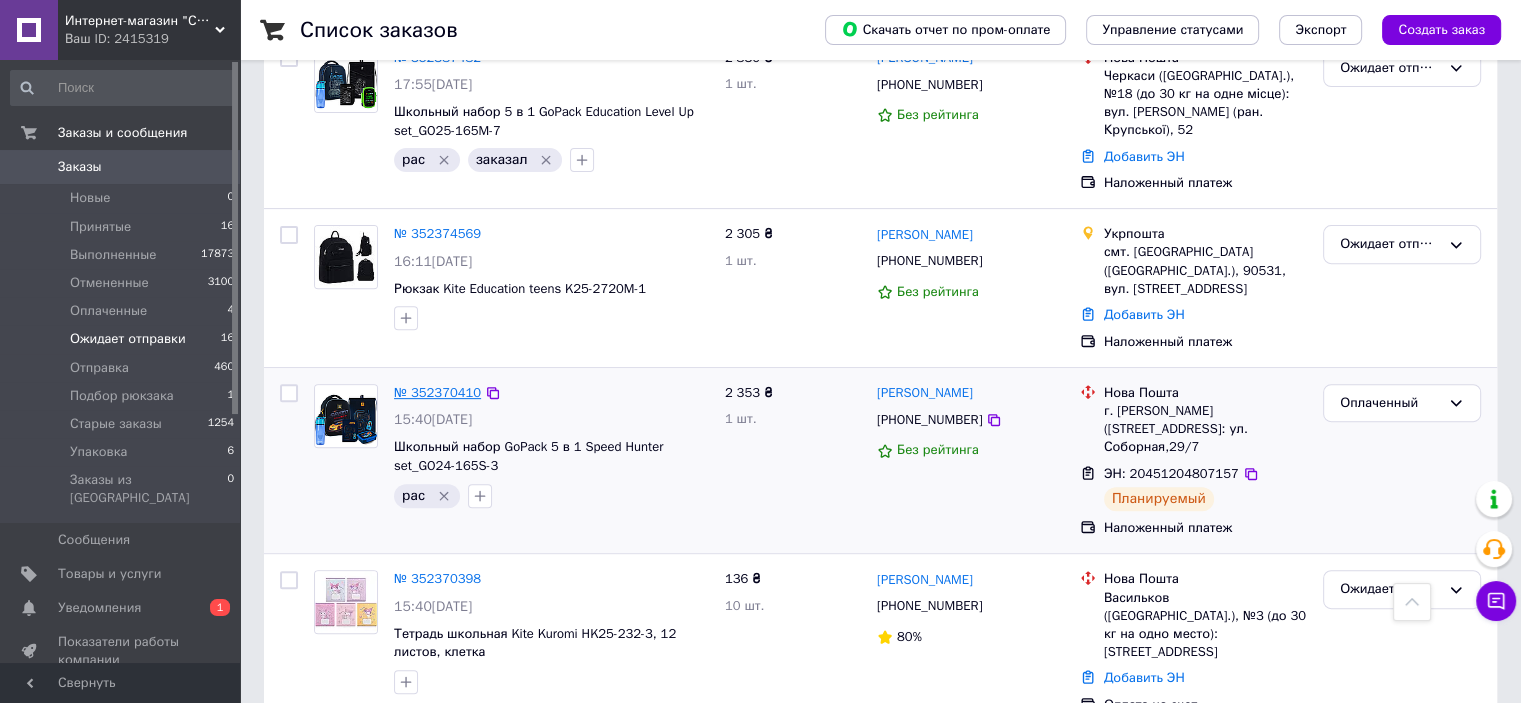 click on "№ 352370410" at bounding box center [437, 392] 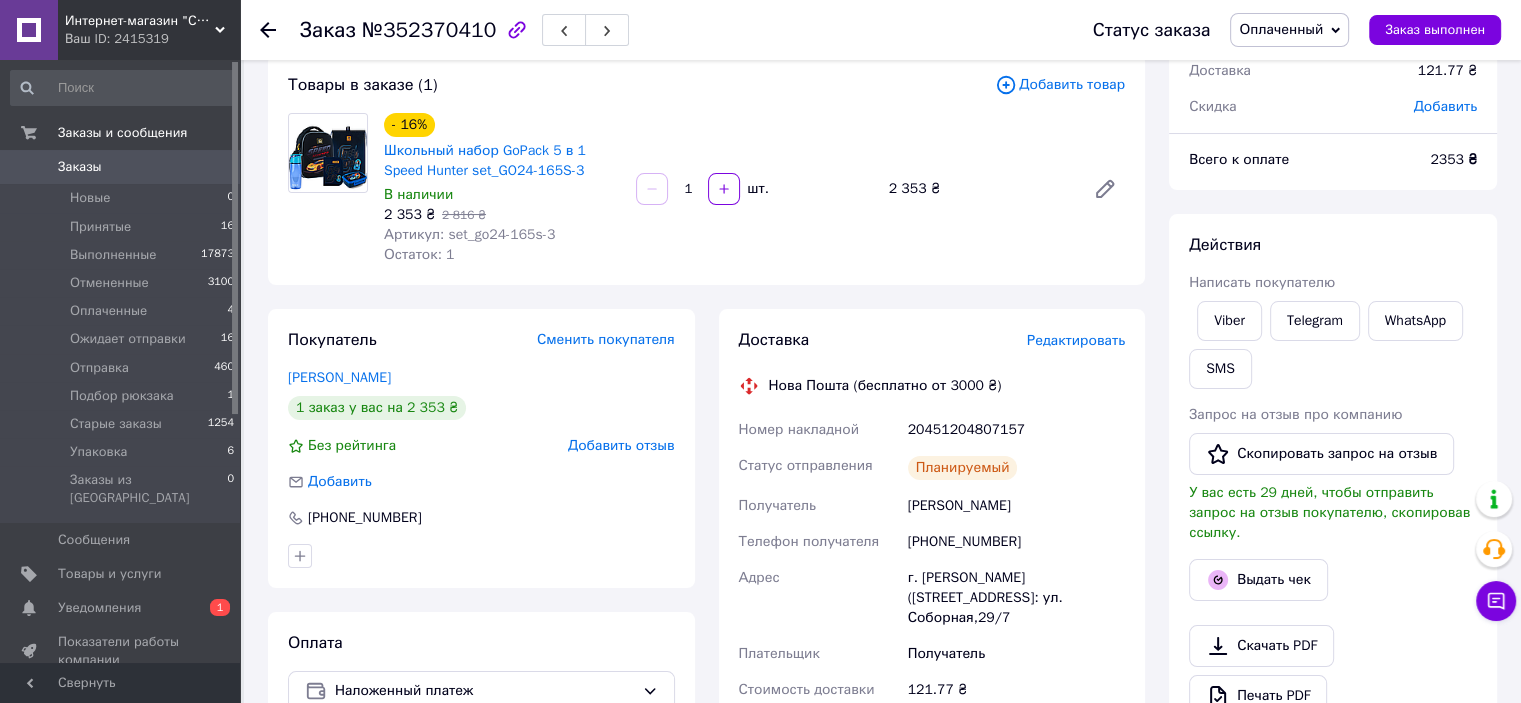 scroll, scrollTop: 0, scrollLeft: 0, axis: both 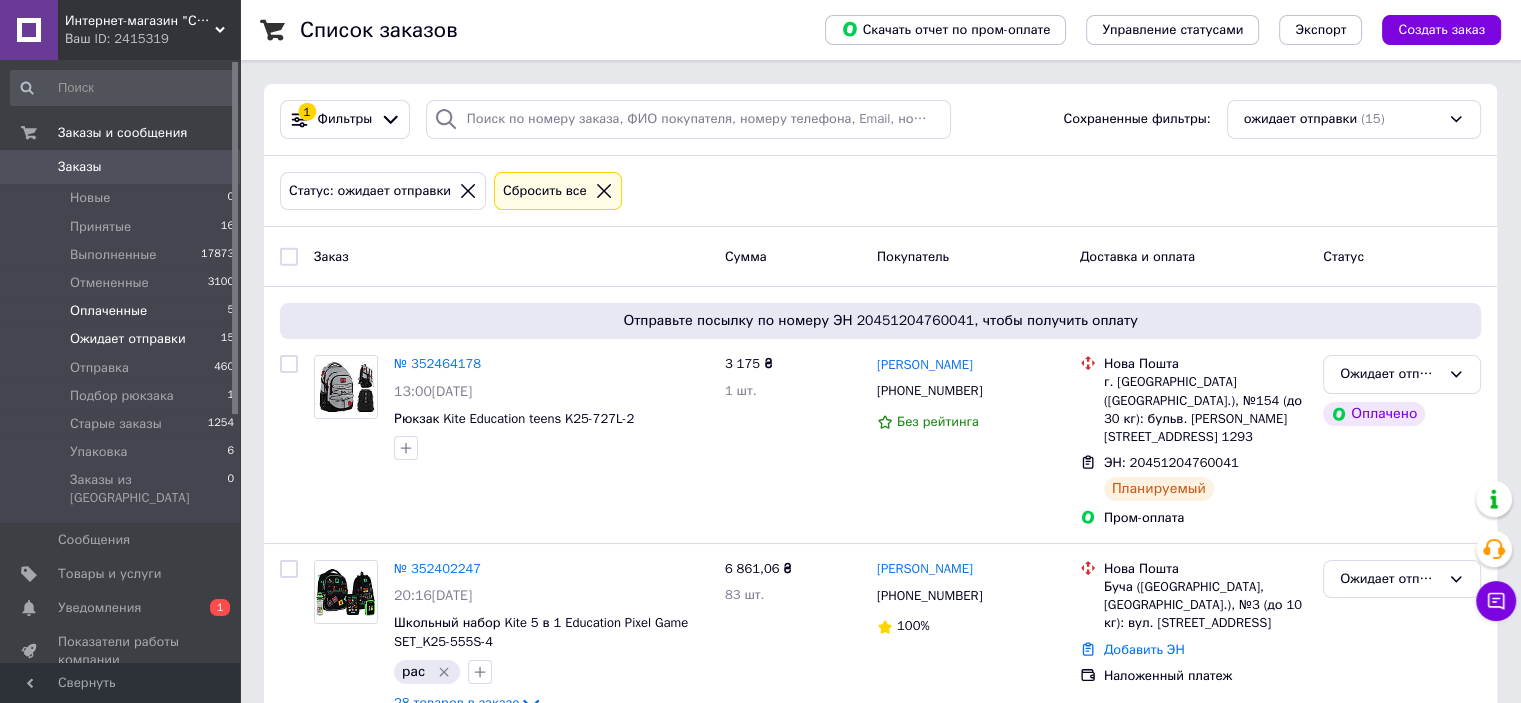 drag, startPoint x: 120, startPoint y: 315, endPoint x: 194, endPoint y: 314, distance: 74.00676 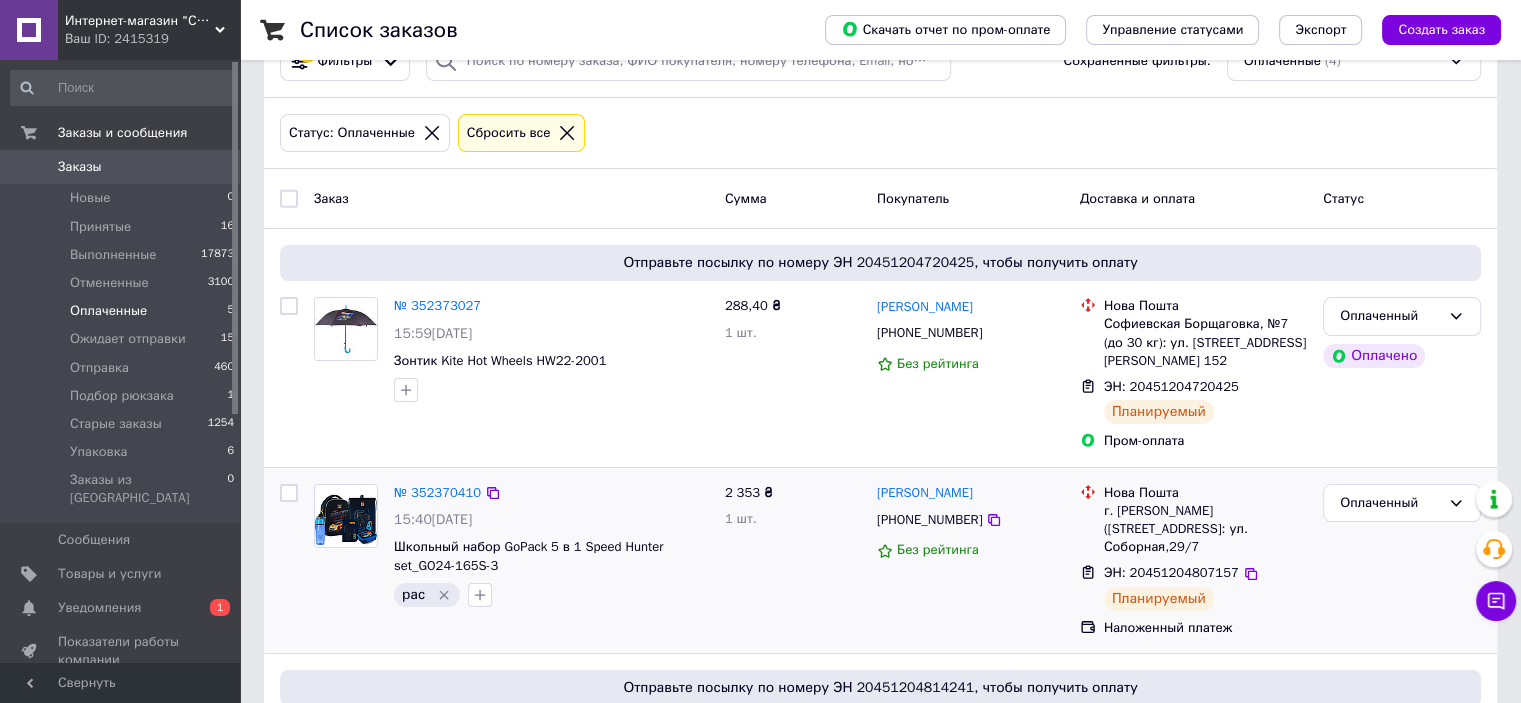 scroll, scrollTop: 300, scrollLeft: 0, axis: vertical 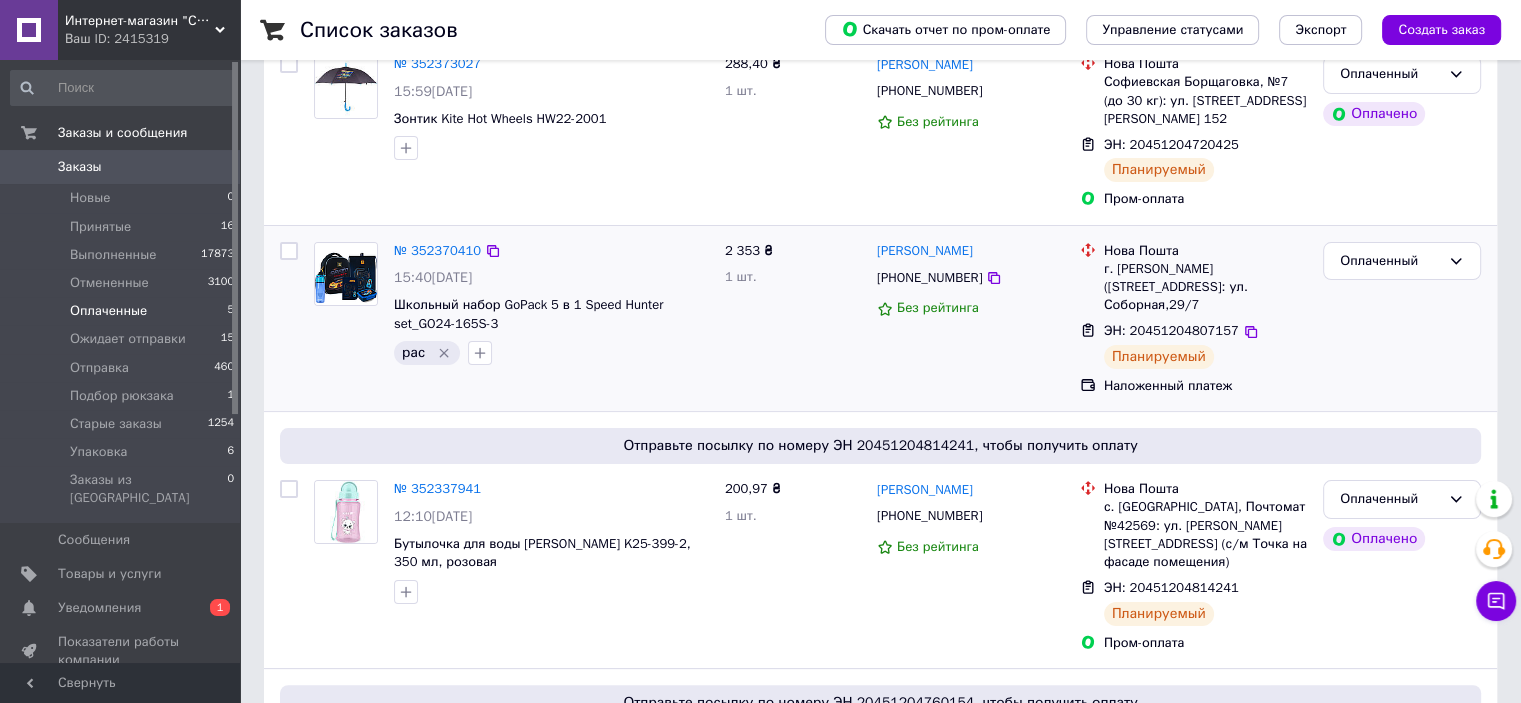 drag, startPoint x: 1404, startPoint y: 258, endPoint x: 1425, endPoint y: 279, distance: 29.698484 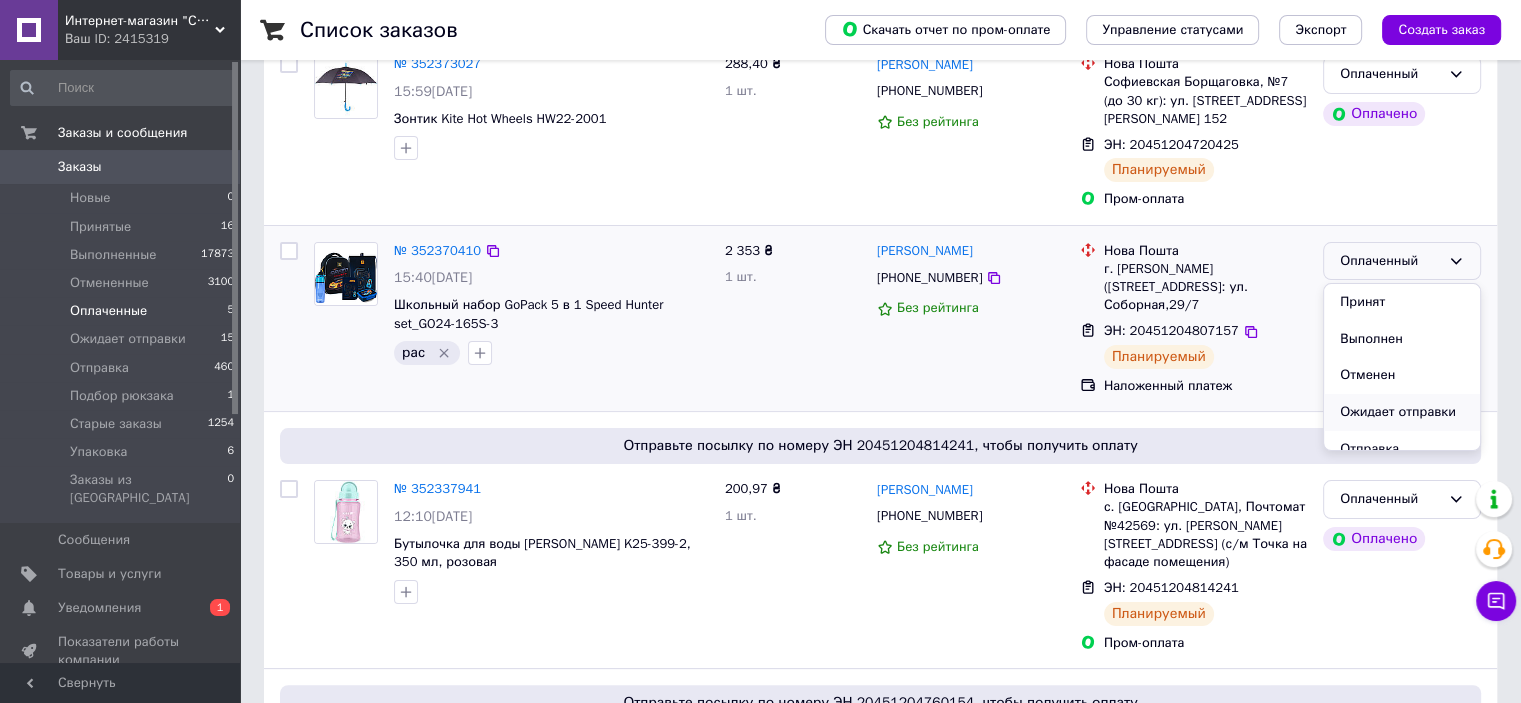 click on "Ожидает отправки" at bounding box center (1402, 412) 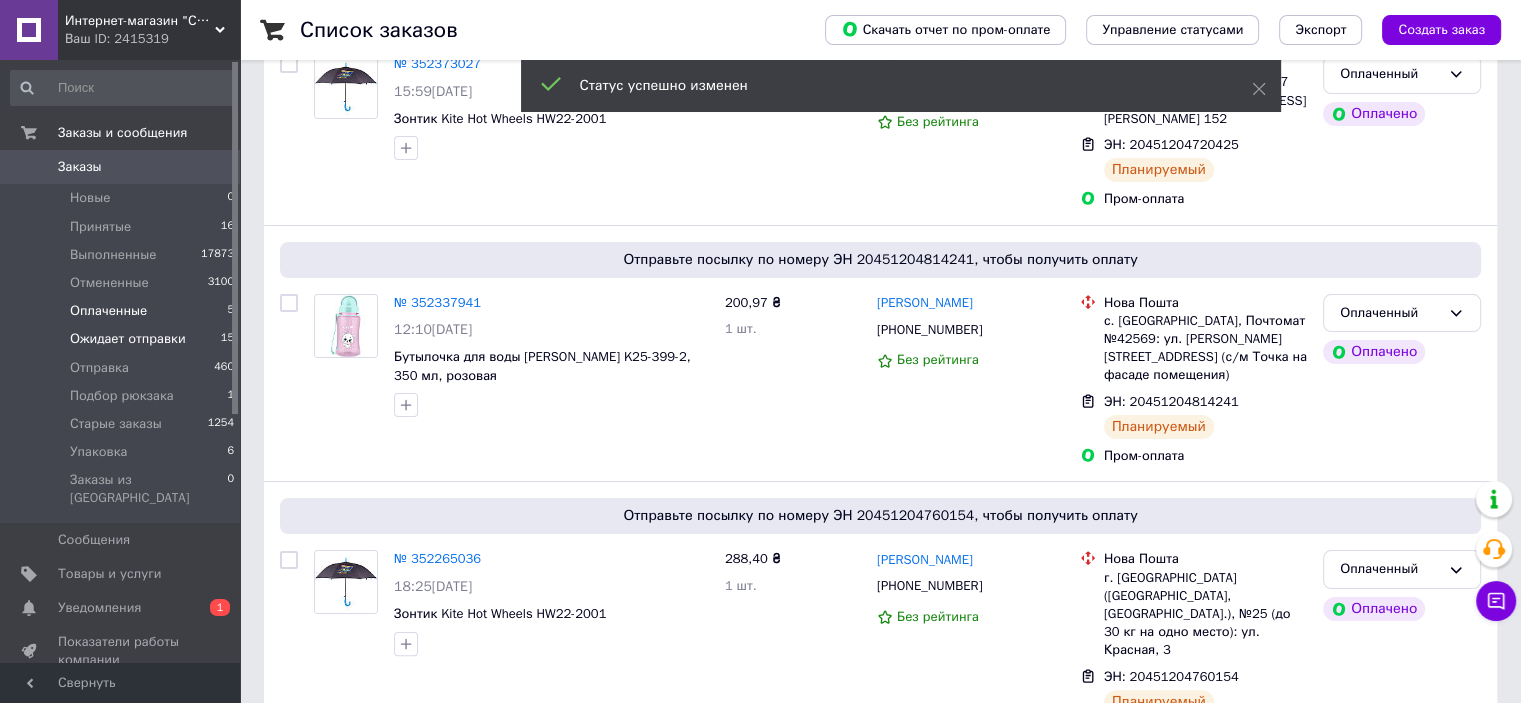 click on "Ожидает отправки" at bounding box center [128, 339] 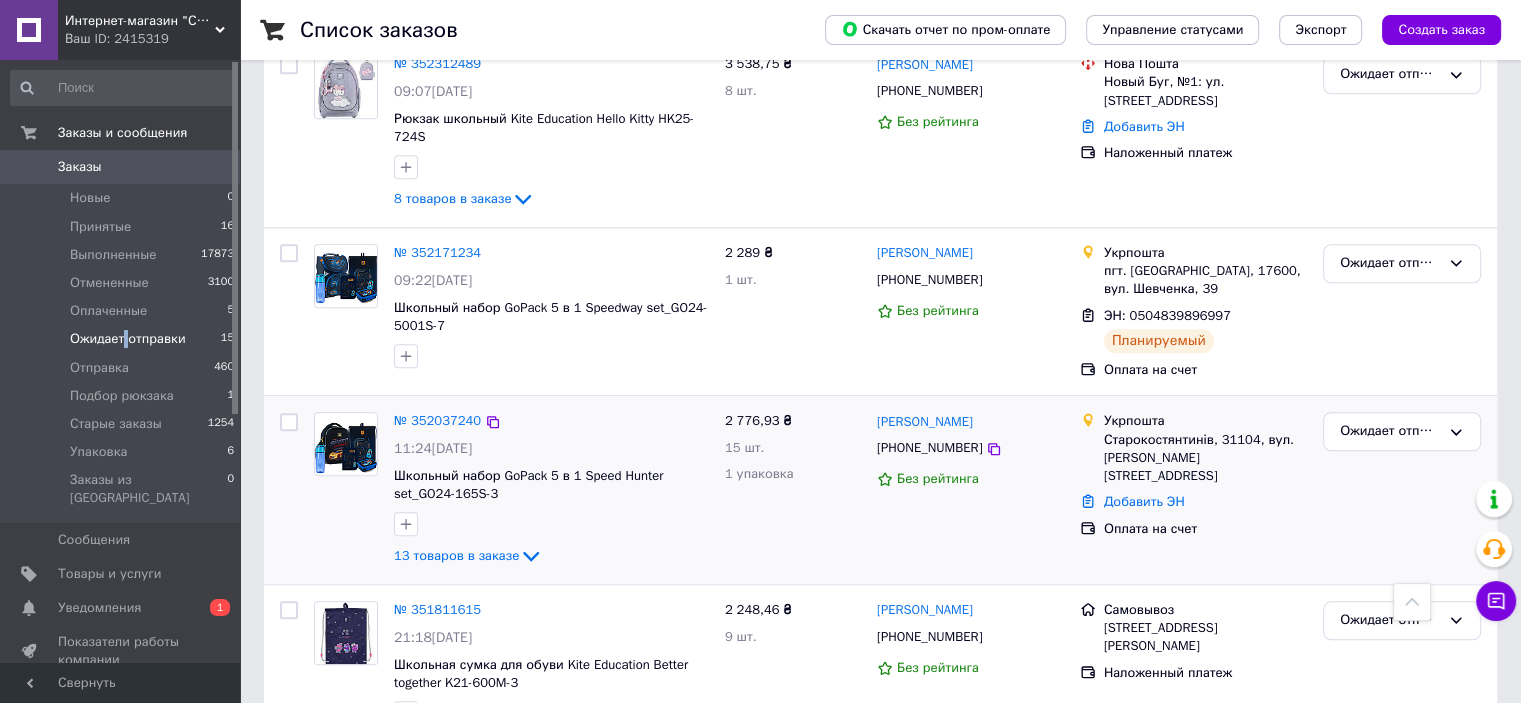 scroll, scrollTop: 1800, scrollLeft: 0, axis: vertical 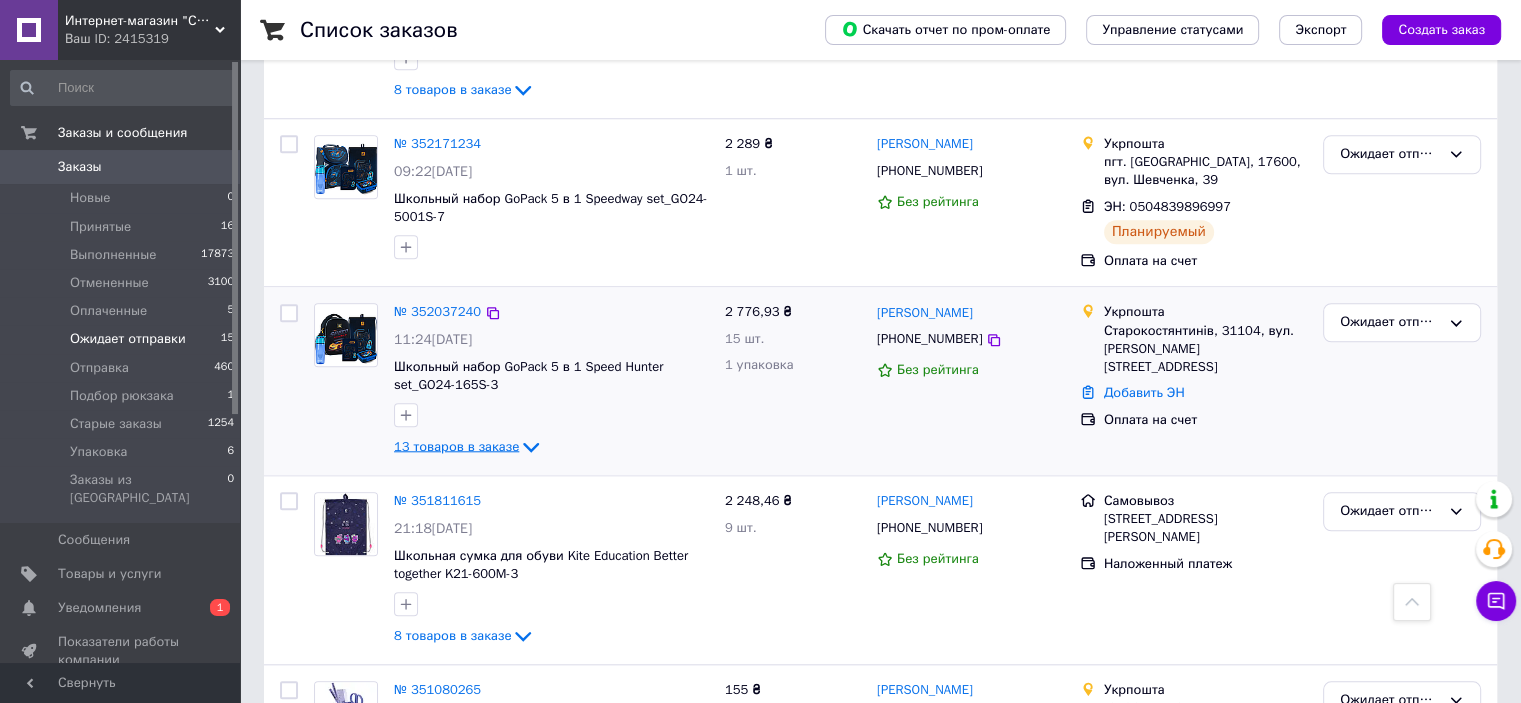 click 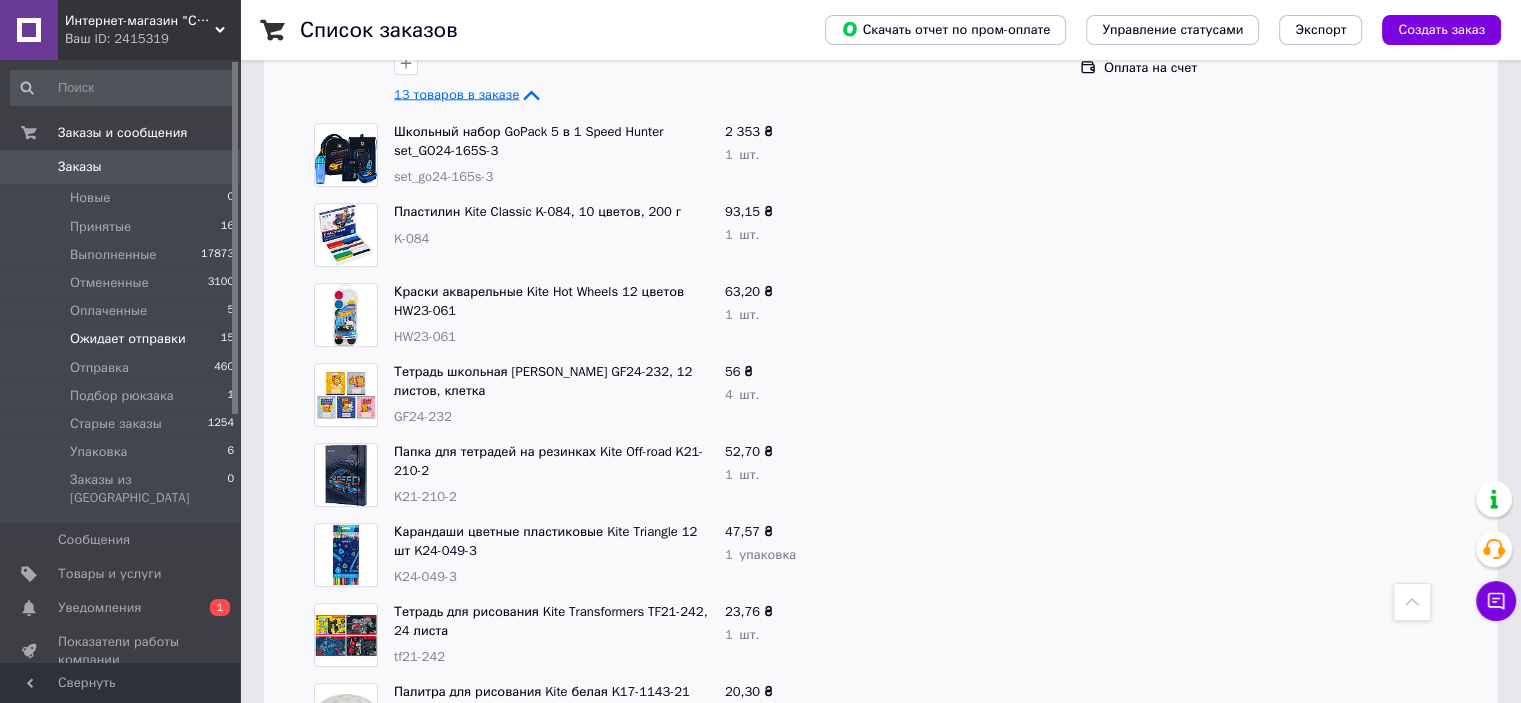 scroll, scrollTop: 2000, scrollLeft: 0, axis: vertical 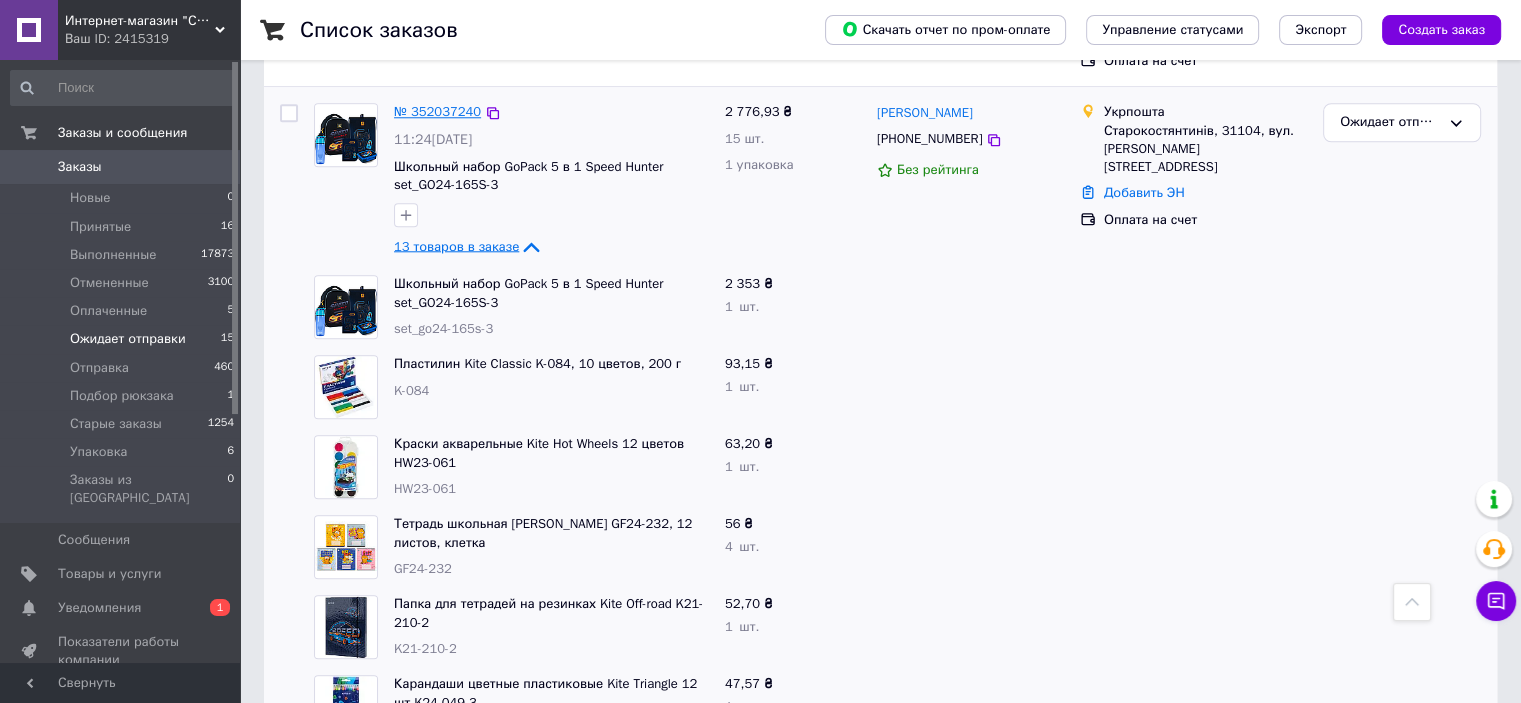 click on "№ 352037240" at bounding box center (437, 111) 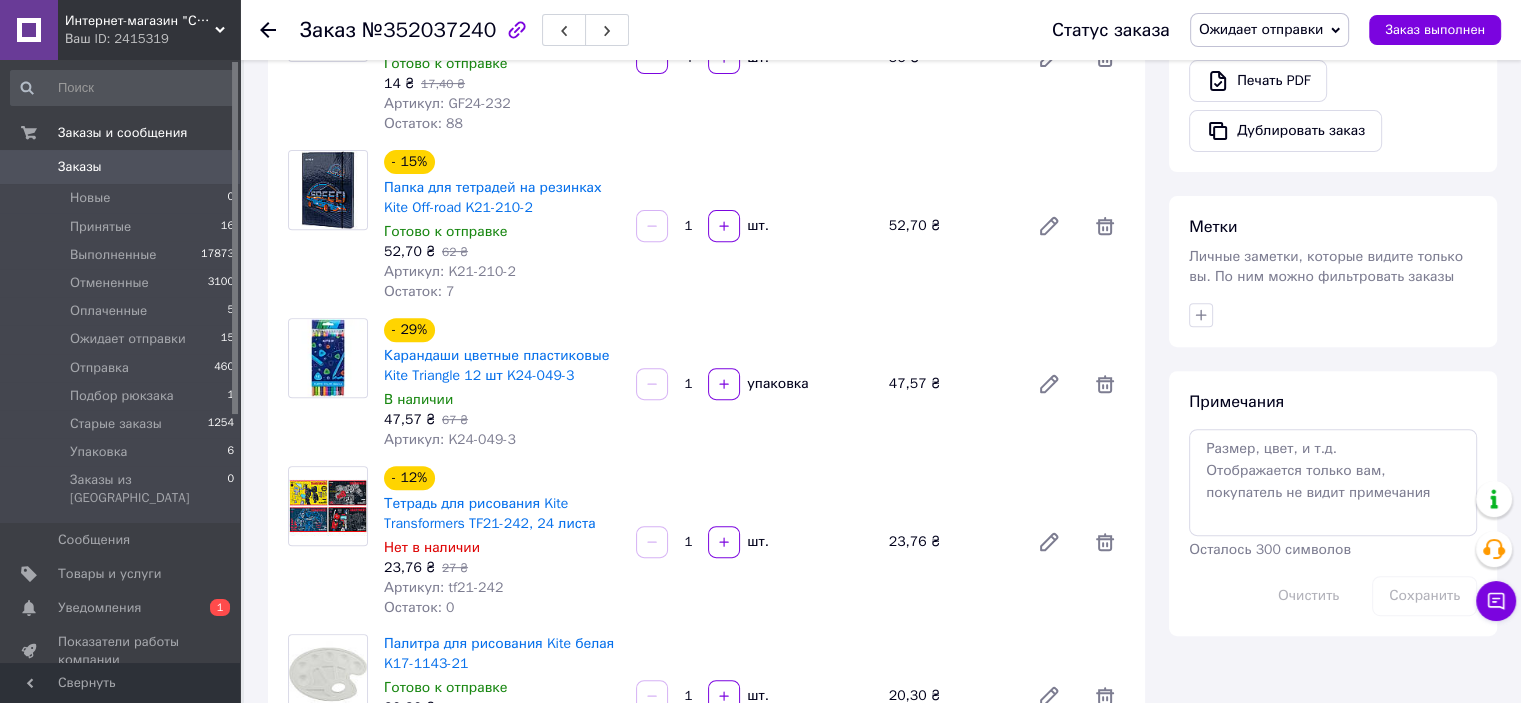 scroll, scrollTop: 659, scrollLeft: 0, axis: vertical 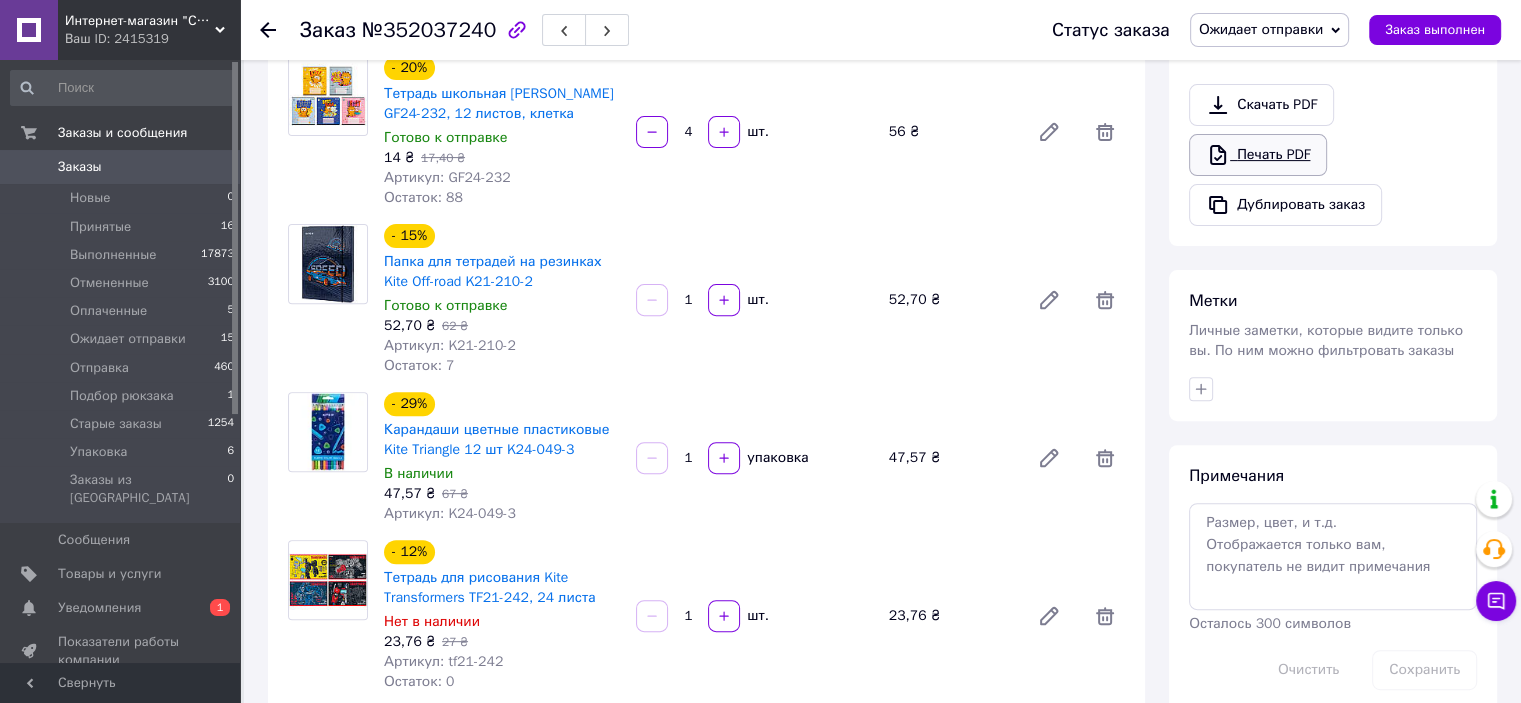 click on "Печать PDF" at bounding box center (1258, 155) 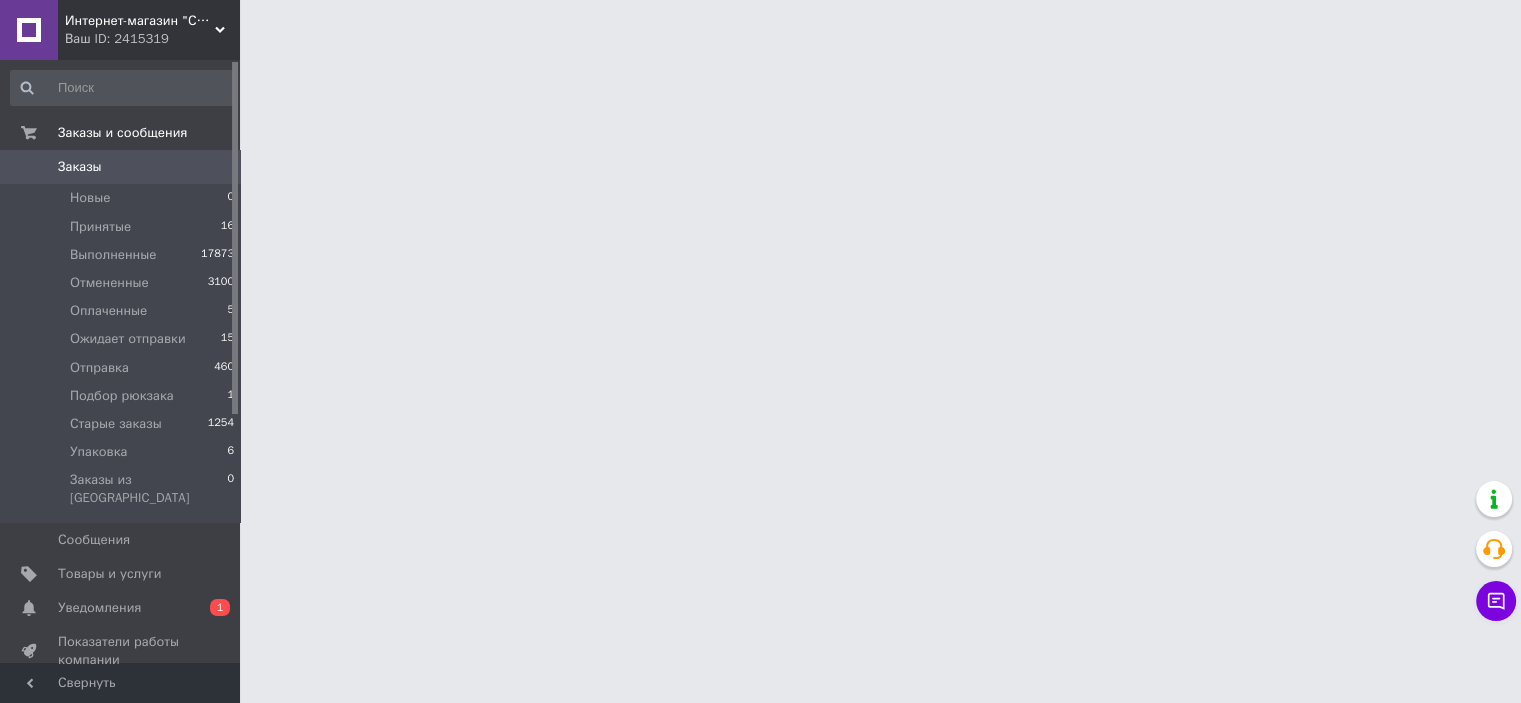 scroll, scrollTop: 0, scrollLeft: 0, axis: both 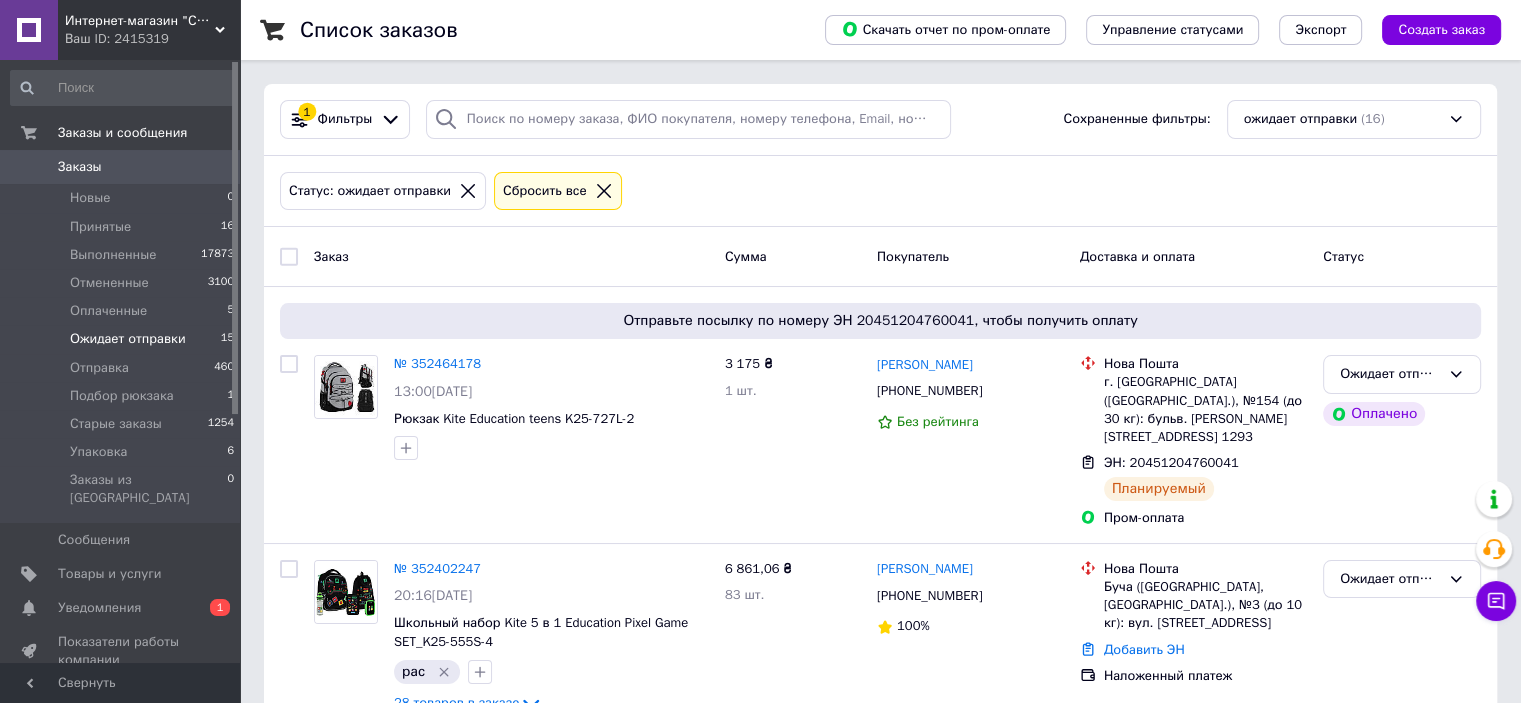 drag, startPoint x: 461, startPoint y: 28, endPoint x: 479, endPoint y: 46, distance: 25.455845 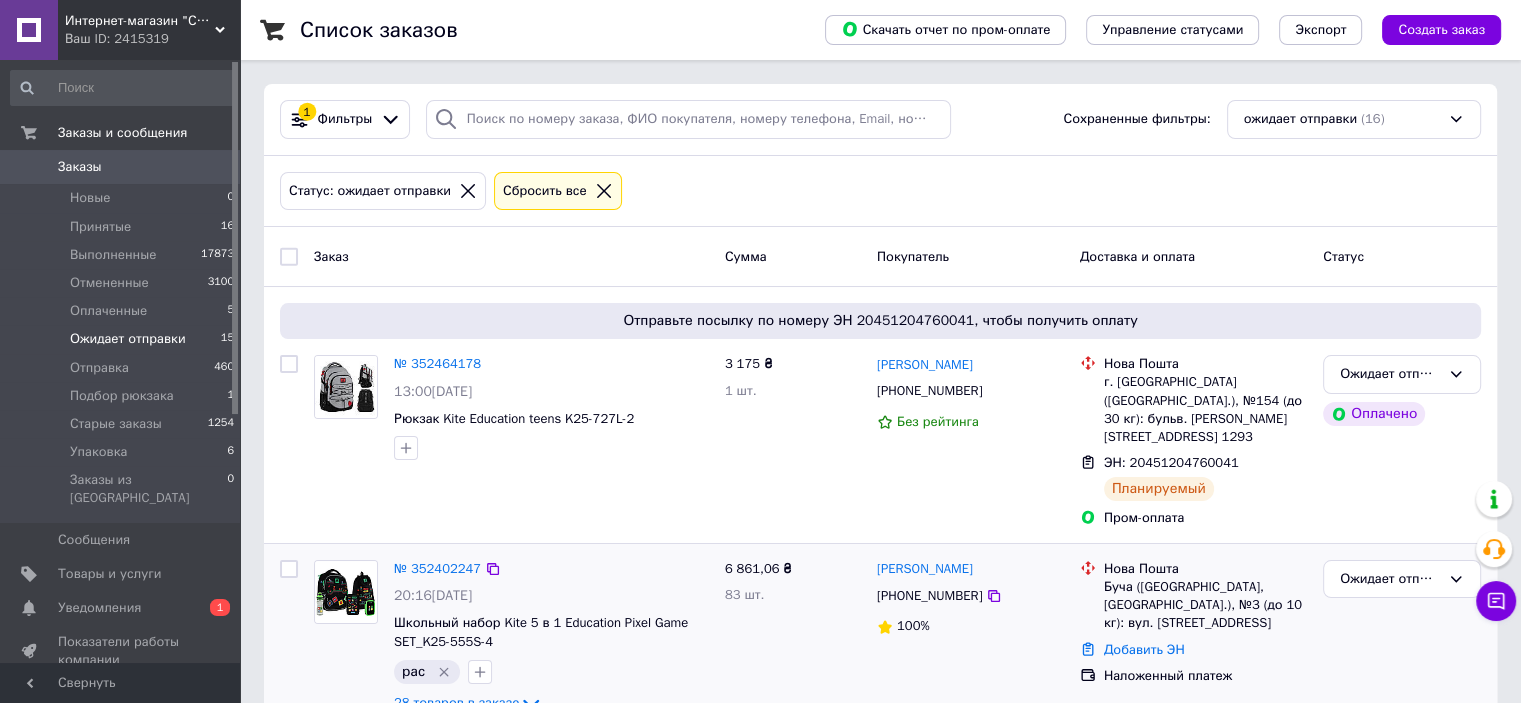 drag, startPoint x: 932, startPoint y: 675, endPoint x: 946, endPoint y: 653, distance: 26.076809 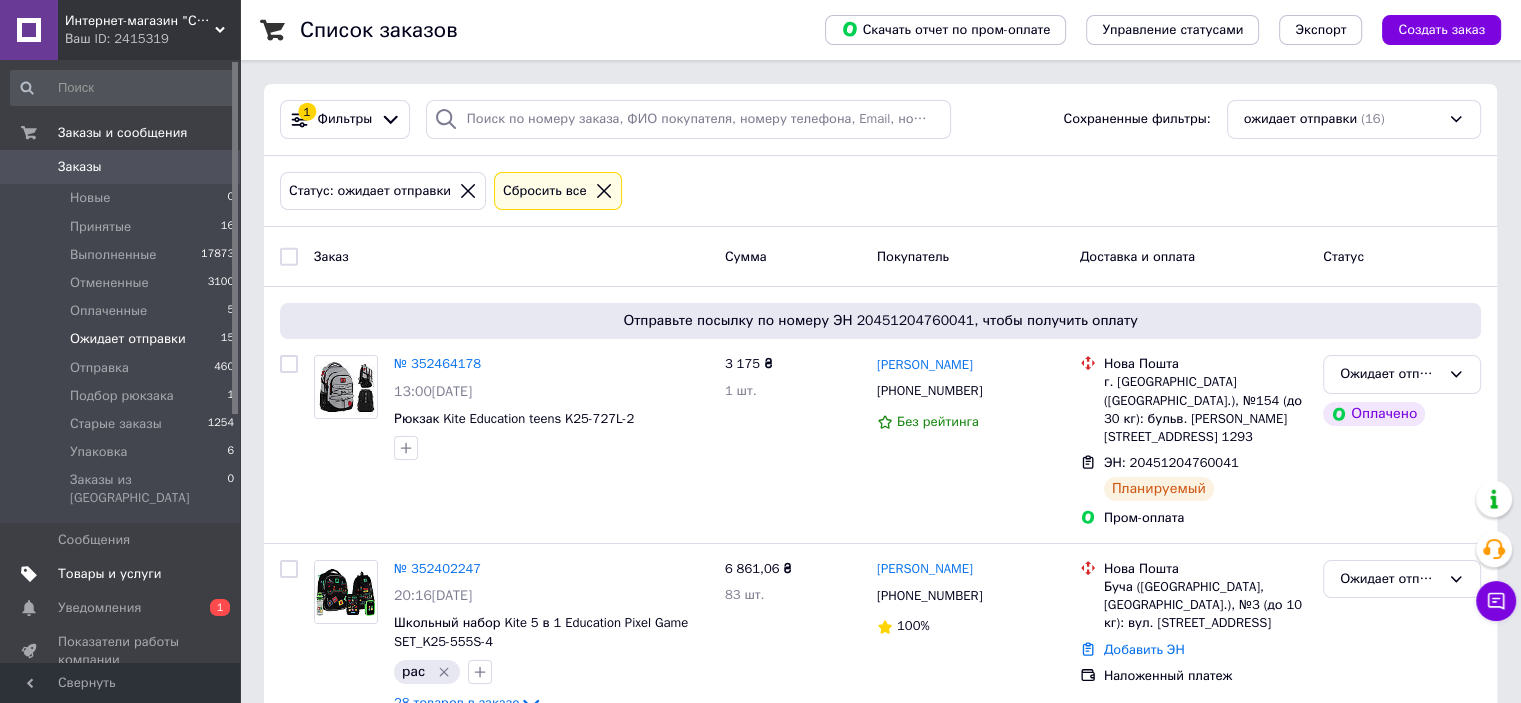 click on "Товары и услуги" at bounding box center (110, 574) 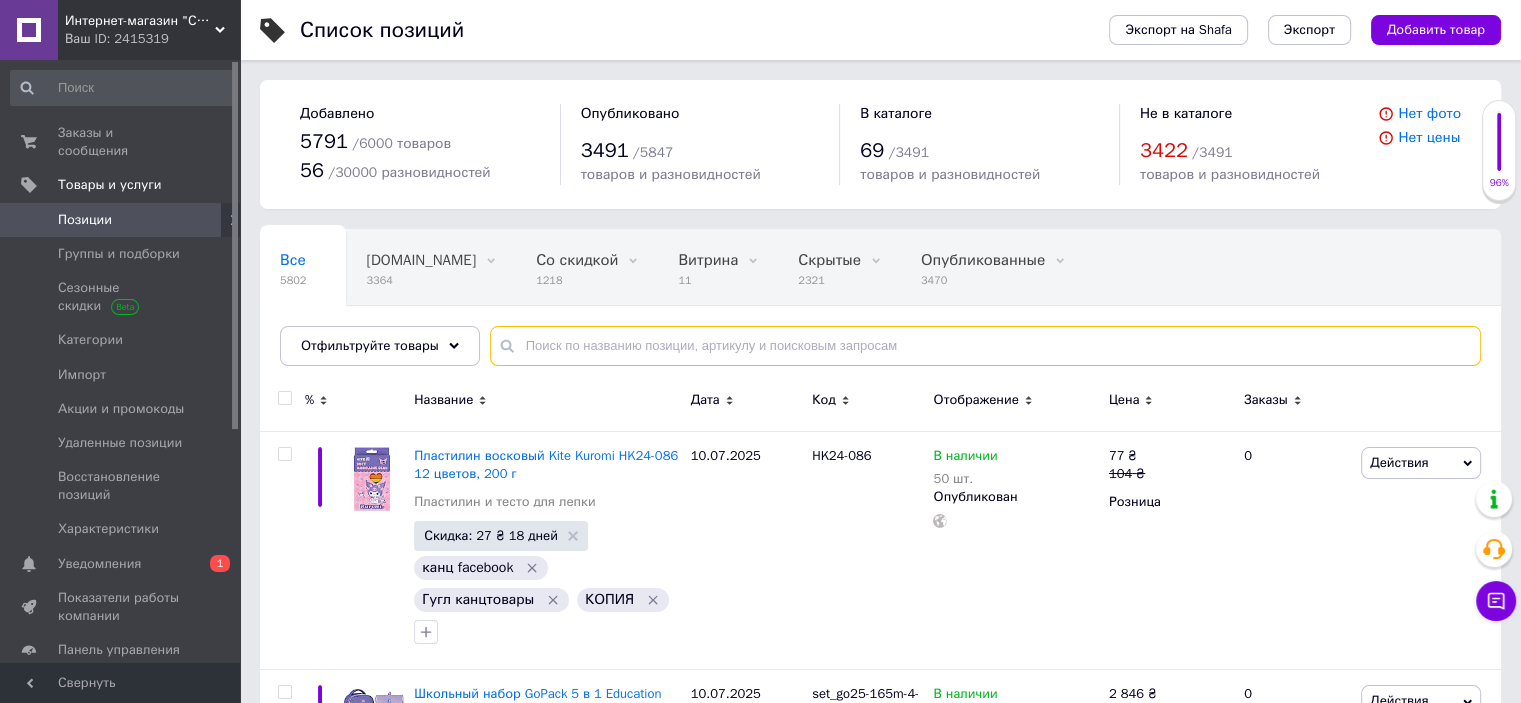 click at bounding box center [985, 346] 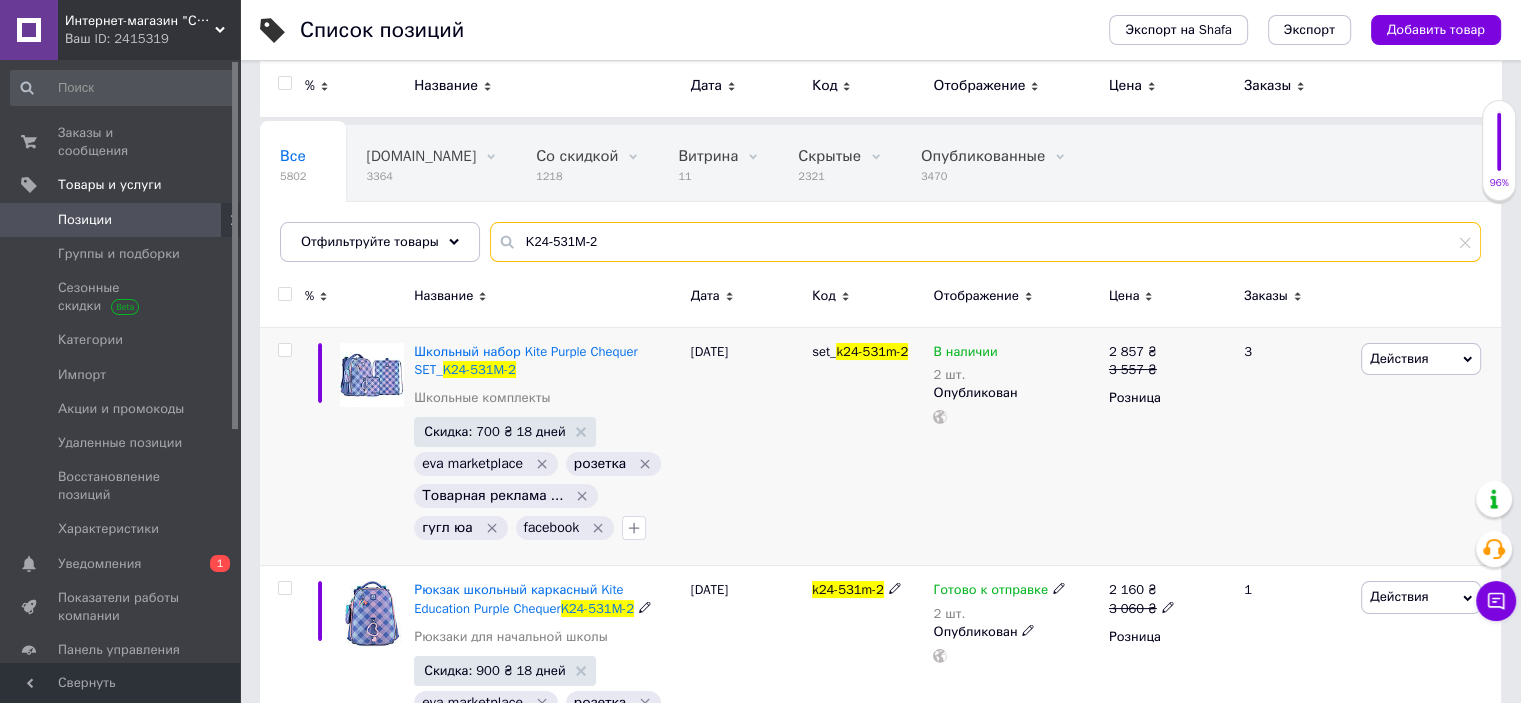 scroll, scrollTop: 100, scrollLeft: 0, axis: vertical 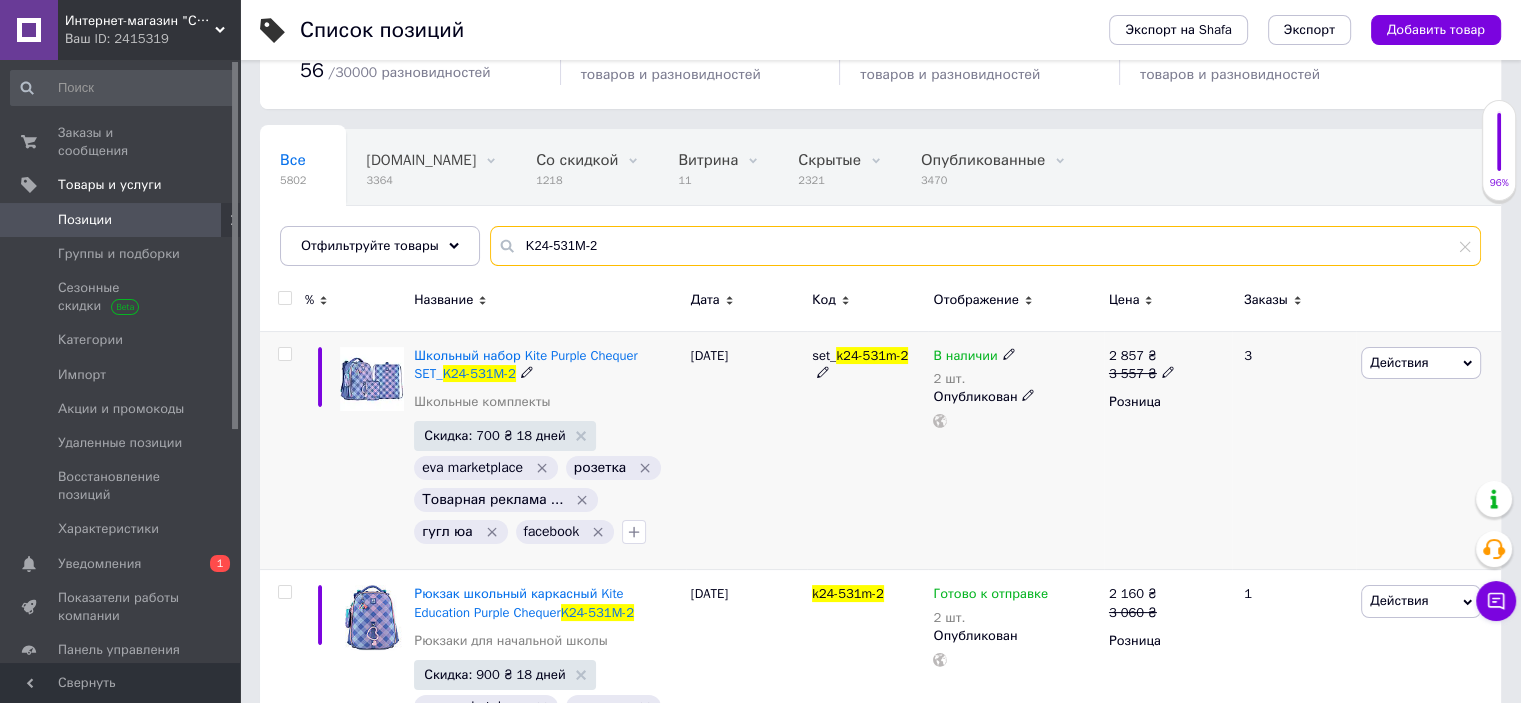 type on "K24-531M-2" 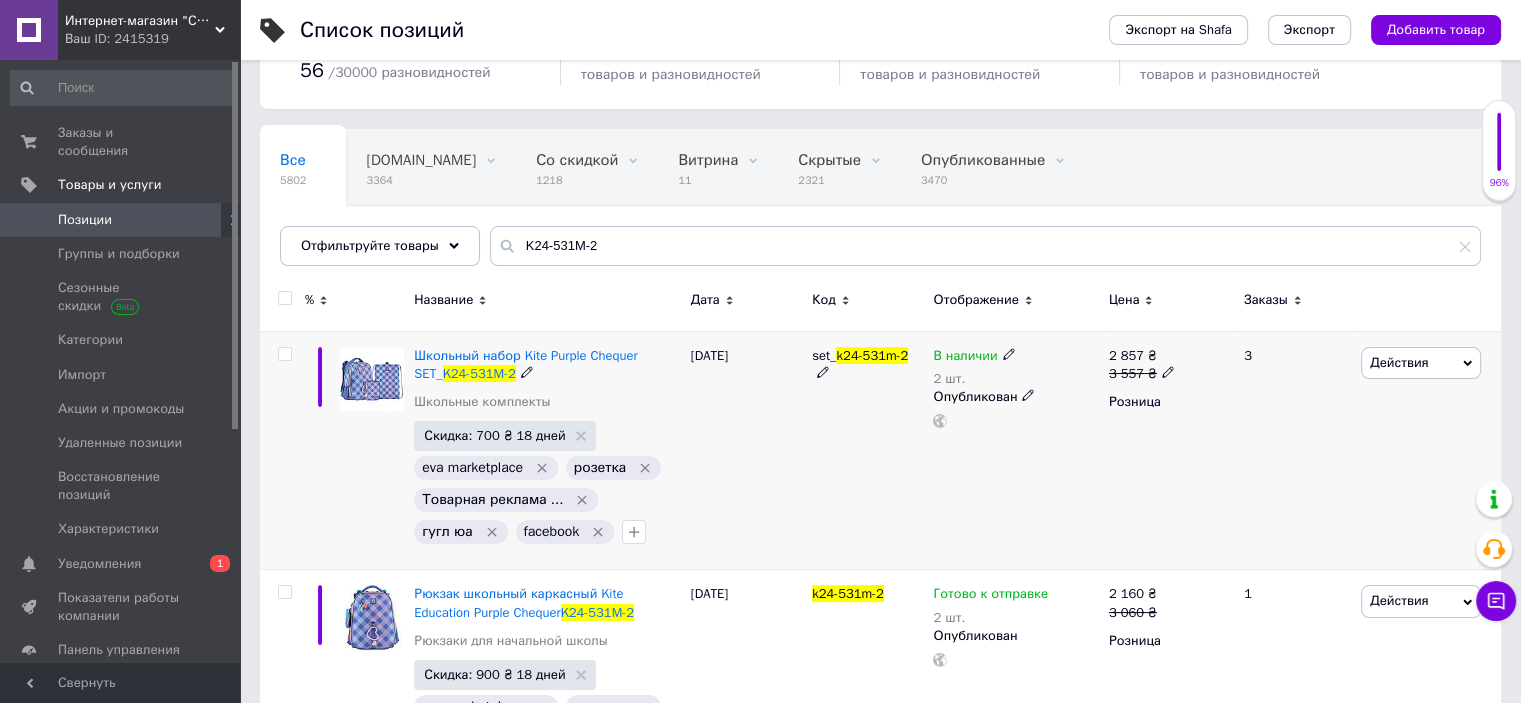 click on "В наличии 2 шт." at bounding box center [1015, 367] 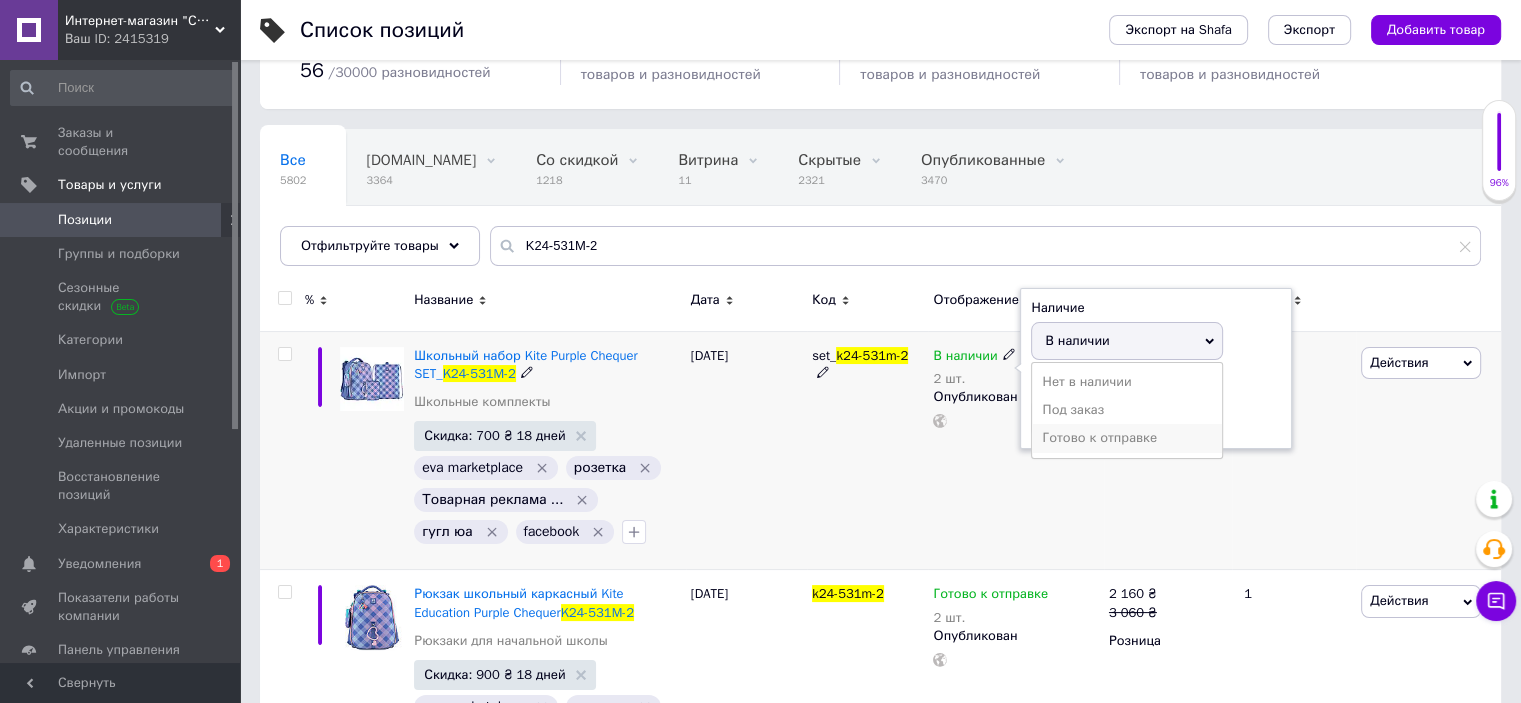 click on "Готово к отправке" at bounding box center [1127, 438] 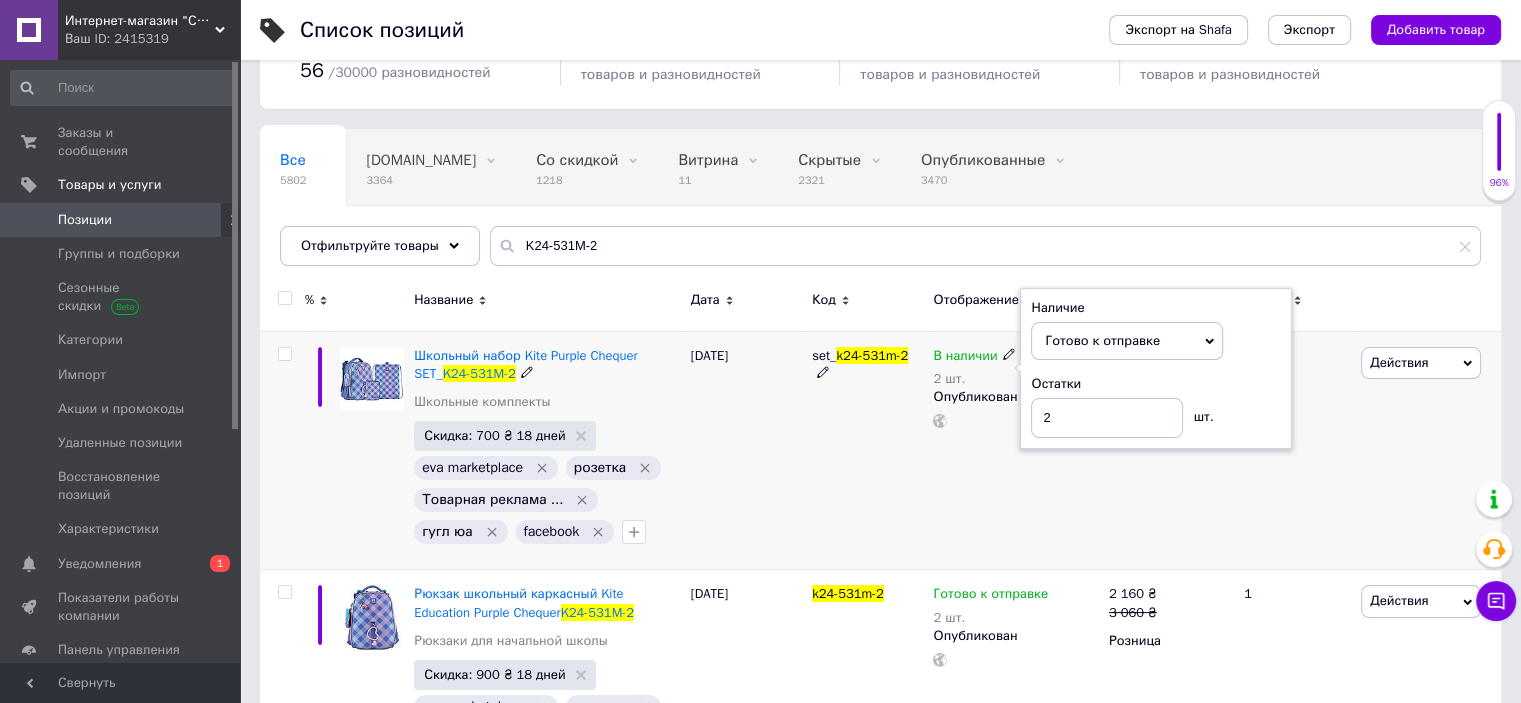 click on "В наличии 2 шт. Наличие Готово к отправке В наличии Нет в наличии Под заказ Остатки 2 шт. Опубликован" at bounding box center (1015, 450) 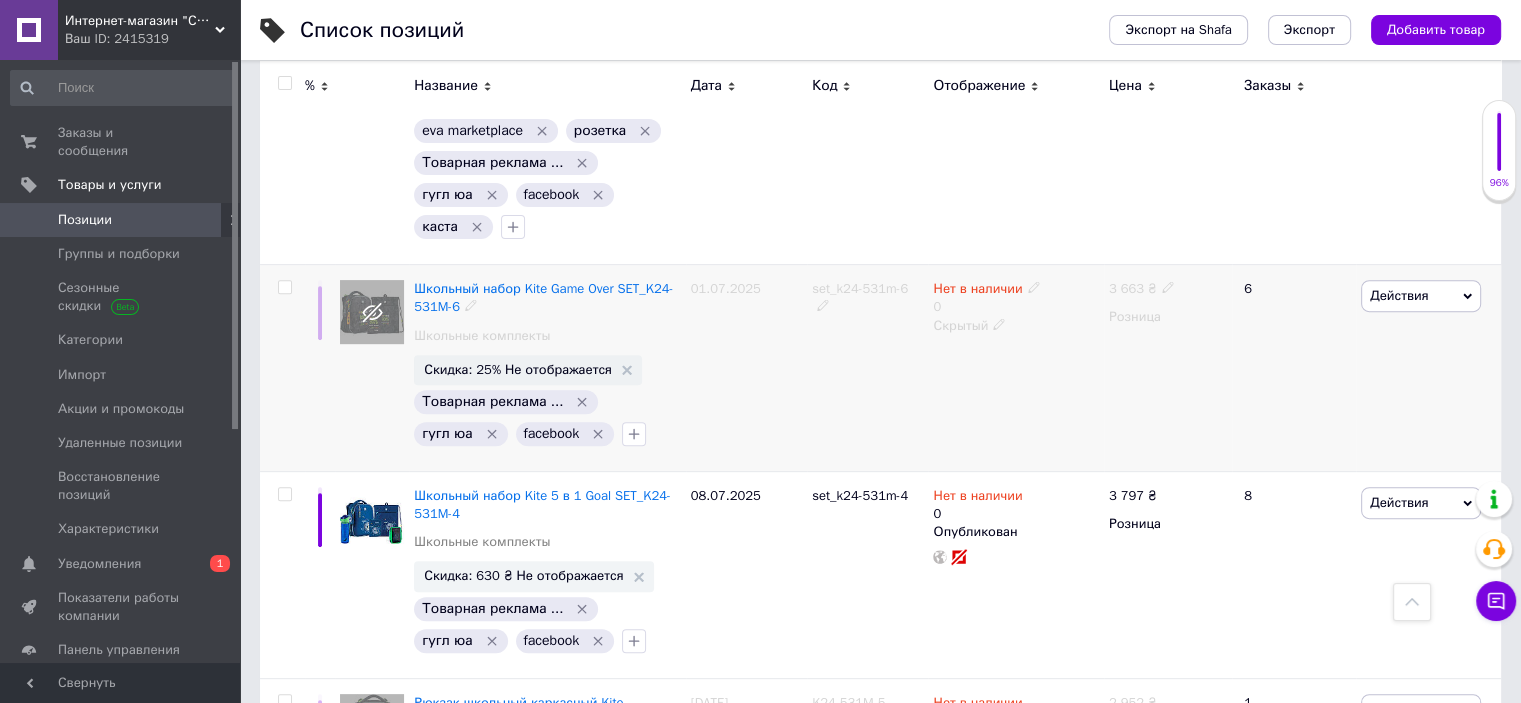 scroll, scrollTop: 800, scrollLeft: 0, axis: vertical 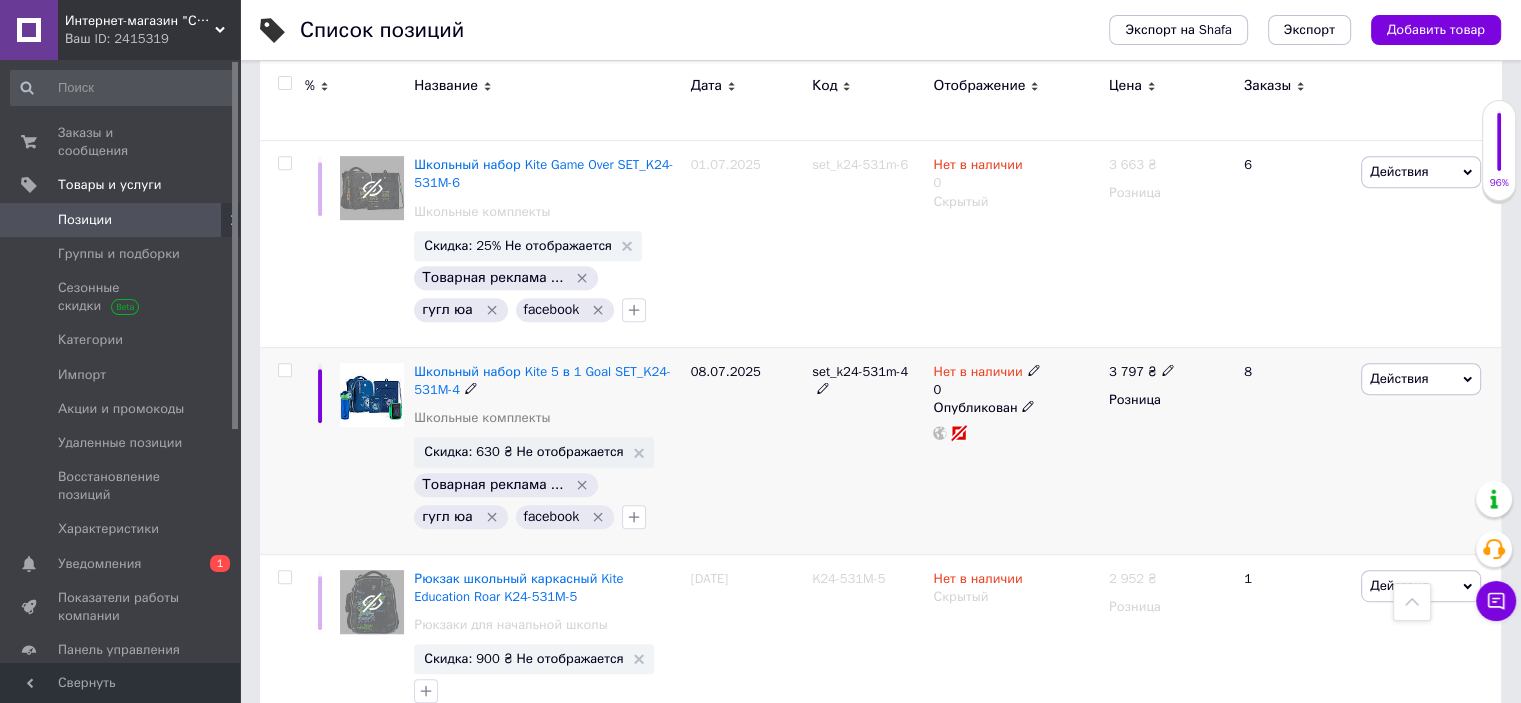 click 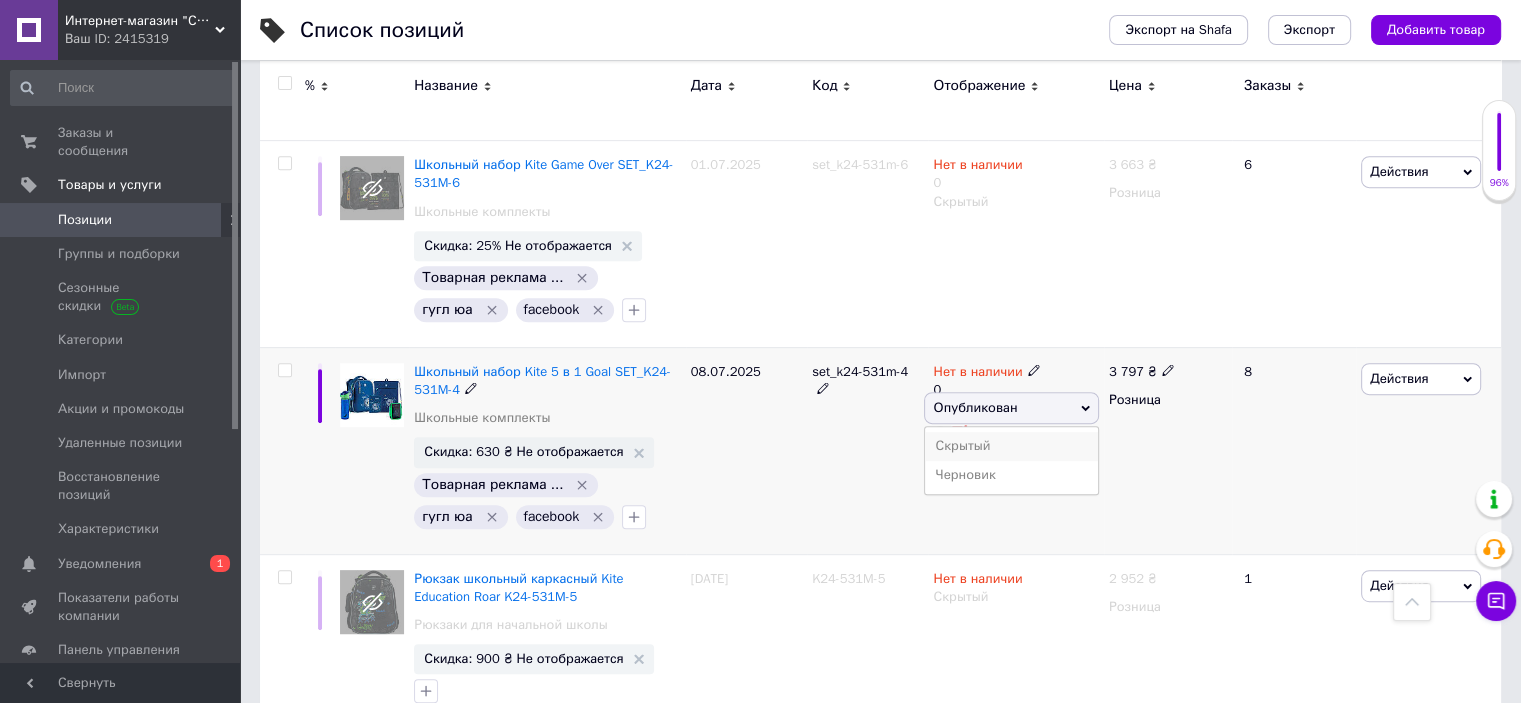 click on "Скрытый" at bounding box center [1011, 446] 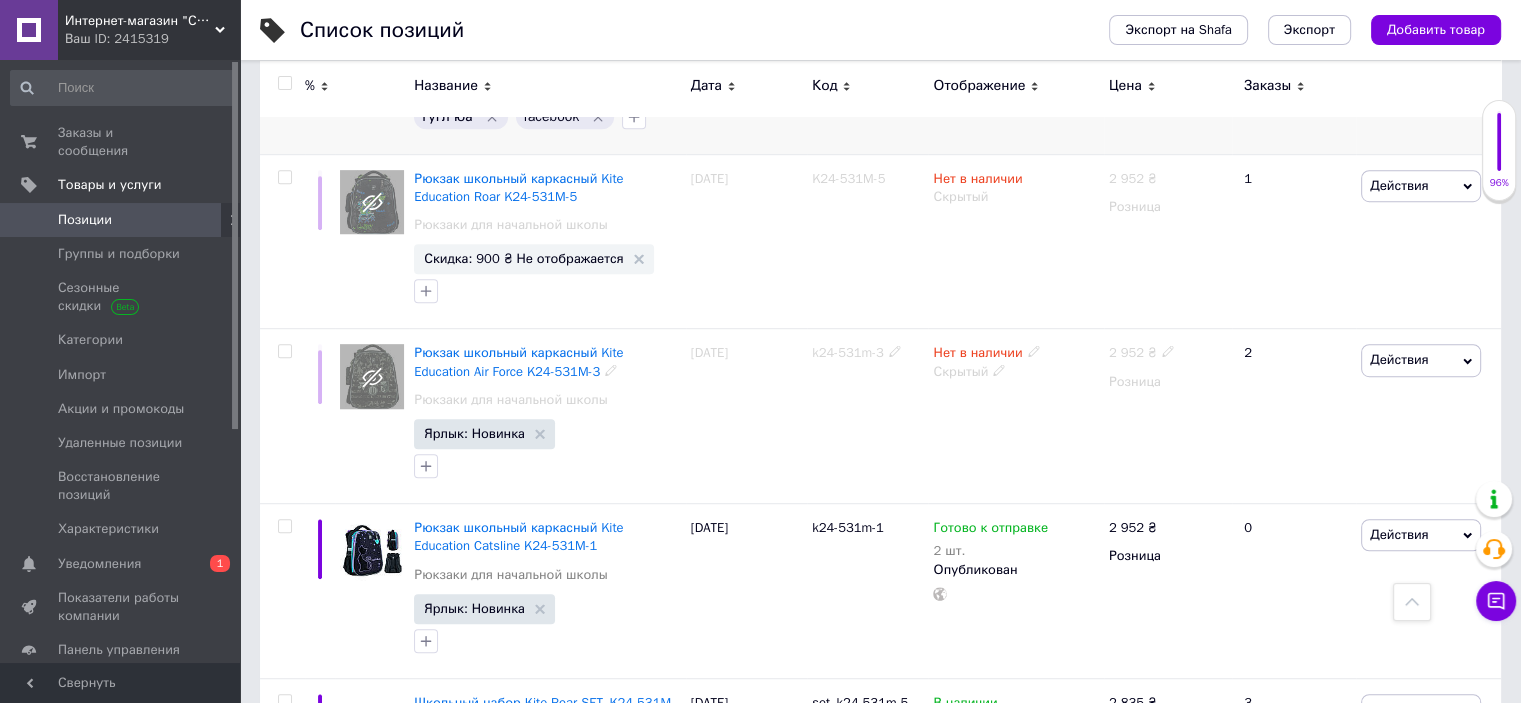 scroll, scrollTop: 1400, scrollLeft: 0, axis: vertical 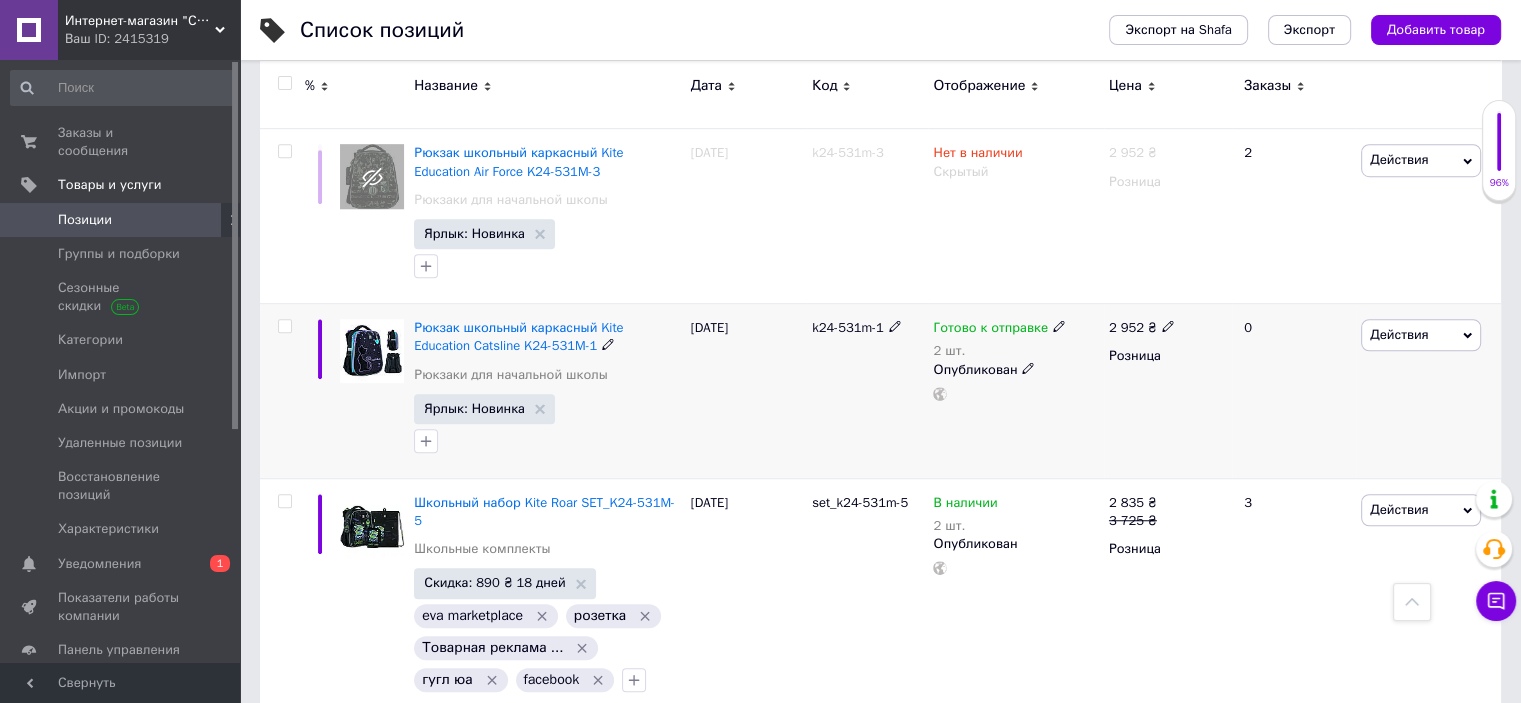 click 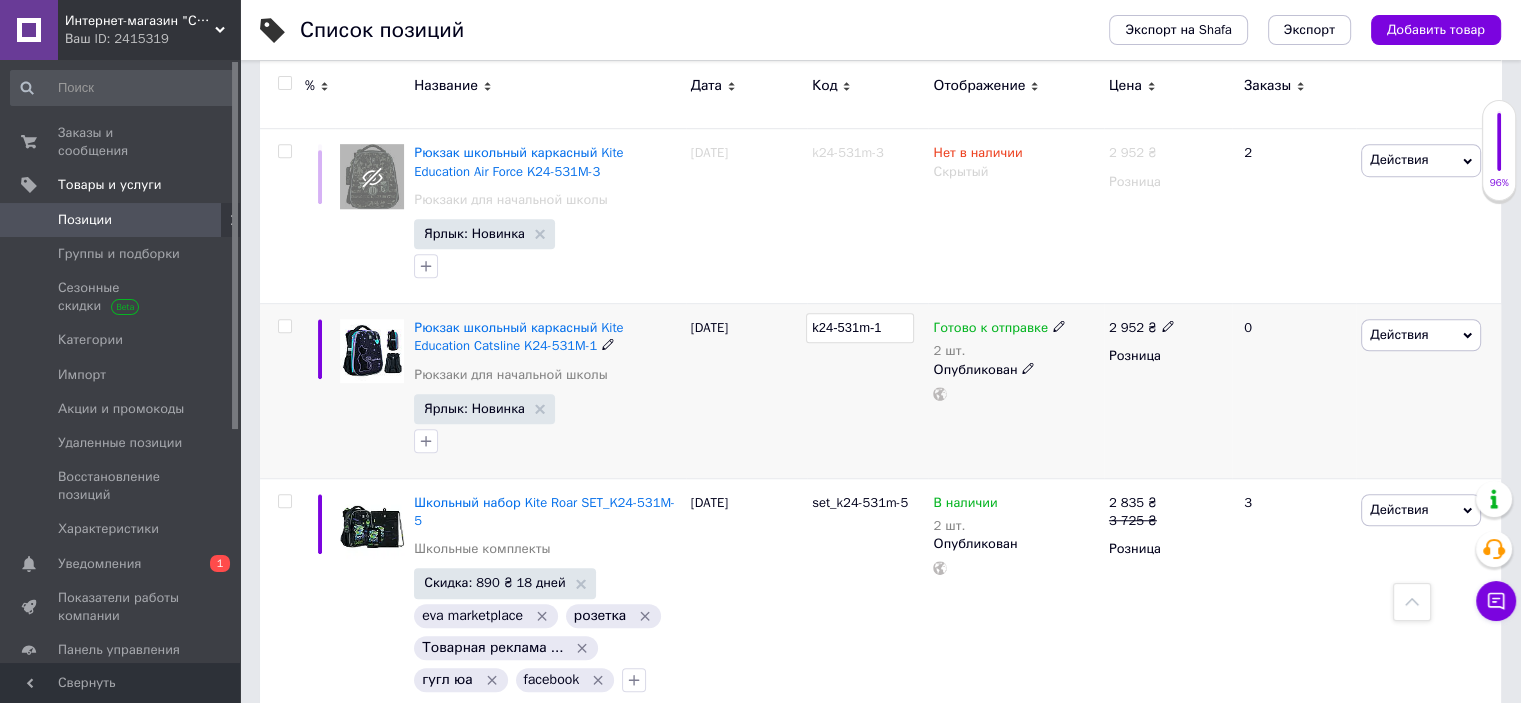 drag, startPoint x: 896, startPoint y: 326, endPoint x: 808, endPoint y: 333, distance: 88.27797 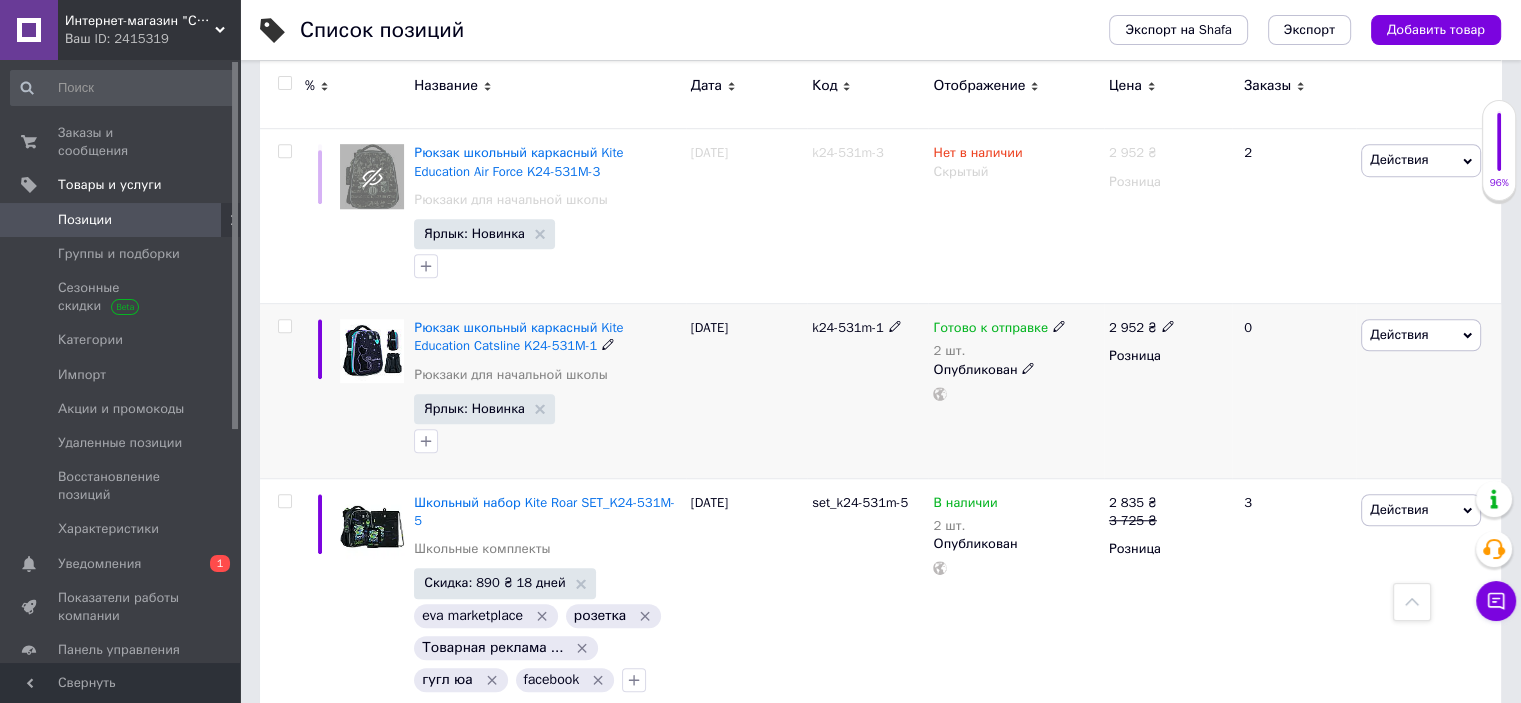 click 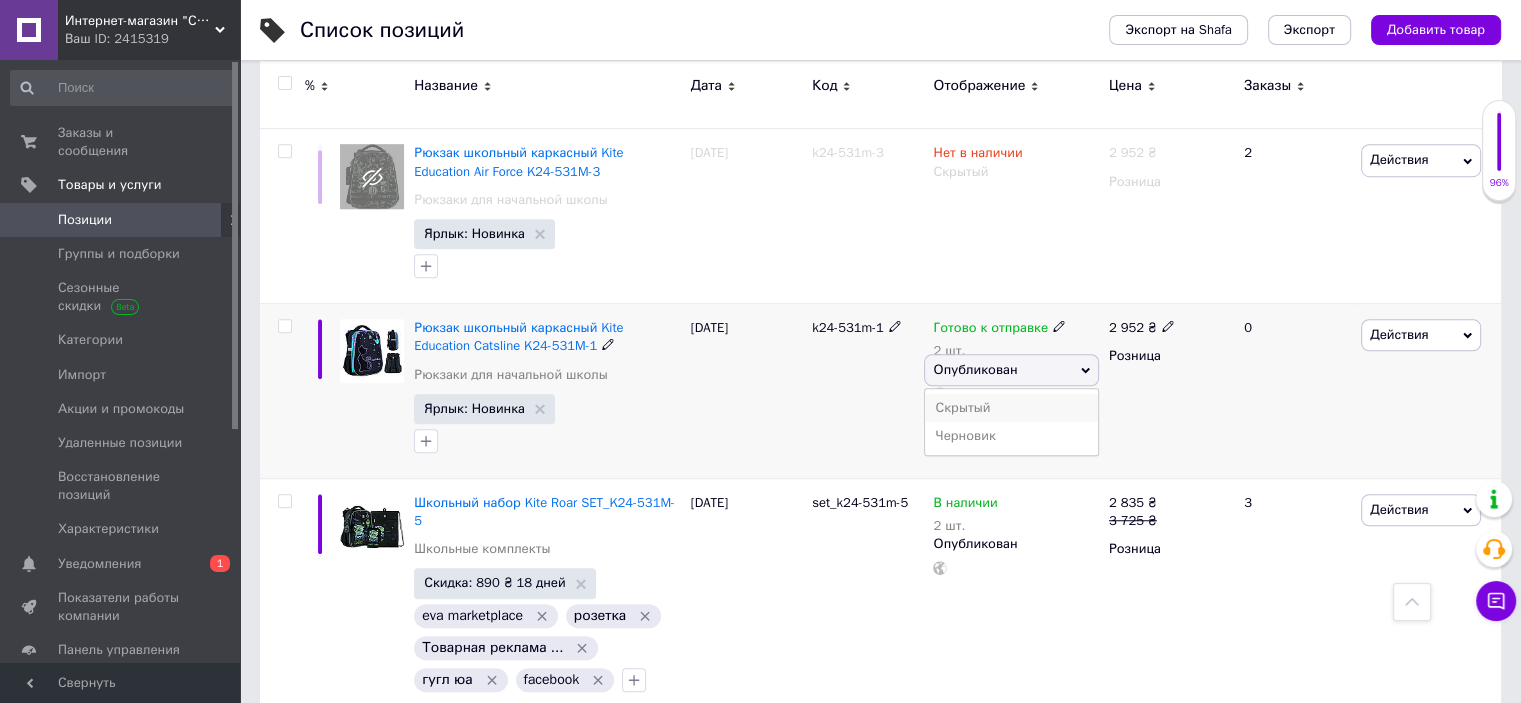 click on "Скрытый" at bounding box center [1011, 408] 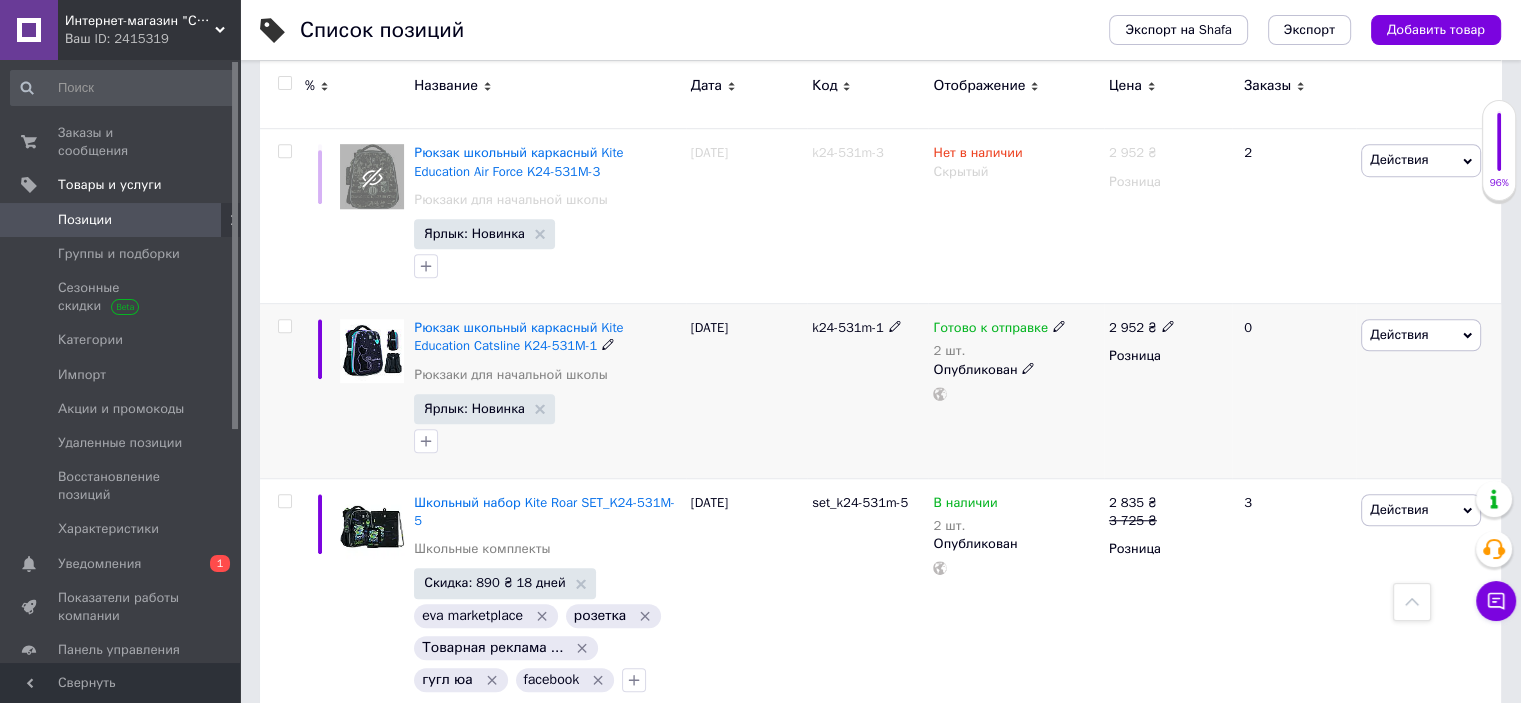 click 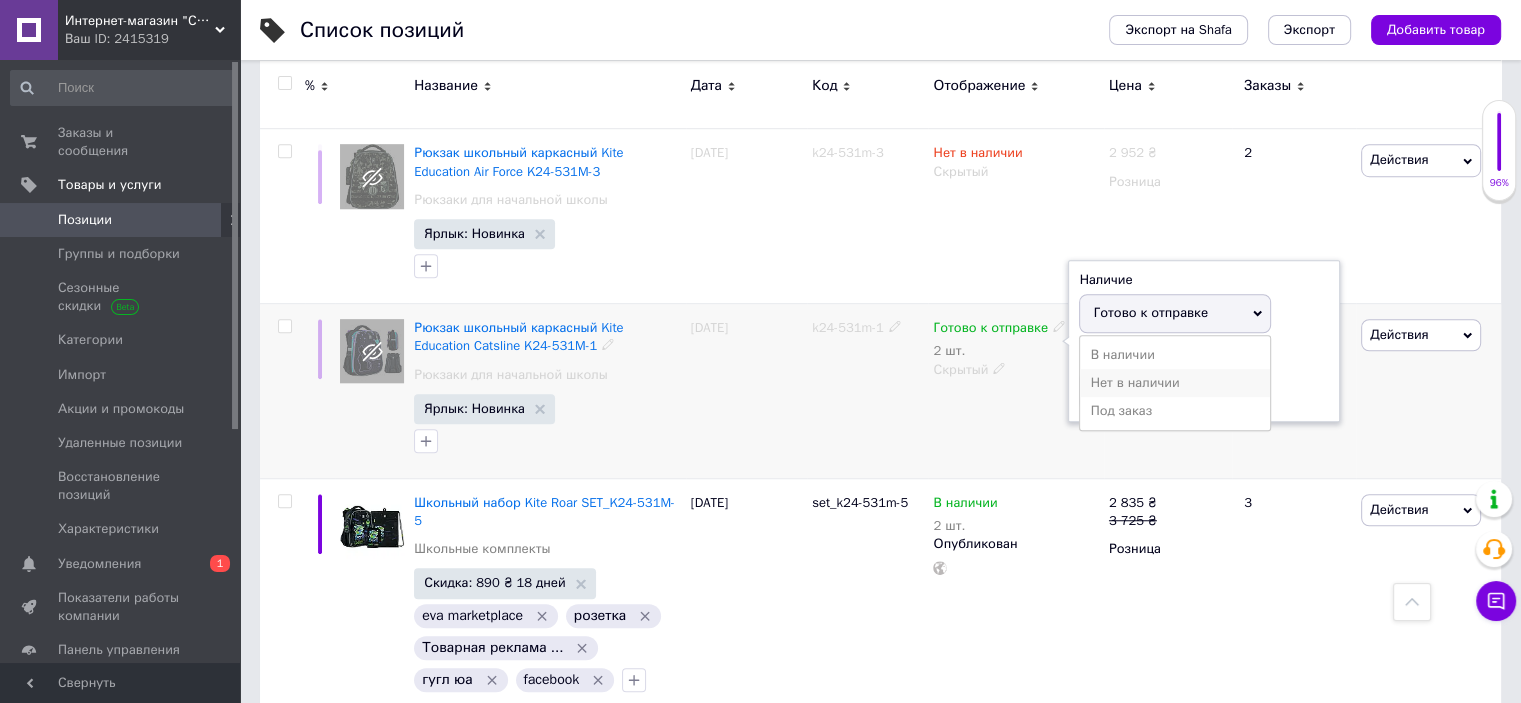 click on "Нет в наличии" at bounding box center (1175, 383) 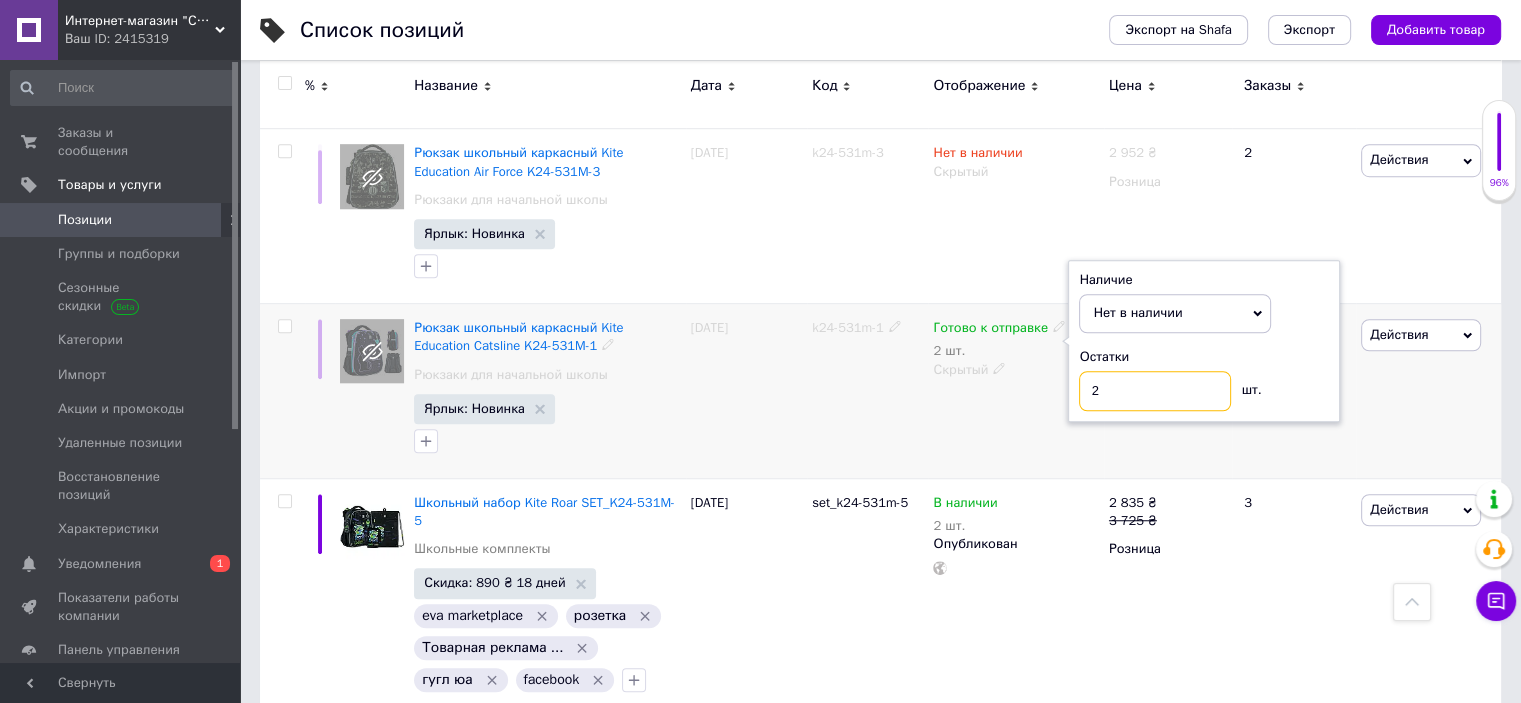 click on "2" at bounding box center (1155, 391) 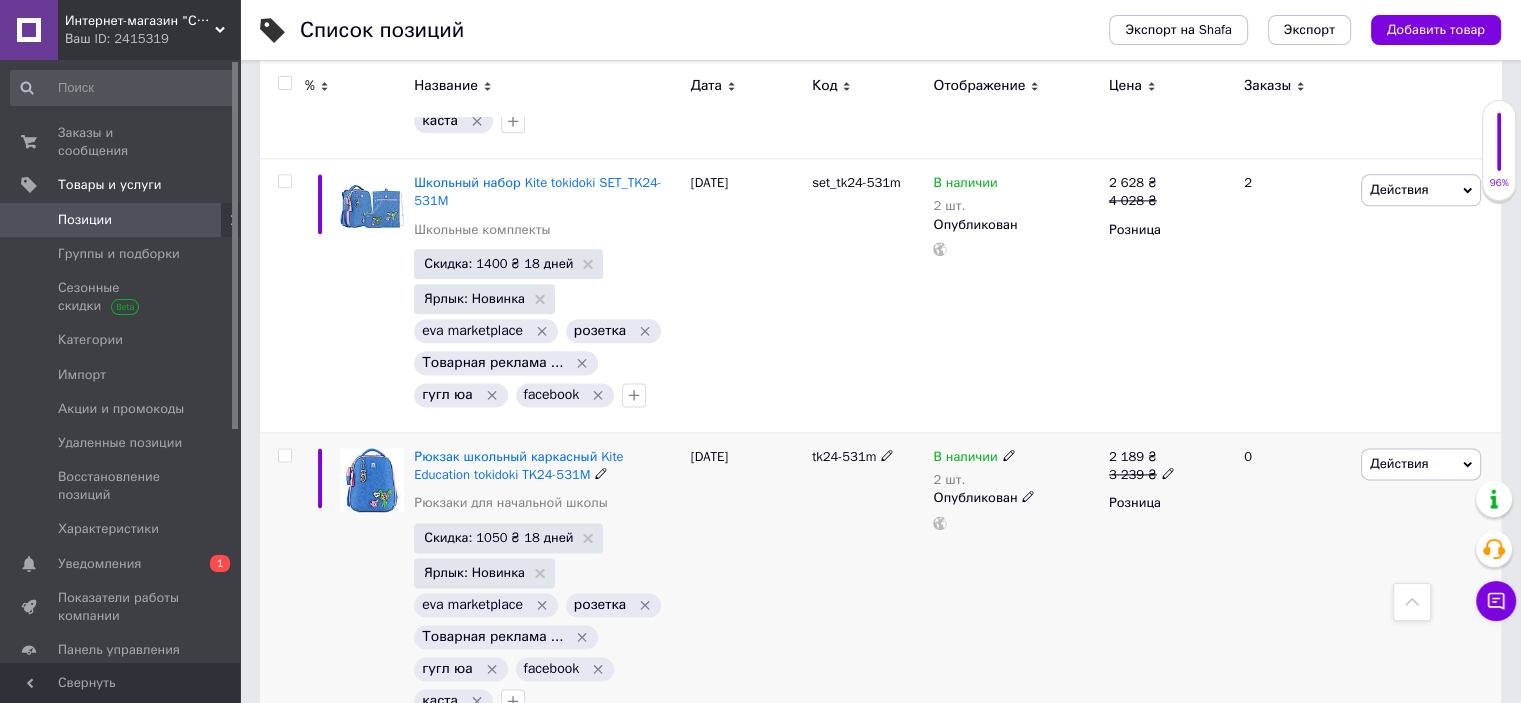 scroll, scrollTop: 2534, scrollLeft: 0, axis: vertical 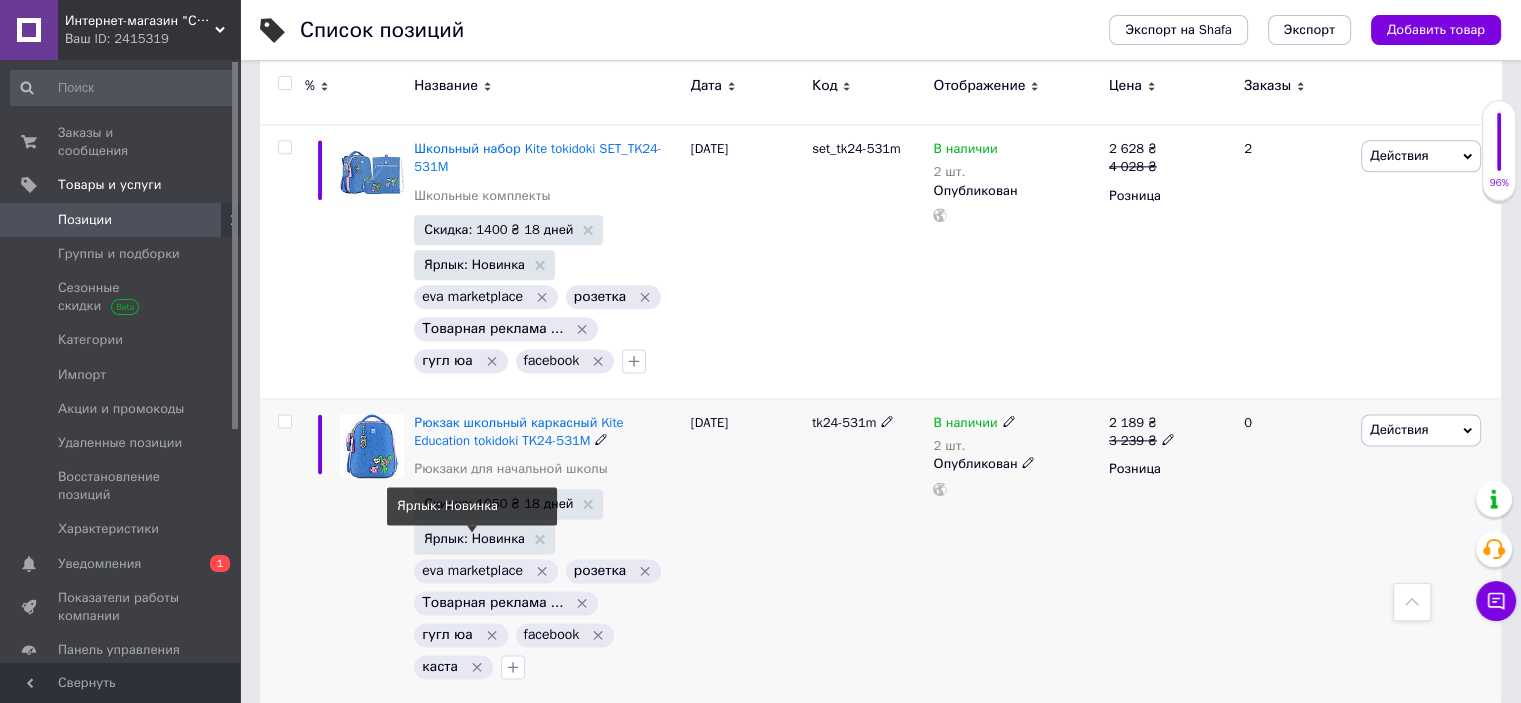 click on "Ярлык: Новинка" at bounding box center (484, 538) 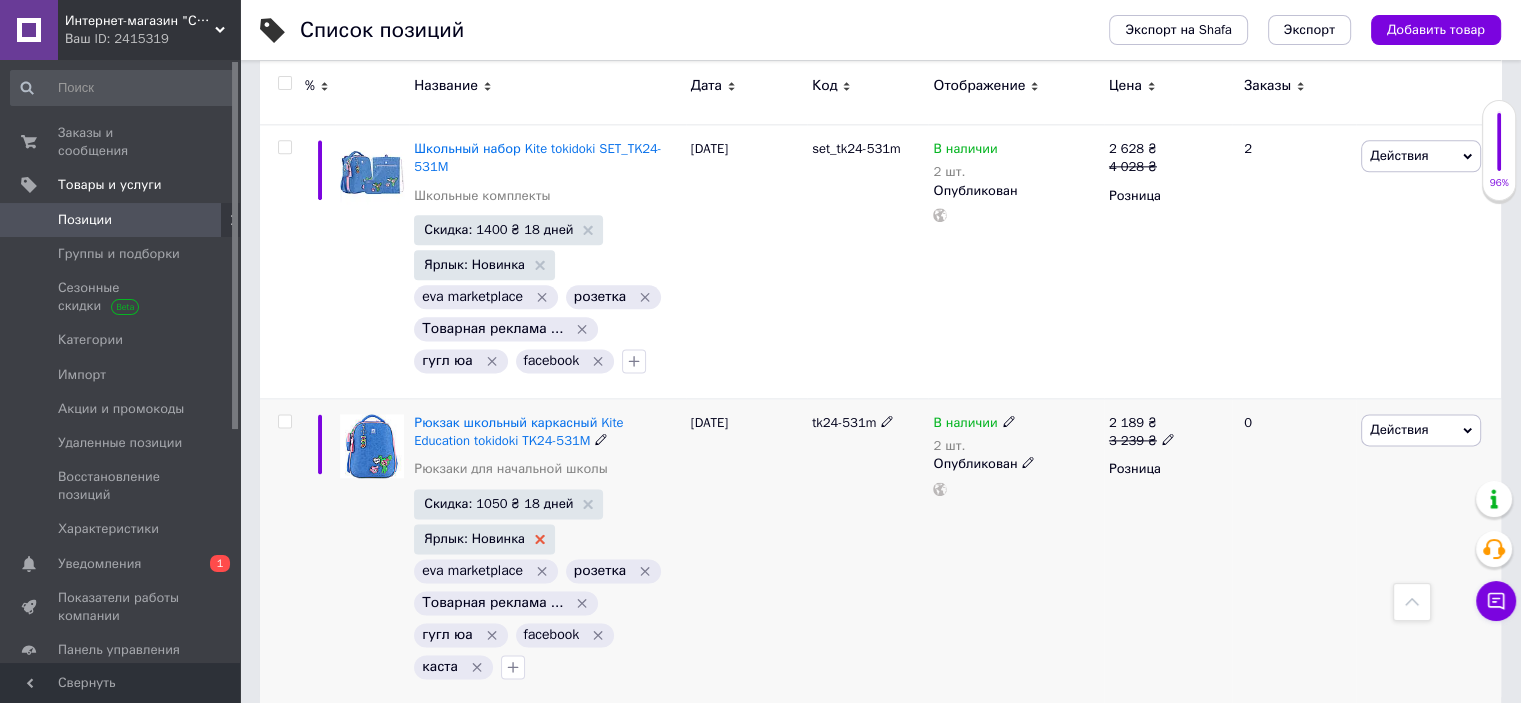 click 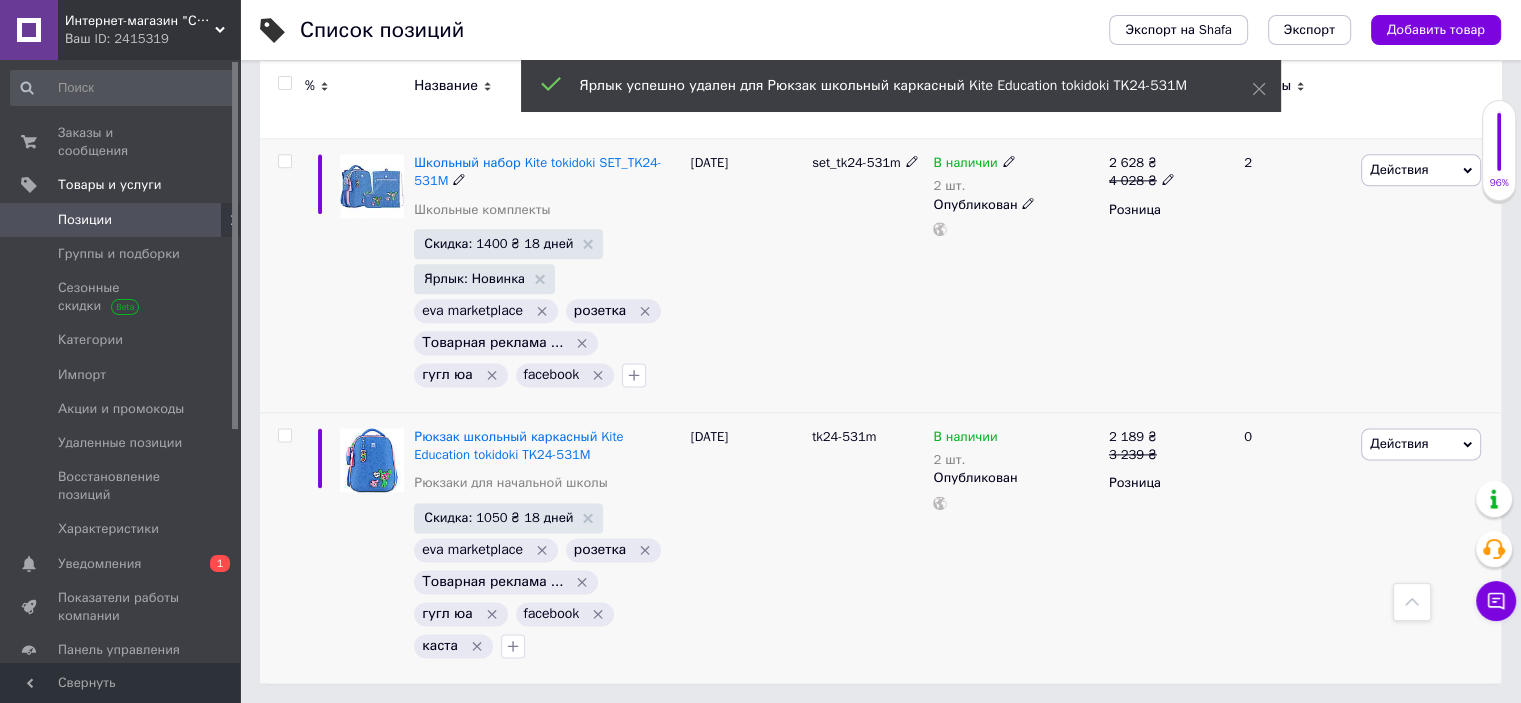 scroll, scrollTop: 2499, scrollLeft: 0, axis: vertical 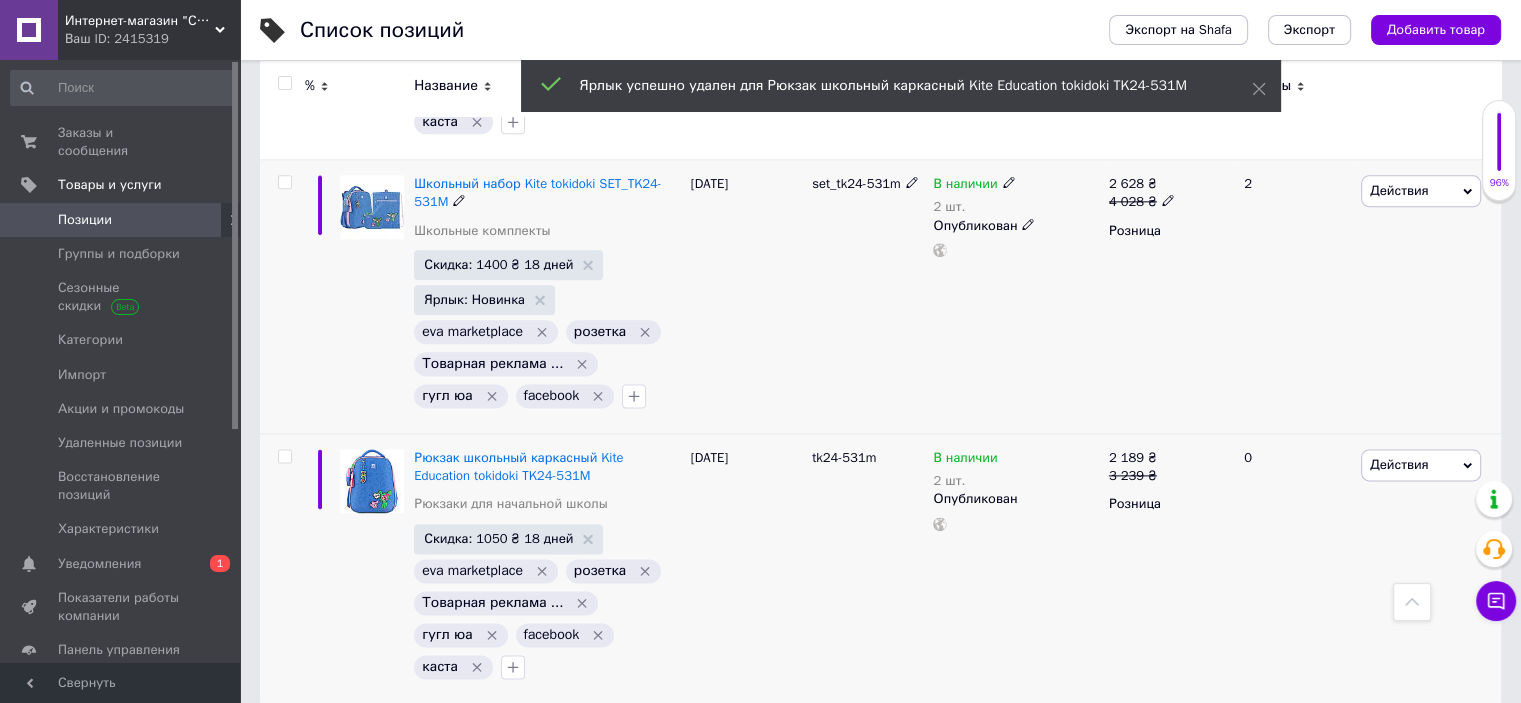 click on "Скидка: 1400 ₴ 18 дней Ярлык: Новинка eva marketplace   розетка   Товарная реклама ...   гугл юа   facebook" at bounding box center (547, 331) 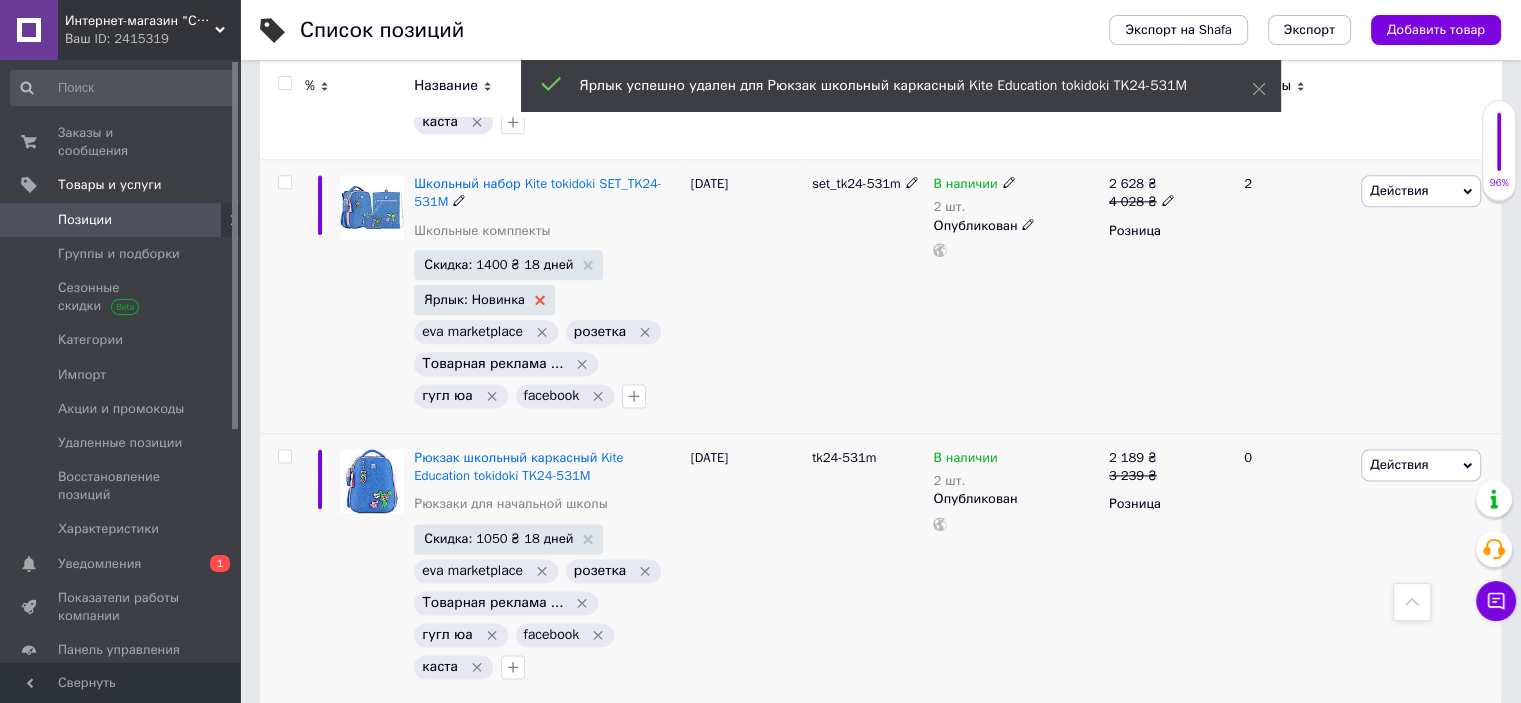 click 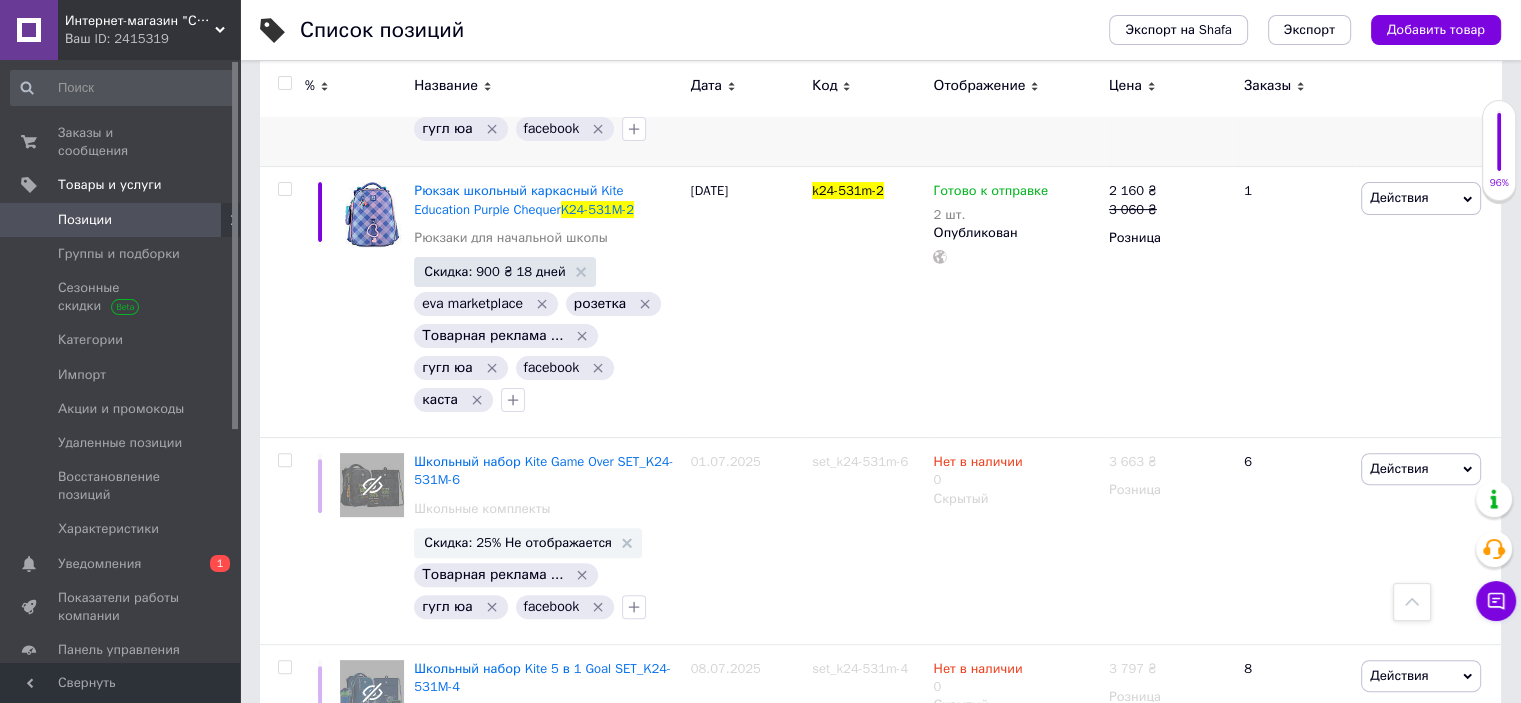 scroll, scrollTop: 200, scrollLeft: 0, axis: vertical 